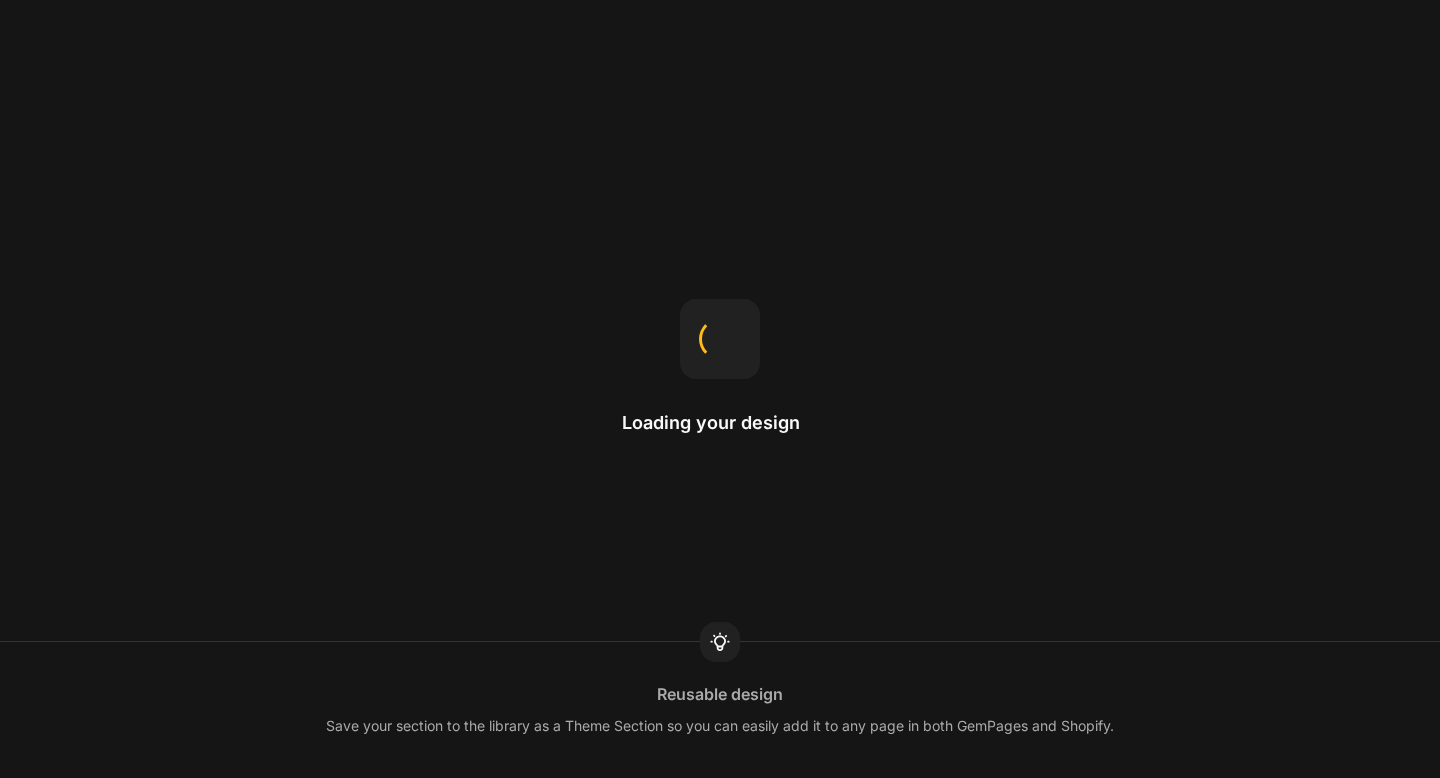 scroll, scrollTop: 0, scrollLeft: 0, axis: both 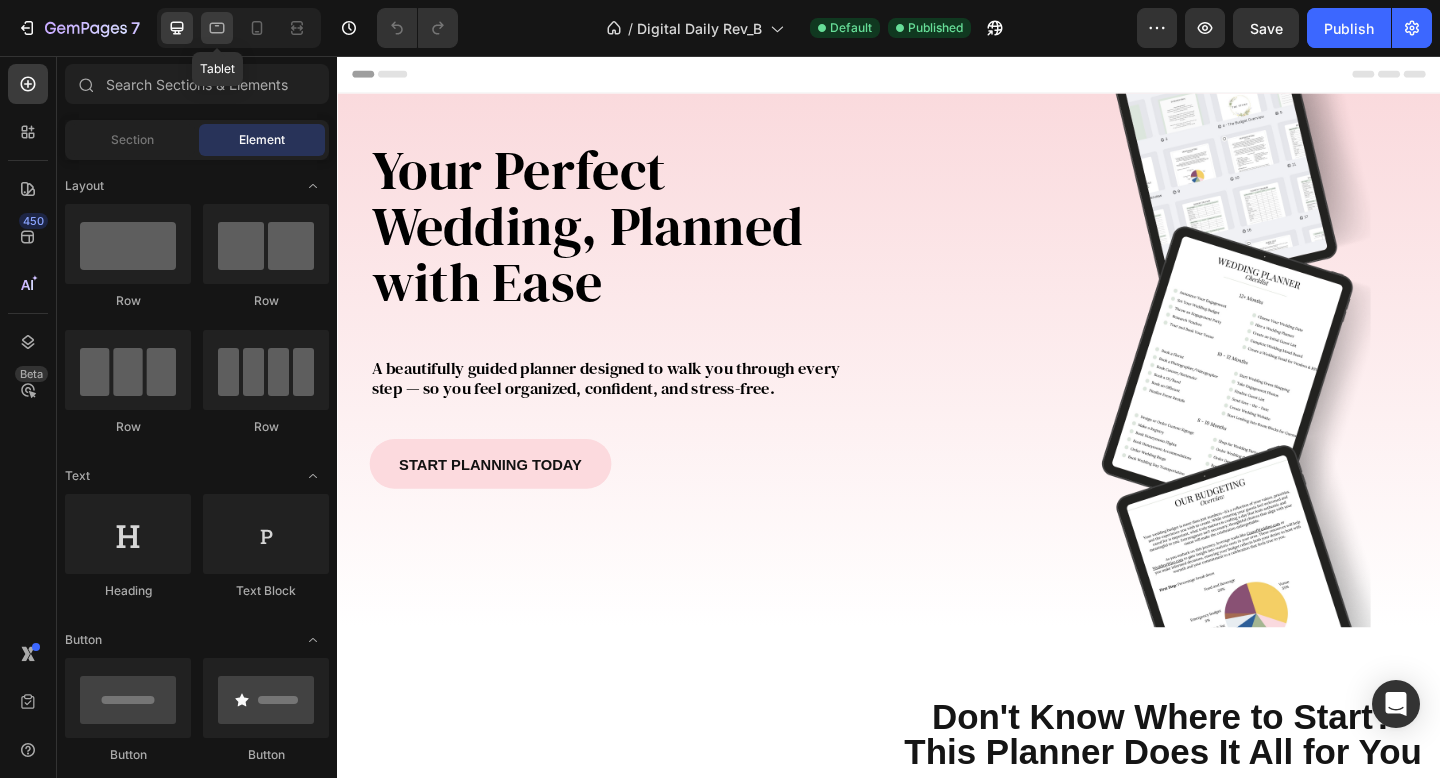 click 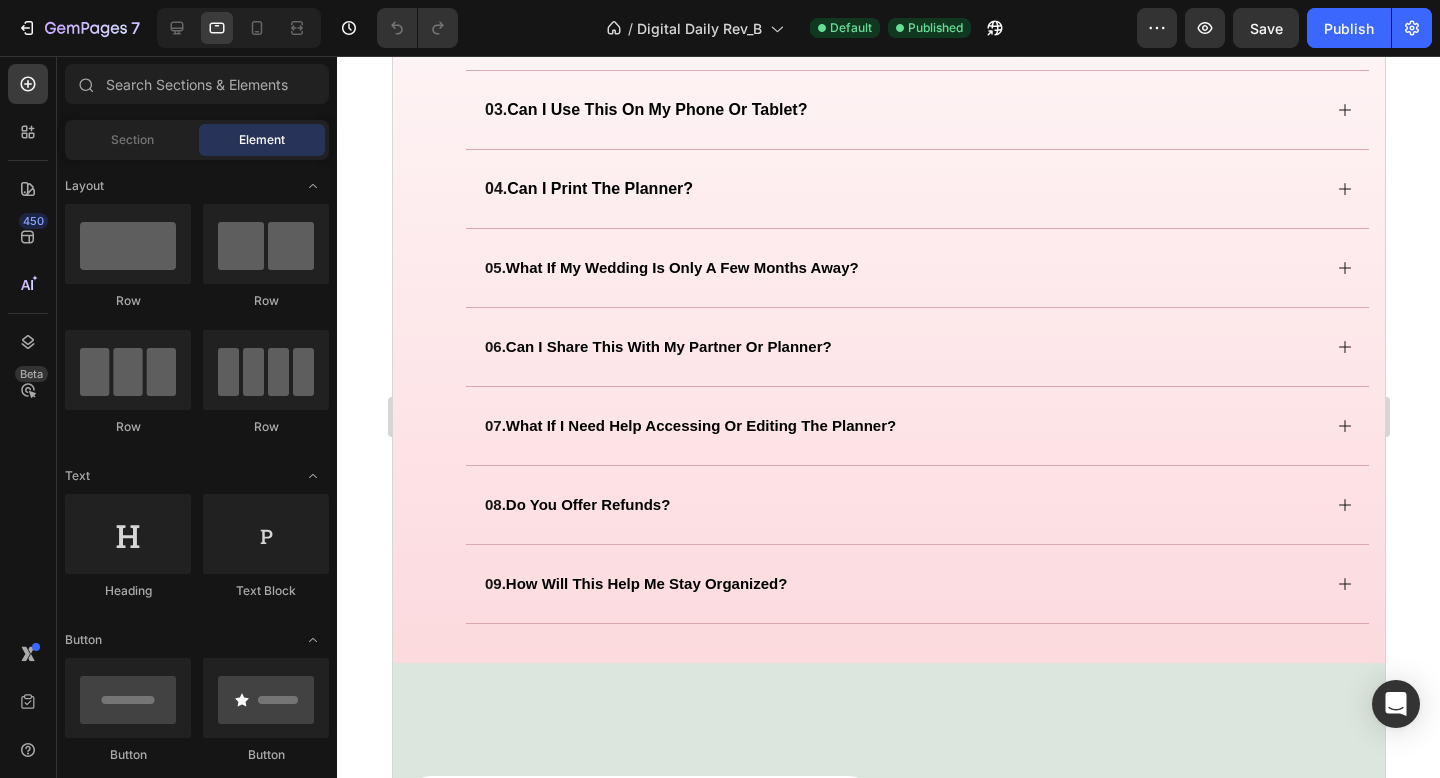 scroll, scrollTop: 4252, scrollLeft: 0, axis: vertical 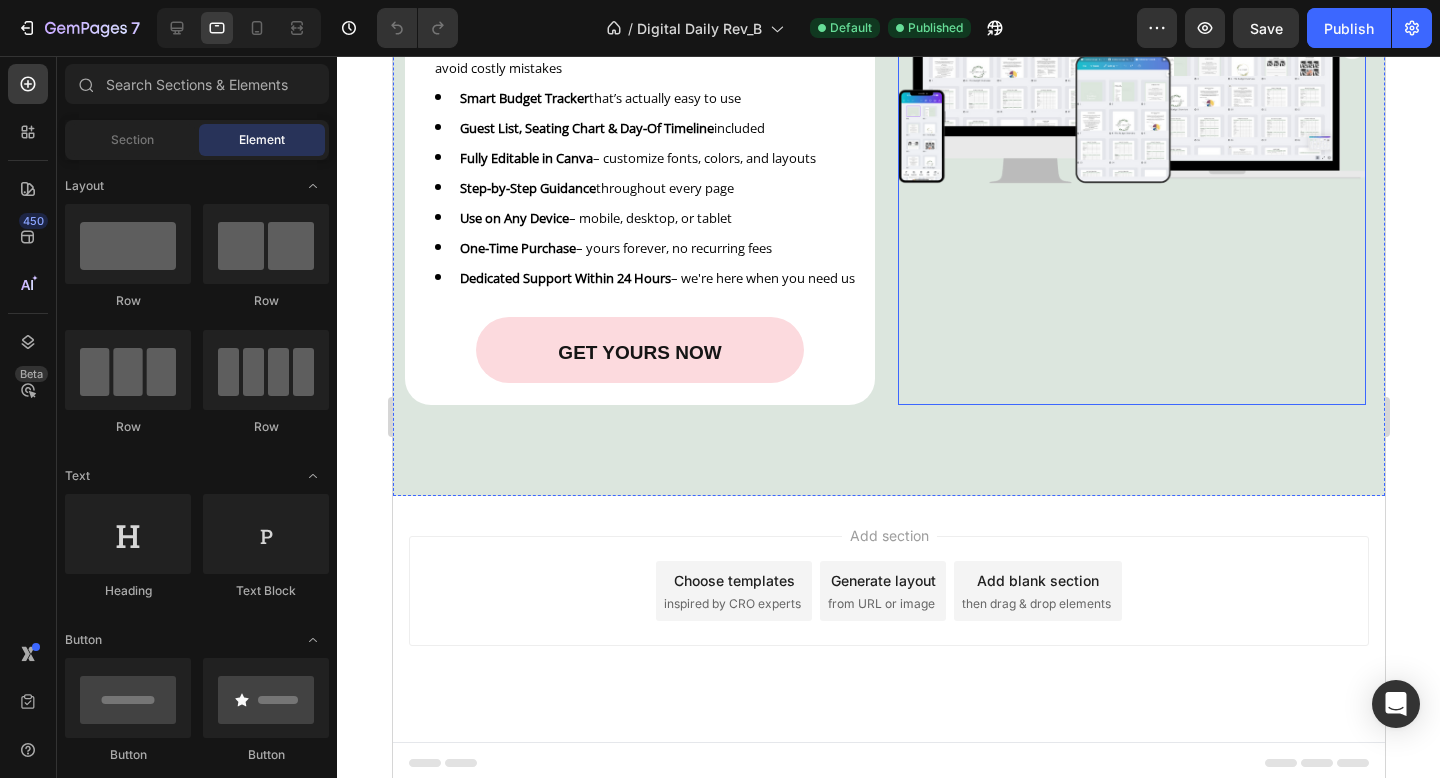 click at bounding box center [1131, 112] 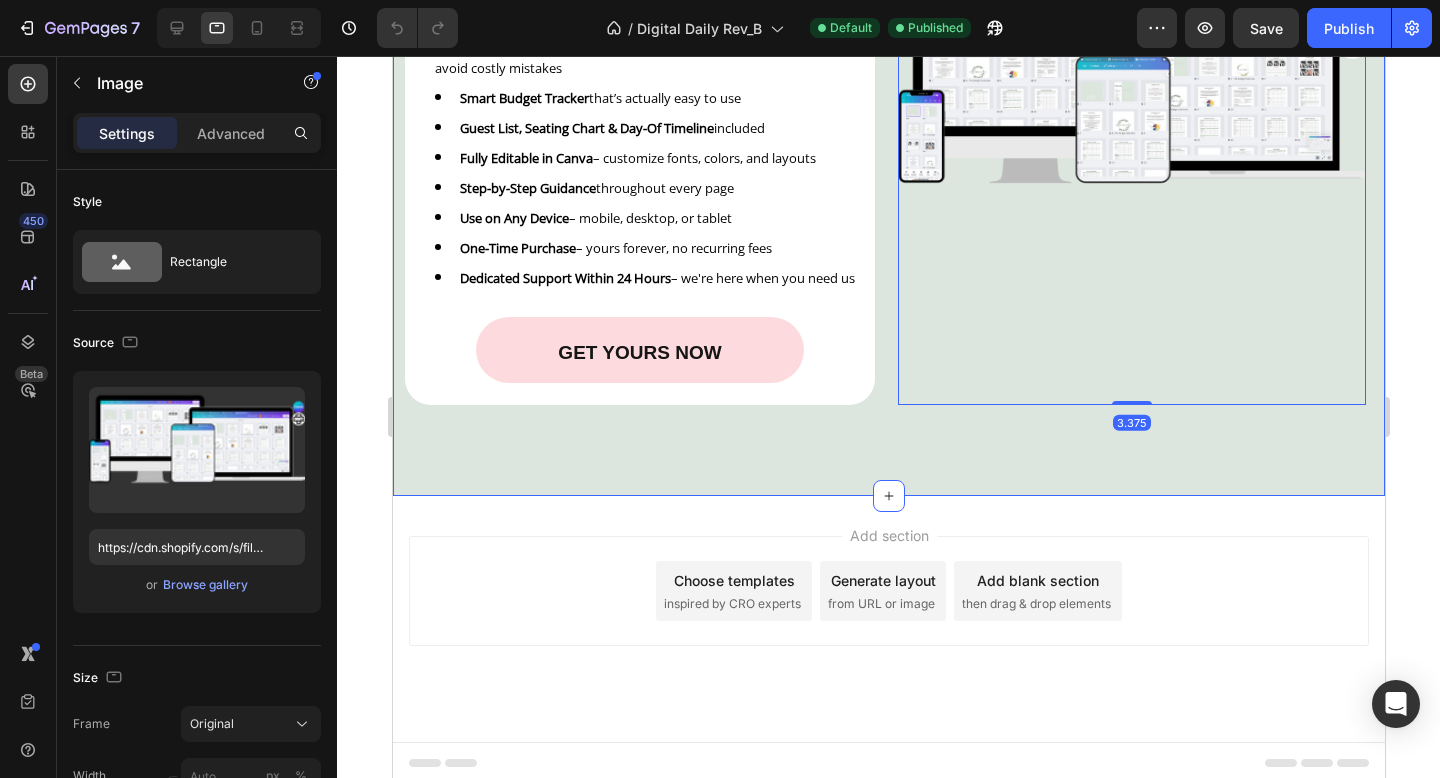 click on "Image The Only Wedding Planner You'll Ever Need   Heading 300+ Guided Pages  with timelines, checklists, and planning tools Built-in Prompts & Examples  so you always know what to do next Vendor Questionnaires  to help you ask the right questions and avoid costly mistakes Smart Budget Tracker  that’s actually easy to use Guest List, Seating Chart & Day-Of Timeline  included Fully Editable in Canva  – customize fonts, colors, and layouts Step-by-Step Guidance  throughout every page Use on Any Device  – mobile, desktop, or tablet One-Time Purchase  – yours forever, no recurring fees Dedicated Support Within 24 Hours  – we're here when you need us Text Block GET YOURS NOW Button Row The Only Wedding Planner You'll Ever Need   Heading 300+ Guided Pages  with timelines, checklists, and planning tools Built-in Prompts & Examples  so you always know what to do next Vendor Questionnaires  to help you ask the right questions and avoid costly mistakes Smart Budget Tracker  that’s actually easy to use Row" at bounding box center (888, 101) 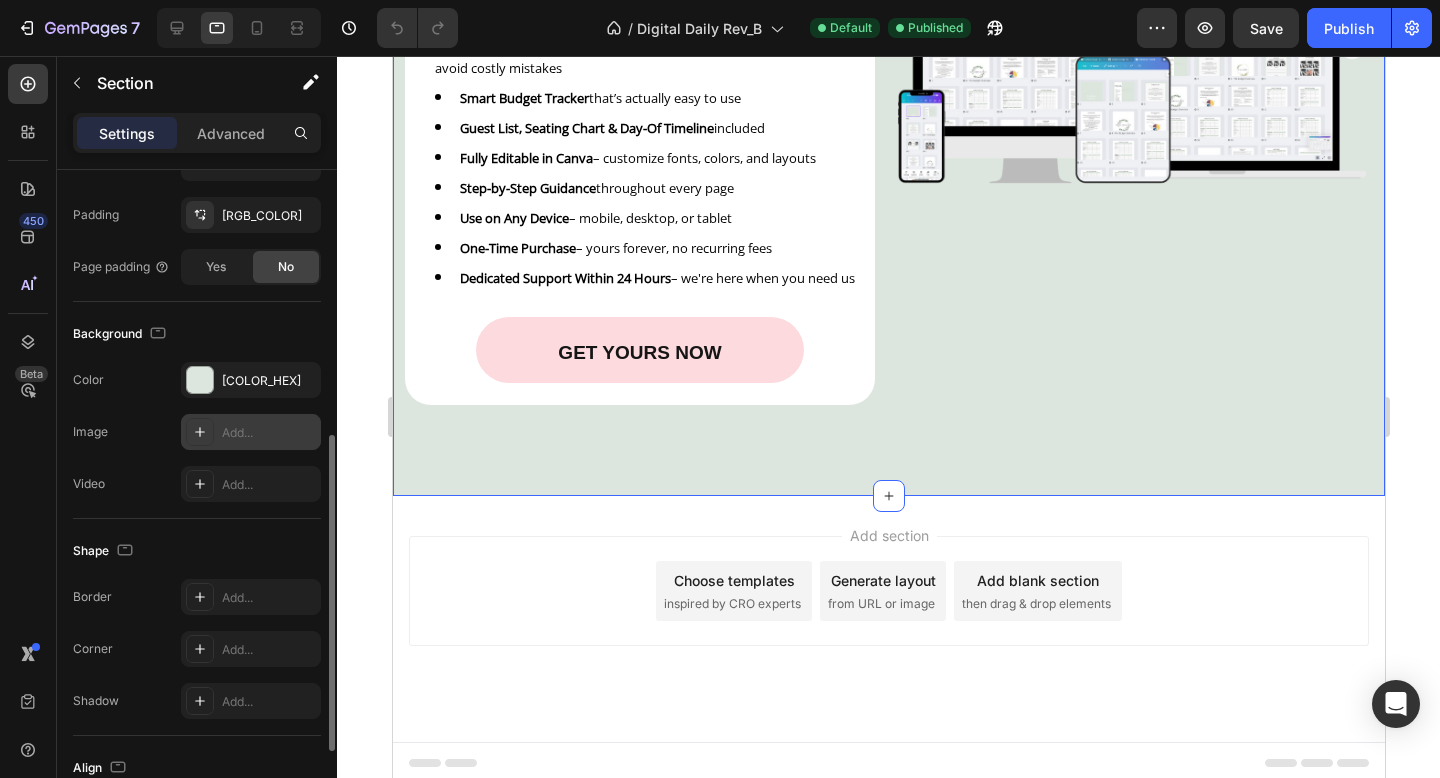 scroll, scrollTop: 573, scrollLeft: 0, axis: vertical 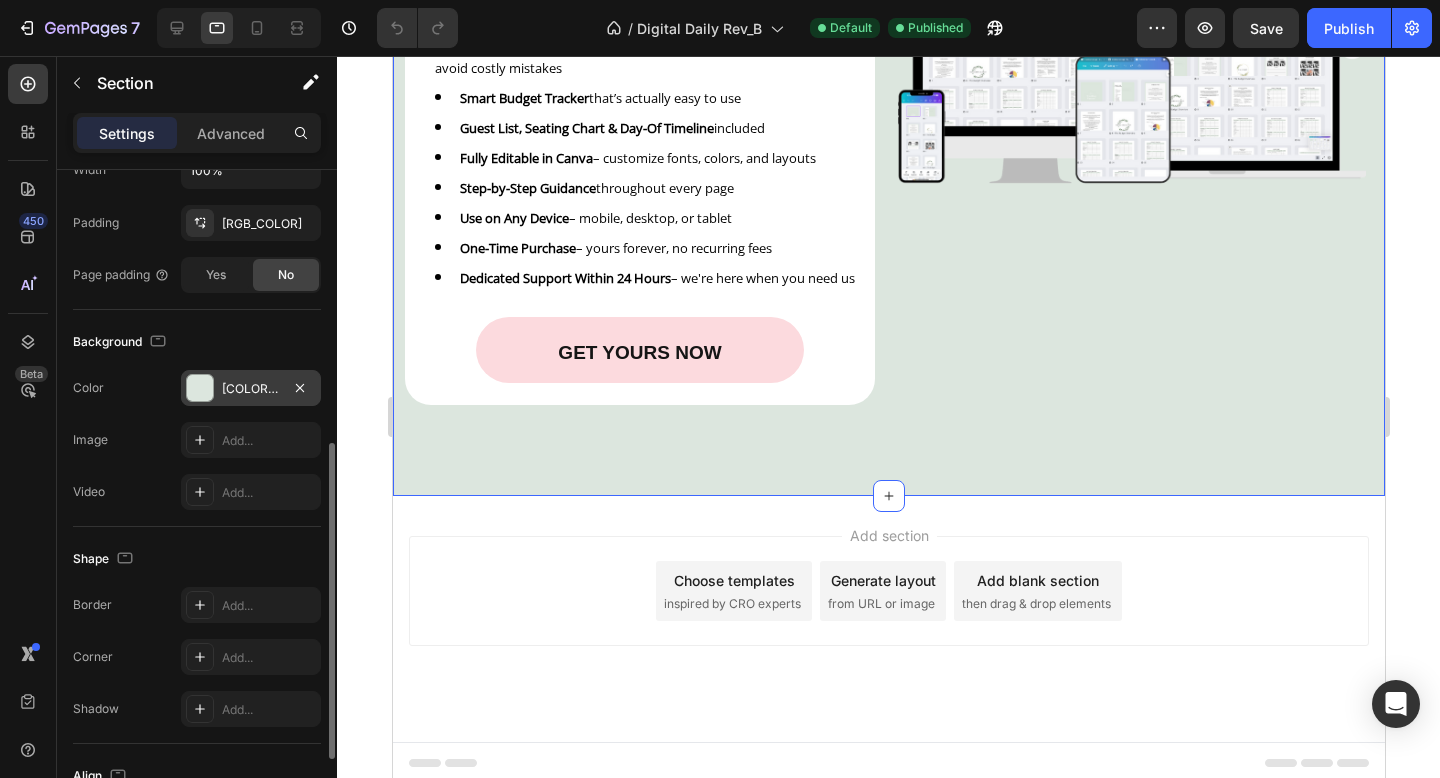 click on "DCE6DE" at bounding box center [251, 388] 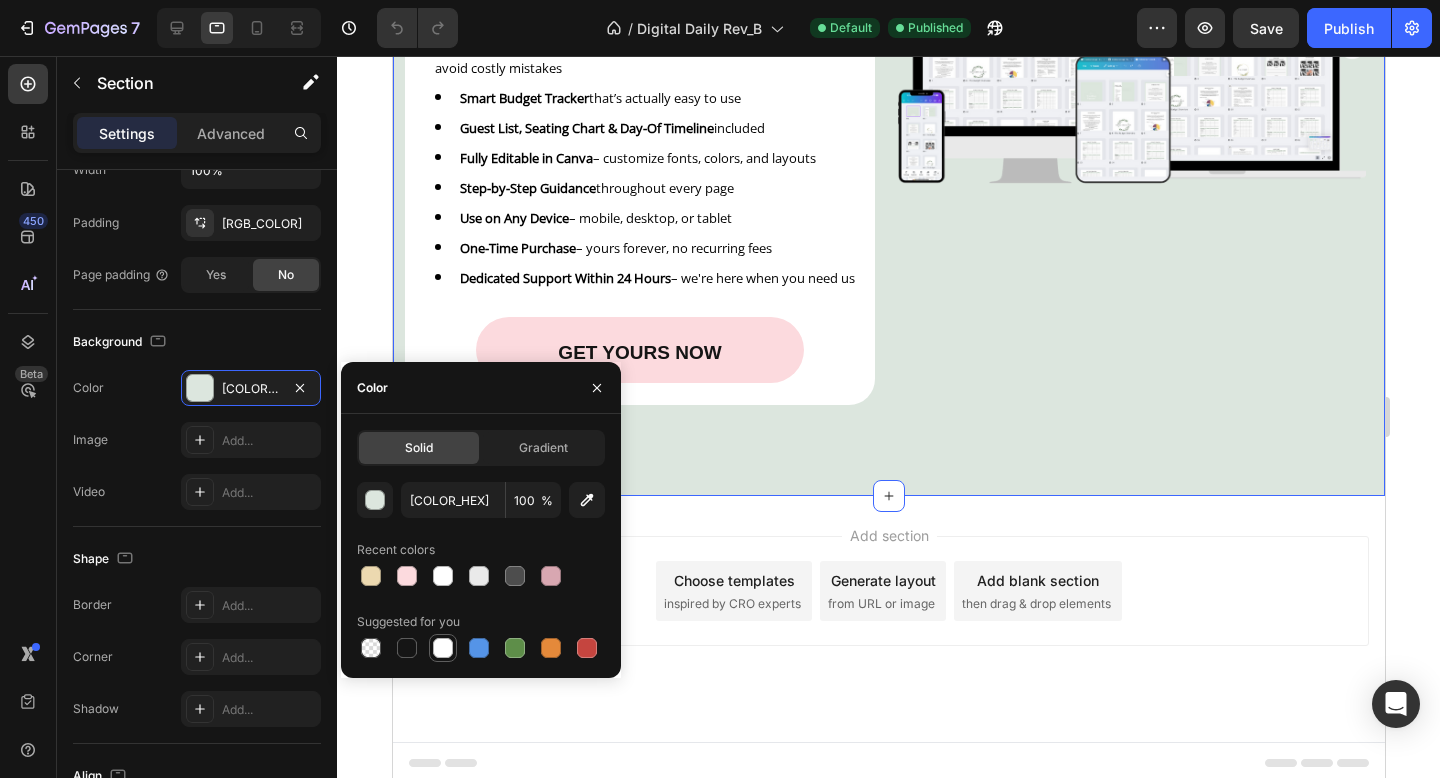 click at bounding box center (443, 648) 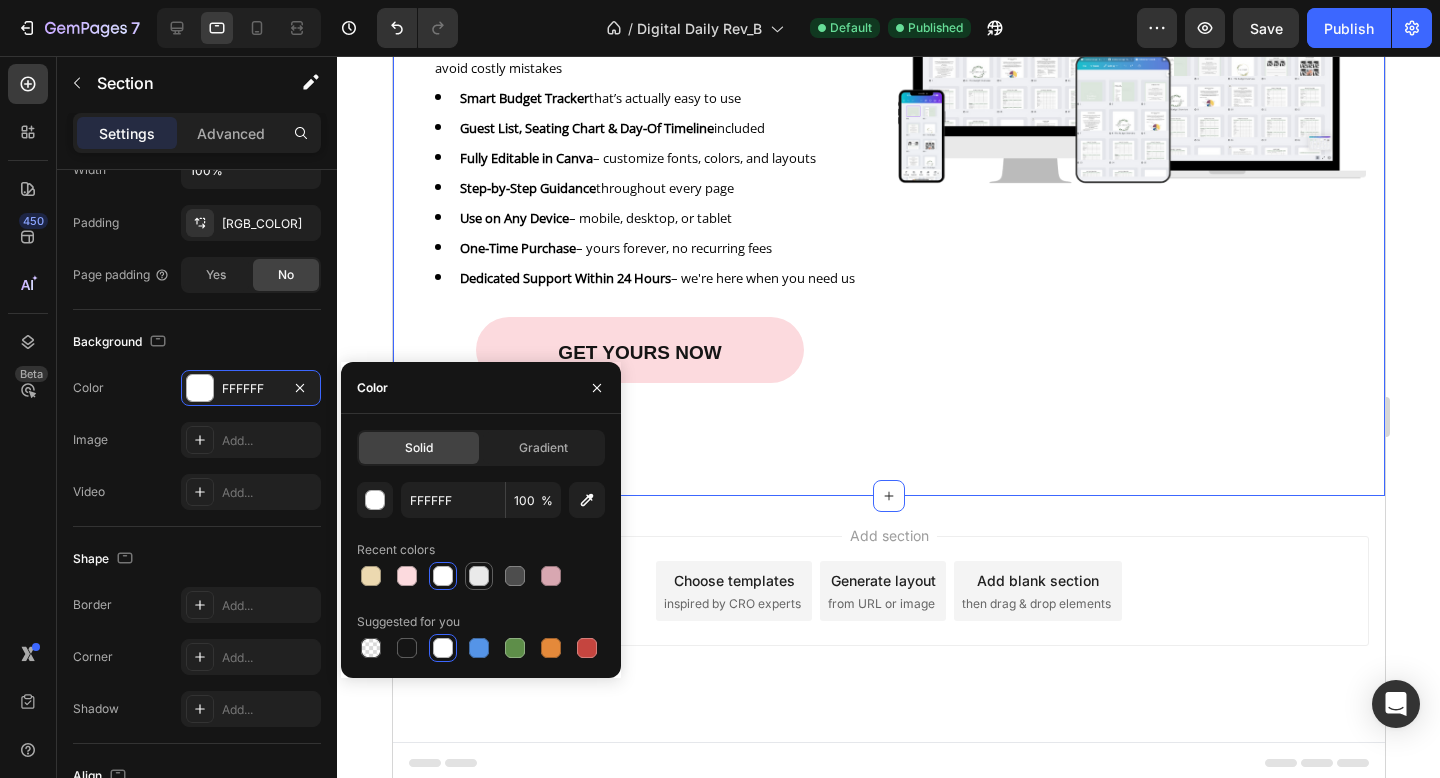 click at bounding box center (479, 576) 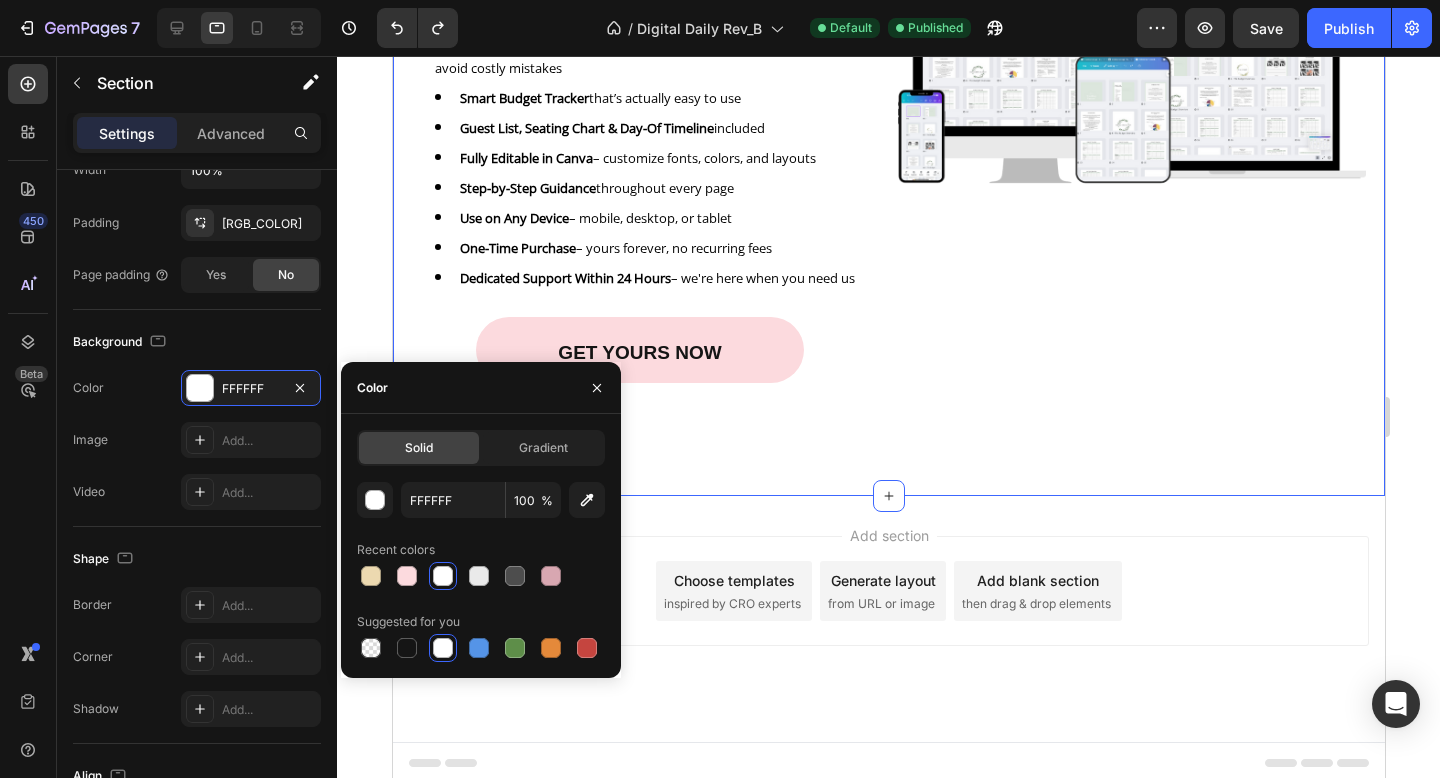type on "DCE6DE" 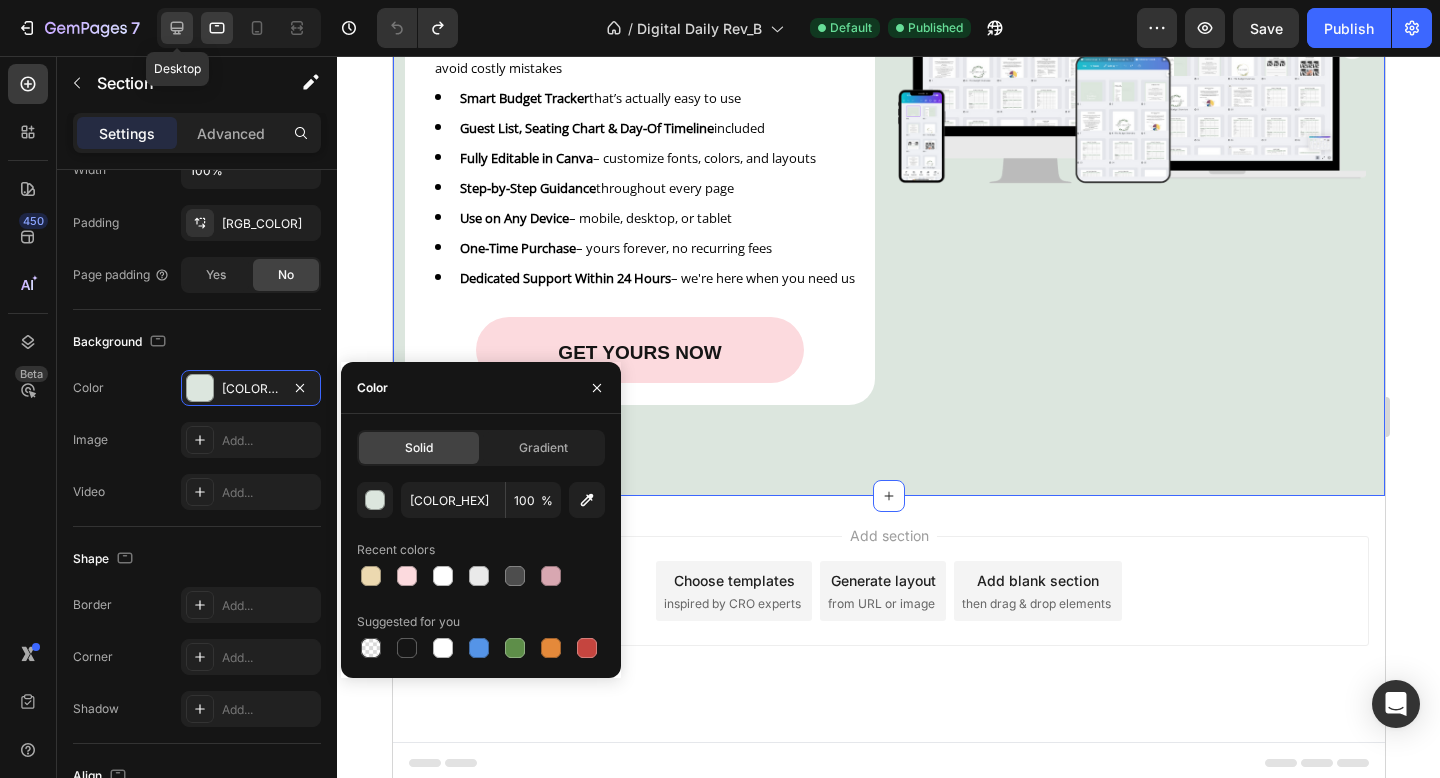 click 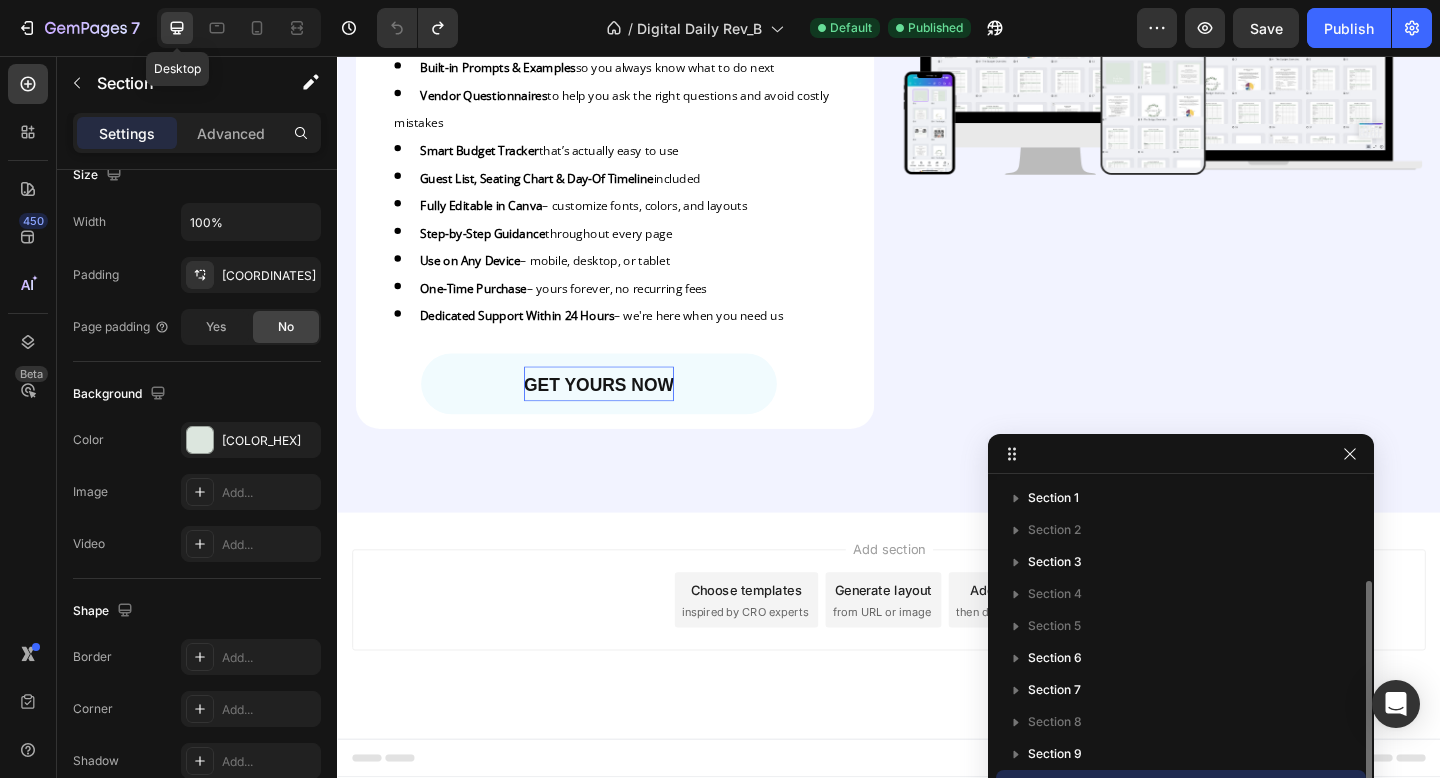 scroll, scrollTop: 53, scrollLeft: 0, axis: vertical 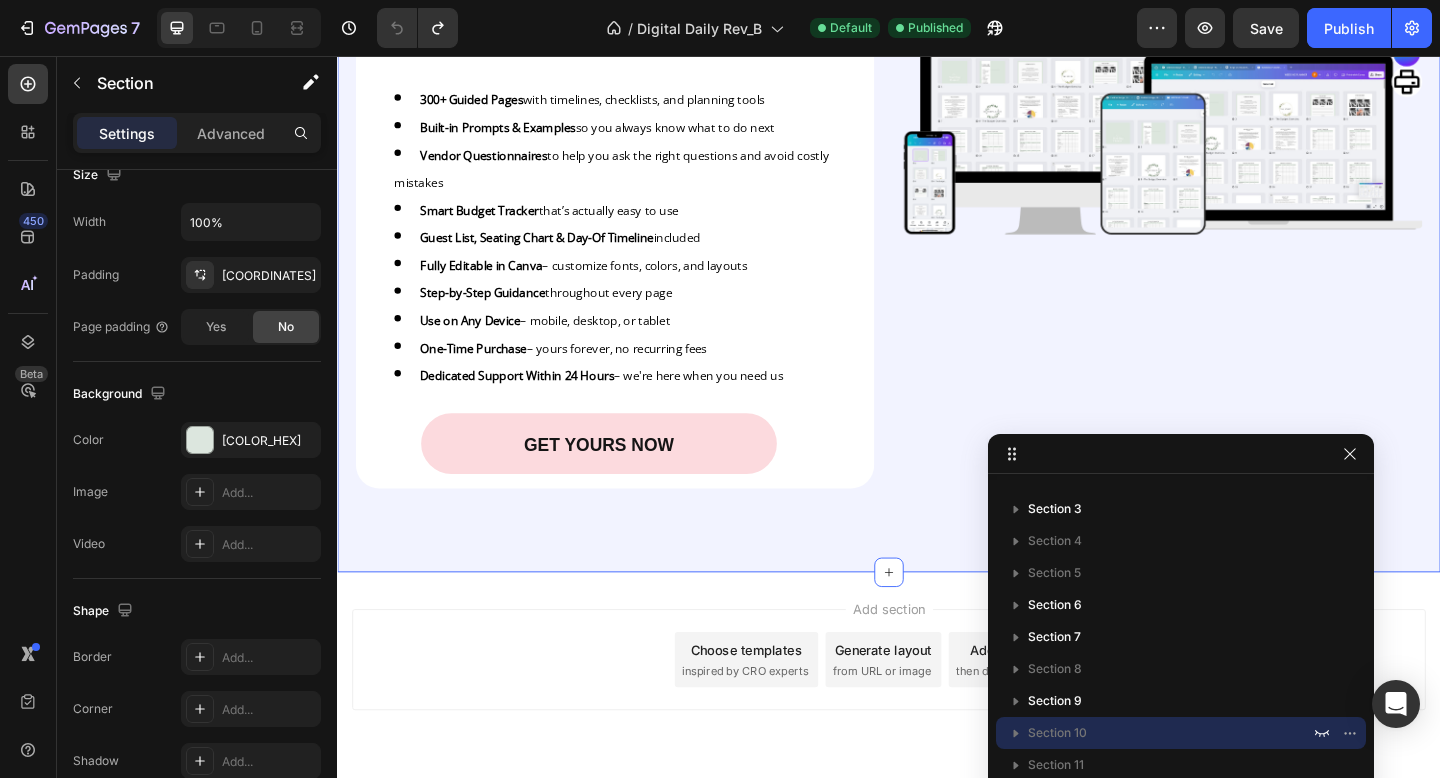 click on "Image" at bounding box center (1235, 240) 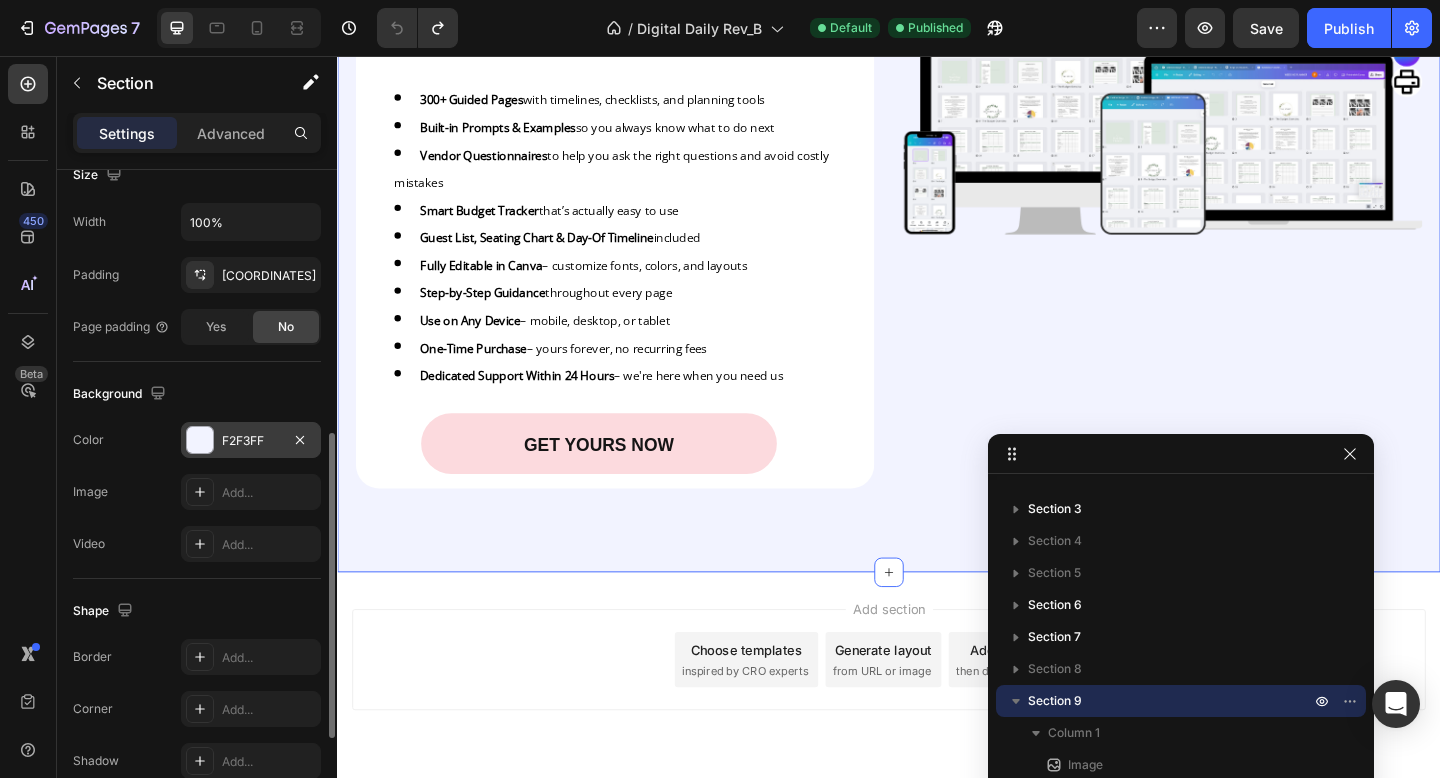 click on "F2F3FF" at bounding box center [251, 441] 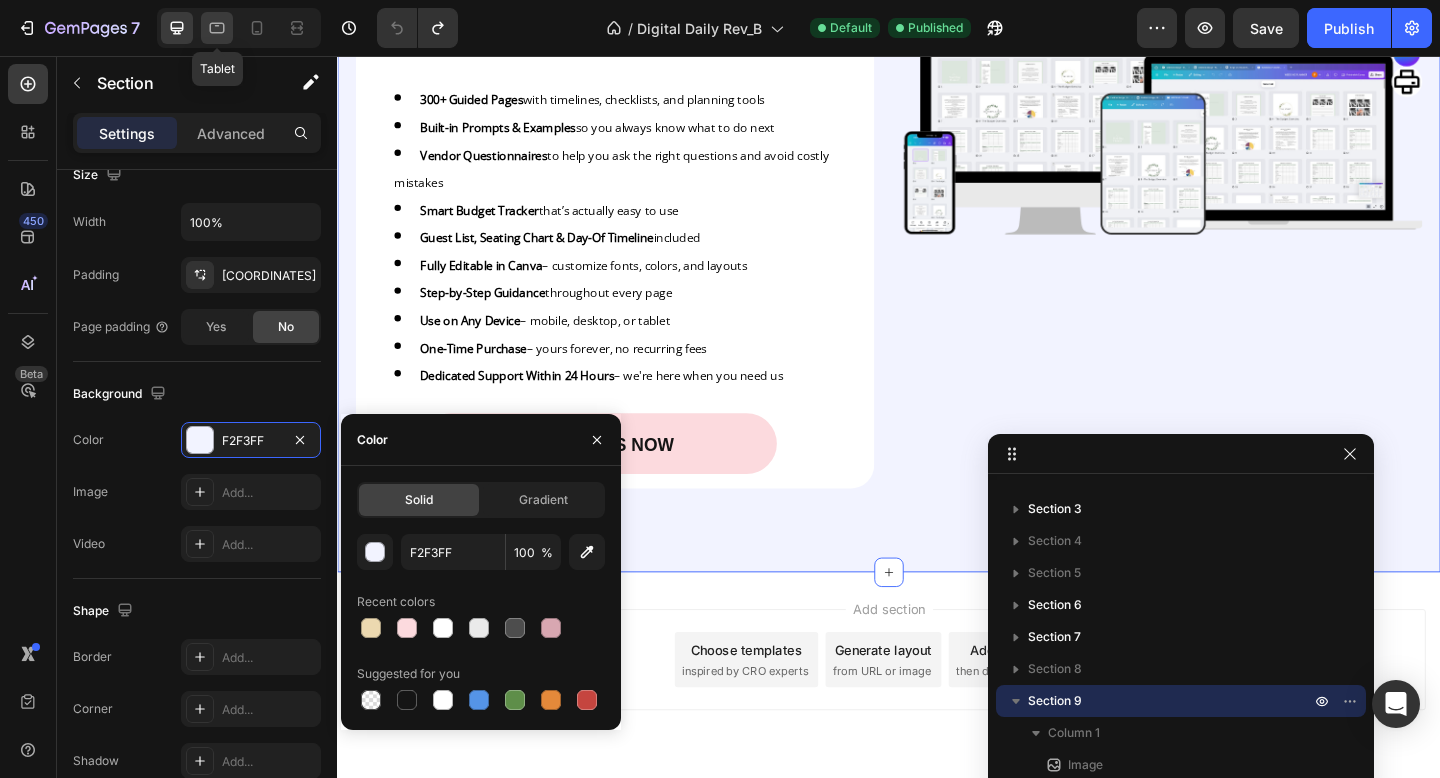 click 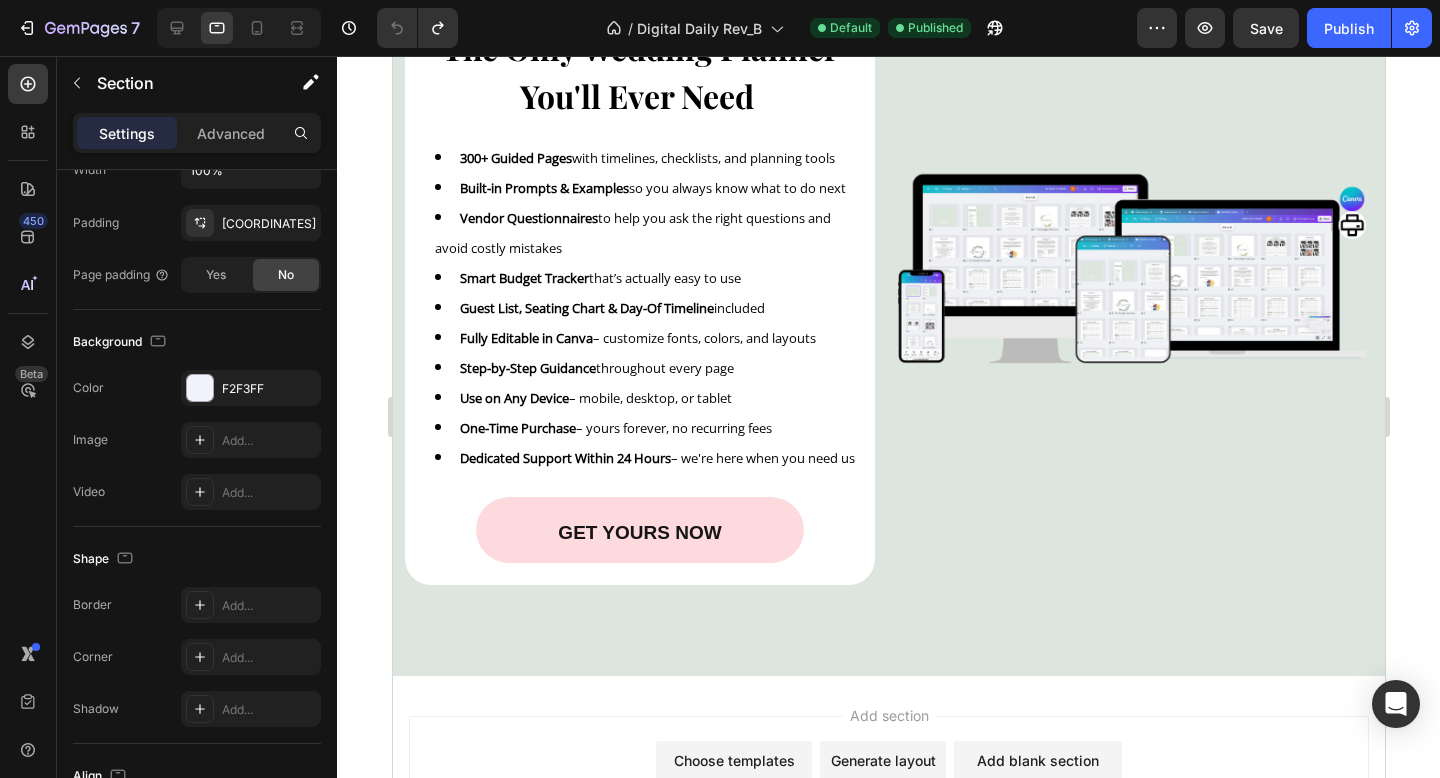 scroll, scrollTop: 4020, scrollLeft: 0, axis: vertical 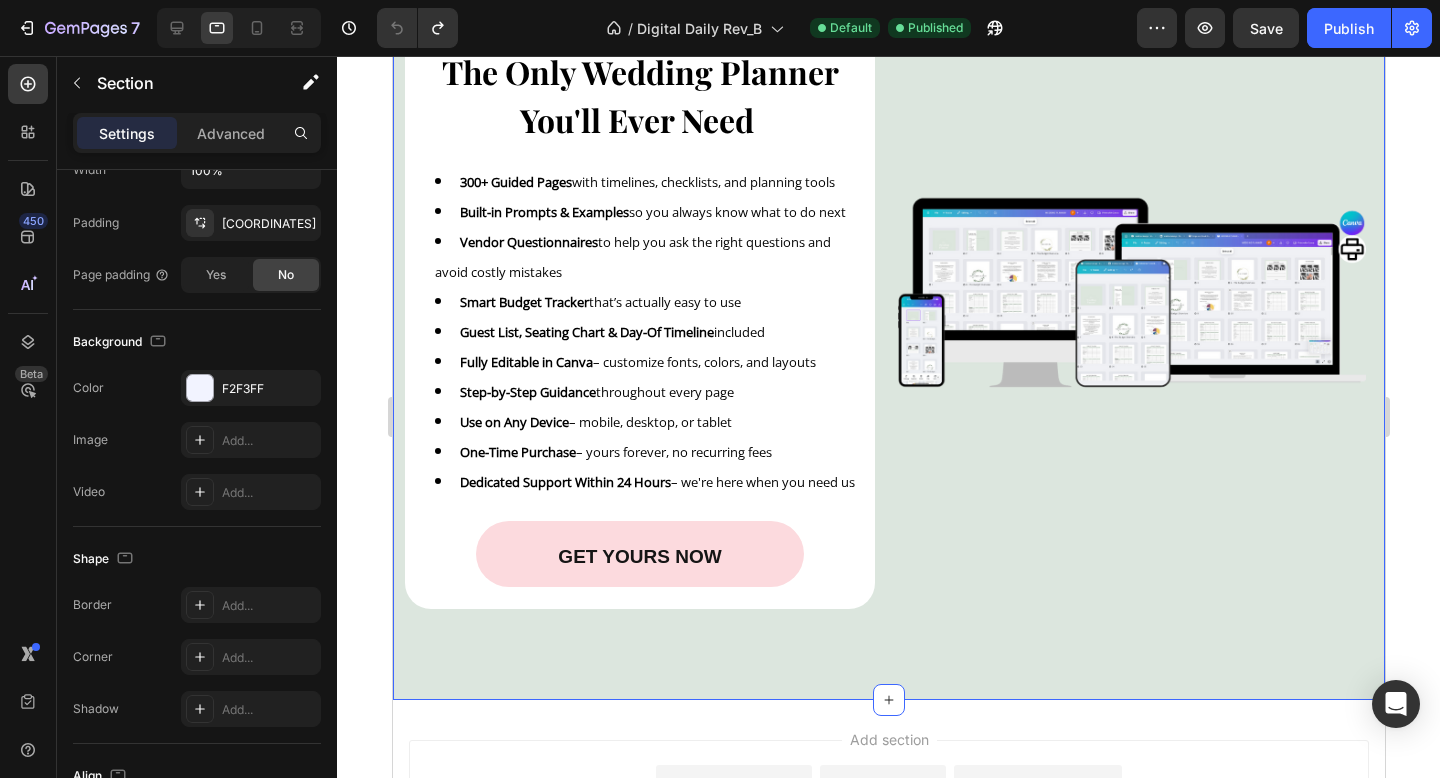 click on "Image The Only Wedding Planner You'll Ever Need   Heading 300+ Guided Pages  with timelines, checklists, and planning tools Built-in Prompts & Examples  so you always know what to do next Vendor Questionnaires  to help you ask the right questions and avoid costly mistakes Smart Budget Tracker  that’s actually easy to use Guest List, Seating Chart & Day-Of Timeline  included Fully Editable in Canva  – customize fonts, colors, and layouts Step-by-Step Guidance  throughout every page Use on Any Device  – mobile, desktop, or tablet One-Time Purchase  – yours forever, no recurring fees Dedicated Support Within 24 Hours  – we're here when you need us Text Block GET YOURS NOW Button Row The Only Wedding Planner You'll Ever Need   Heading 300+ Guided Pages  with timelines, checklists, and planning tools Built-in Prompts & Examples  so you always know what to do next Vendor Questionnaires  to help you ask the right questions and avoid costly mistakes Smart Budget Tracker  that’s actually easy to use Row" at bounding box center [888, 305] 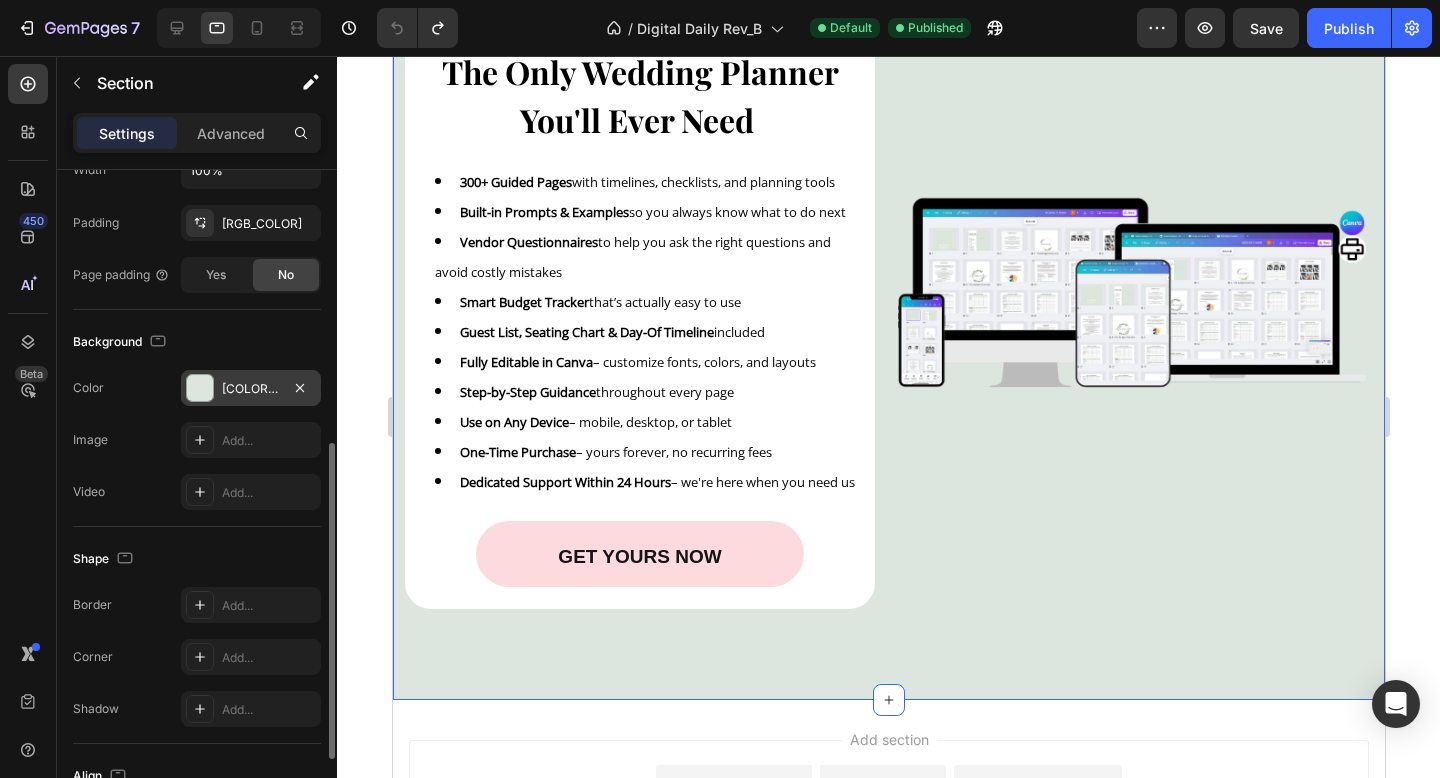 click on "DCE6DE" at bounding box center (251, 388) 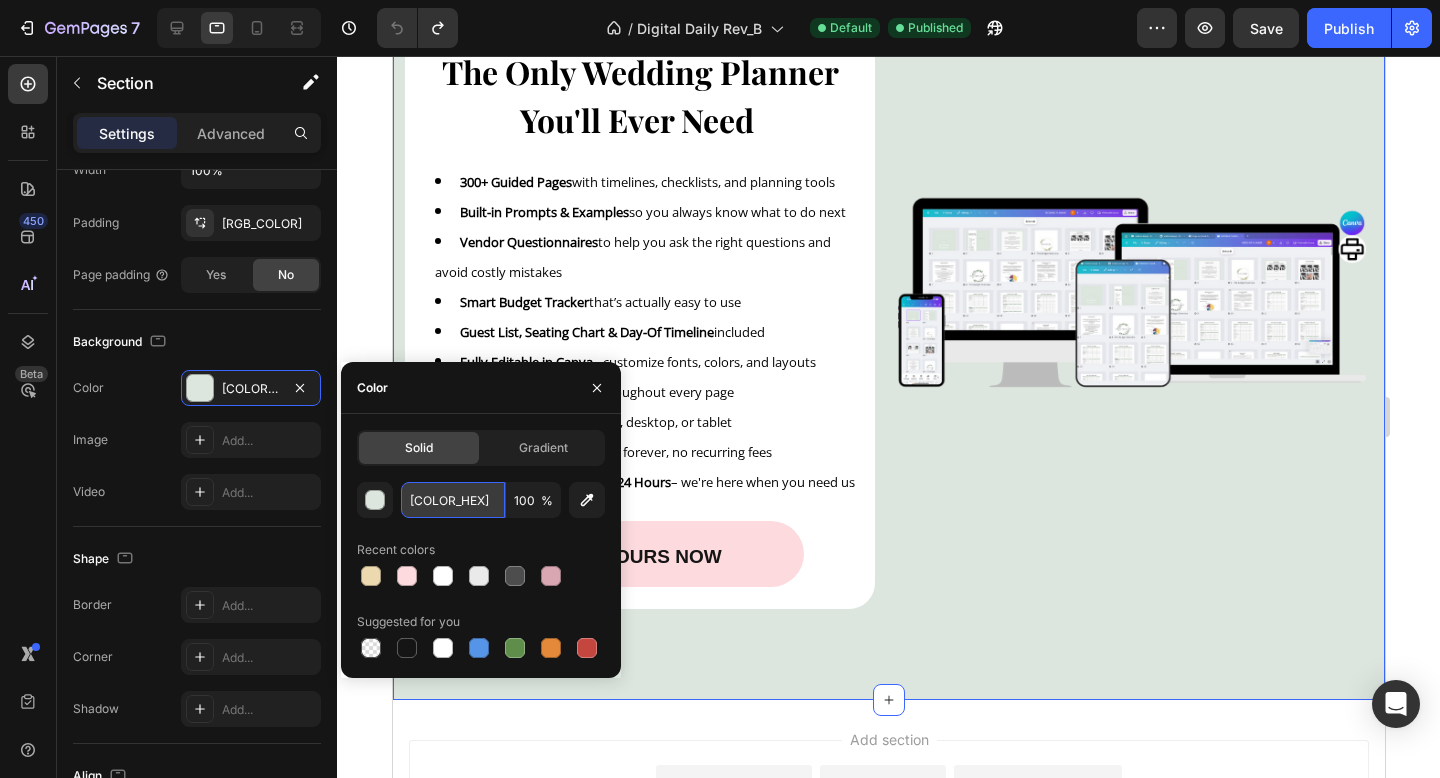 paste on "F2F3FF" 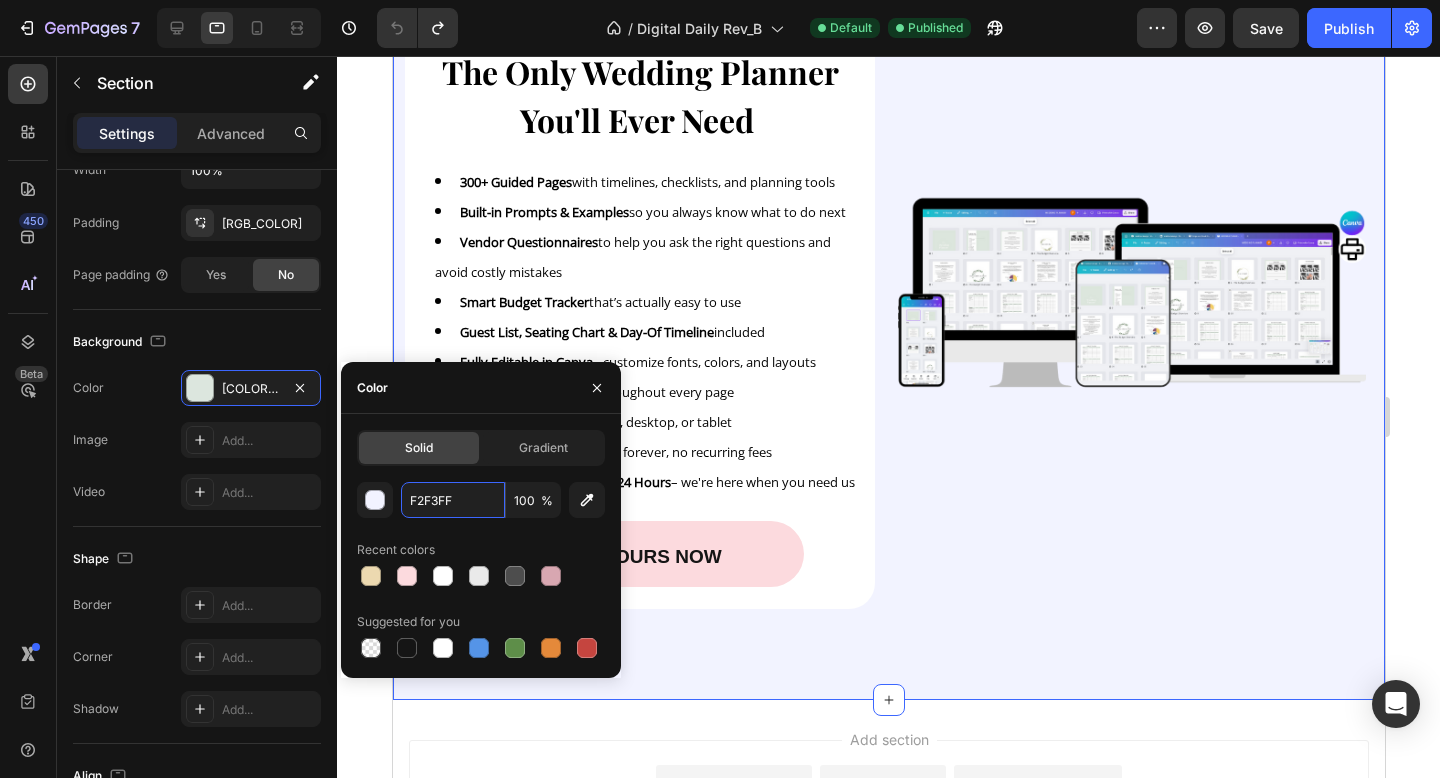 type on "F2F3FF" 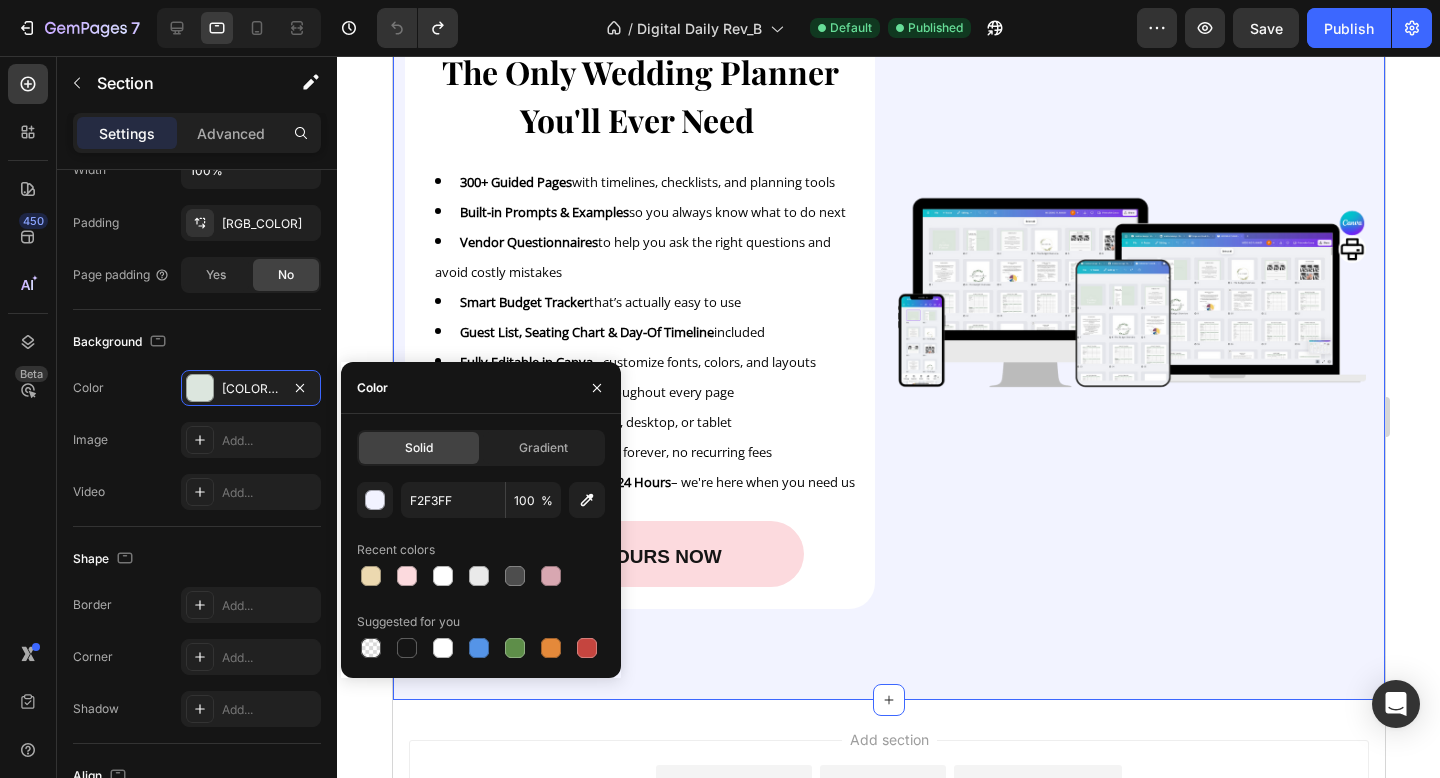 click on "Color" at bounding box center (481, 388) 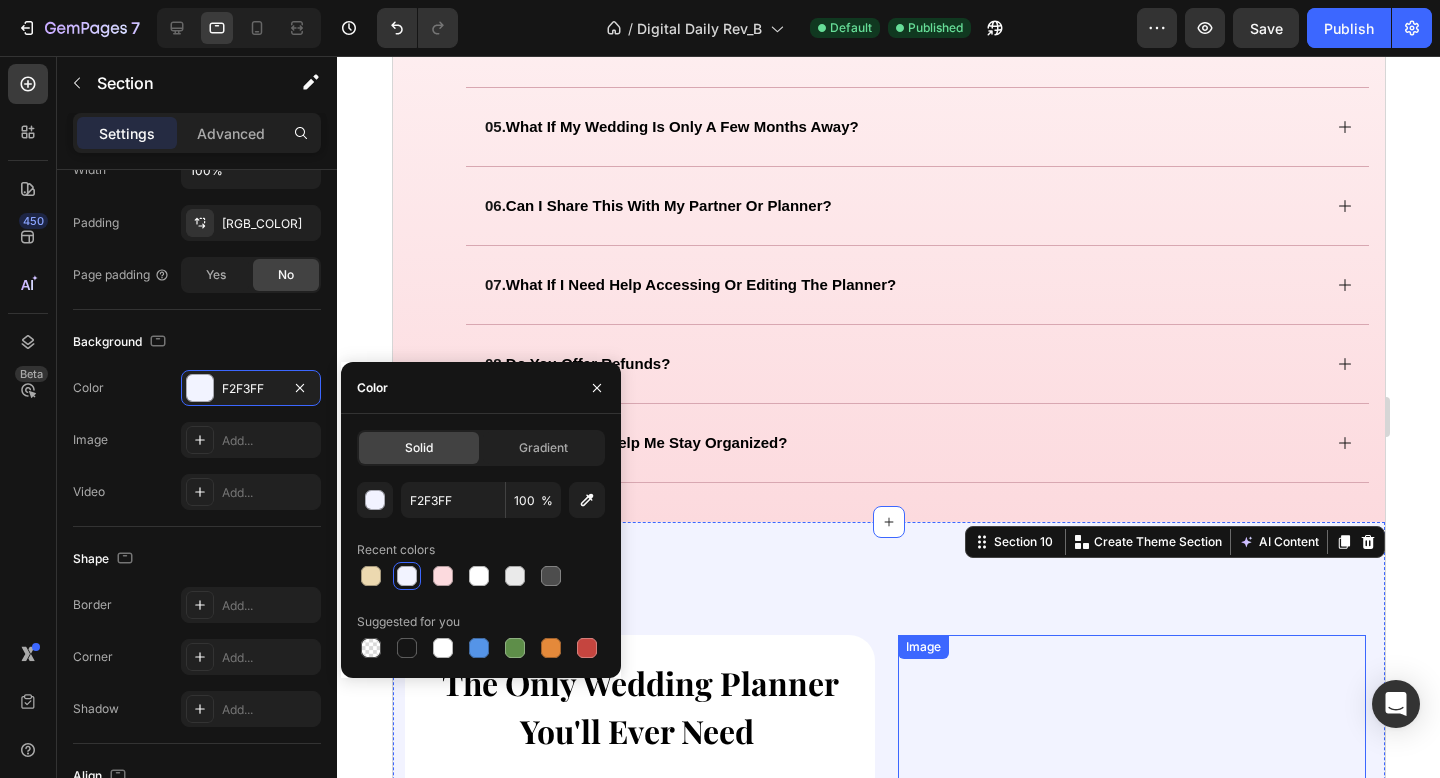 scroll, scrollTop: 3346, scrollLeft: 0, axis: vertical 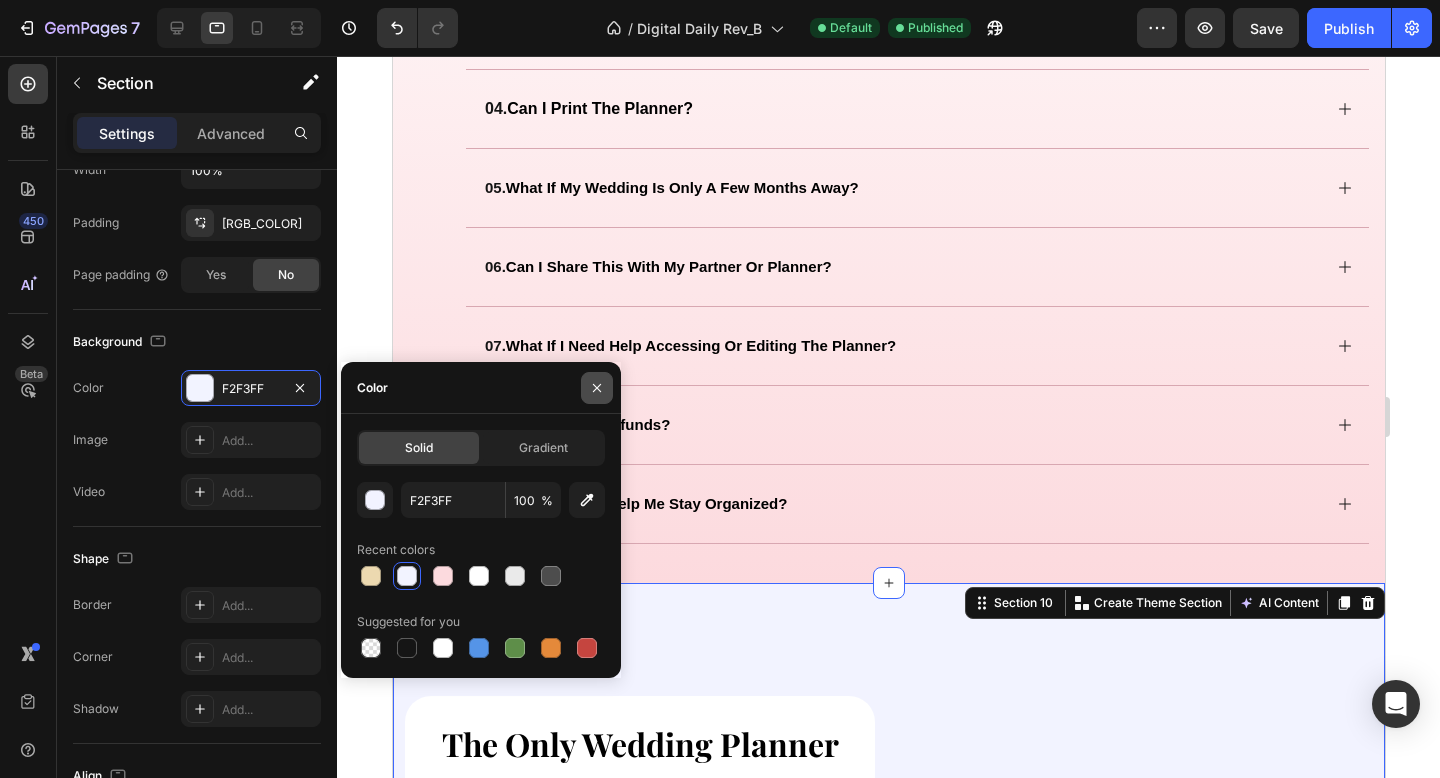 click 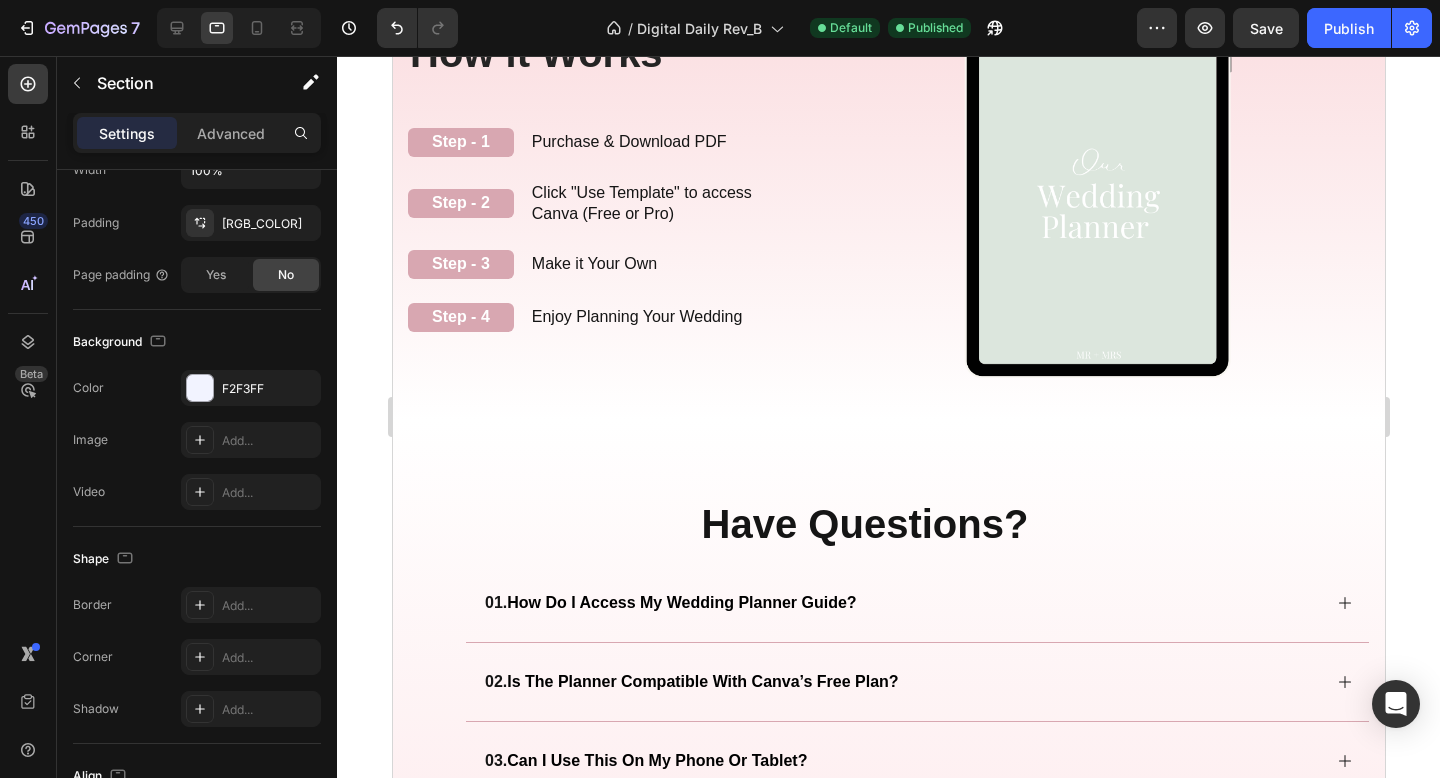 scroll, scrollTop: 2652, scrollLeft: 0, axis: vertical 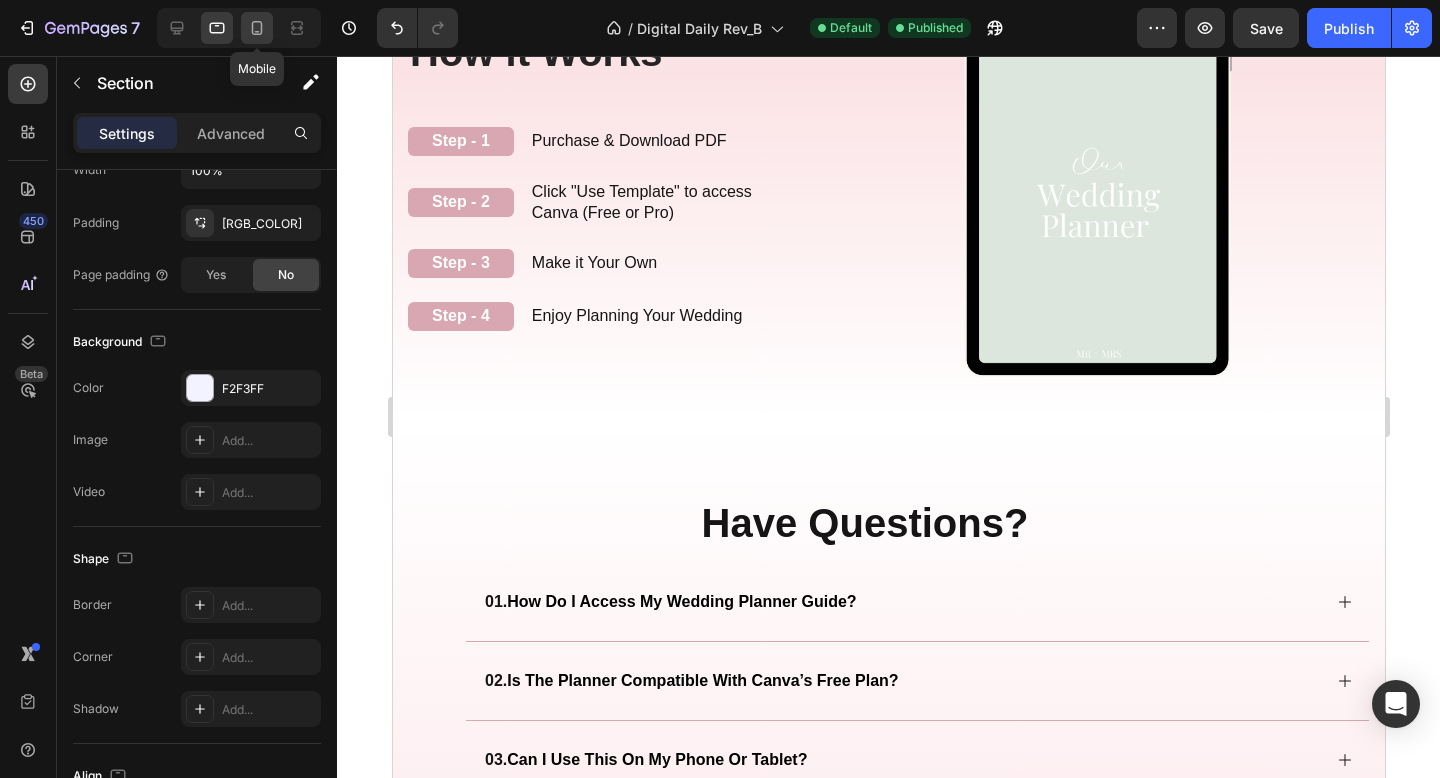click 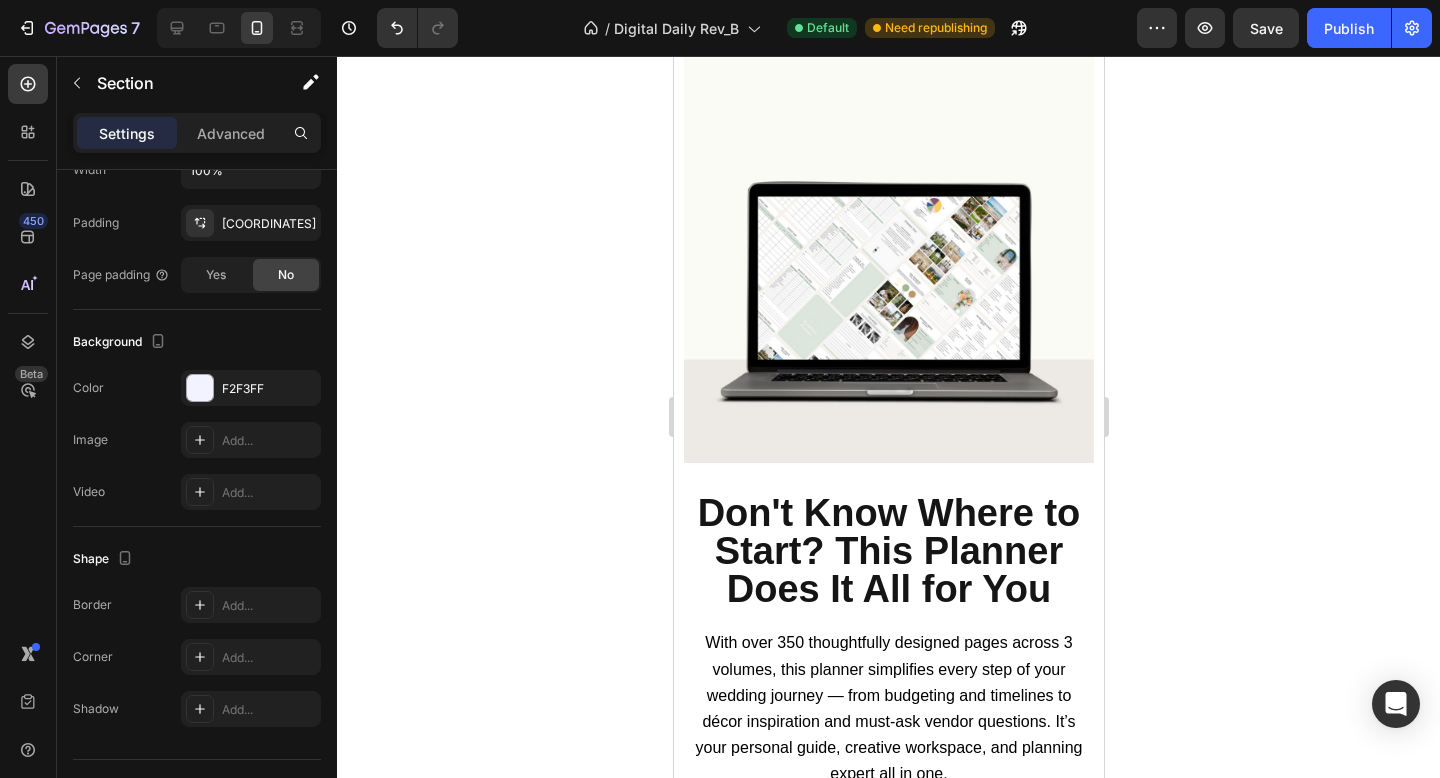 scroll, scrollTop: 0, scrollLeft: 0, axis: both 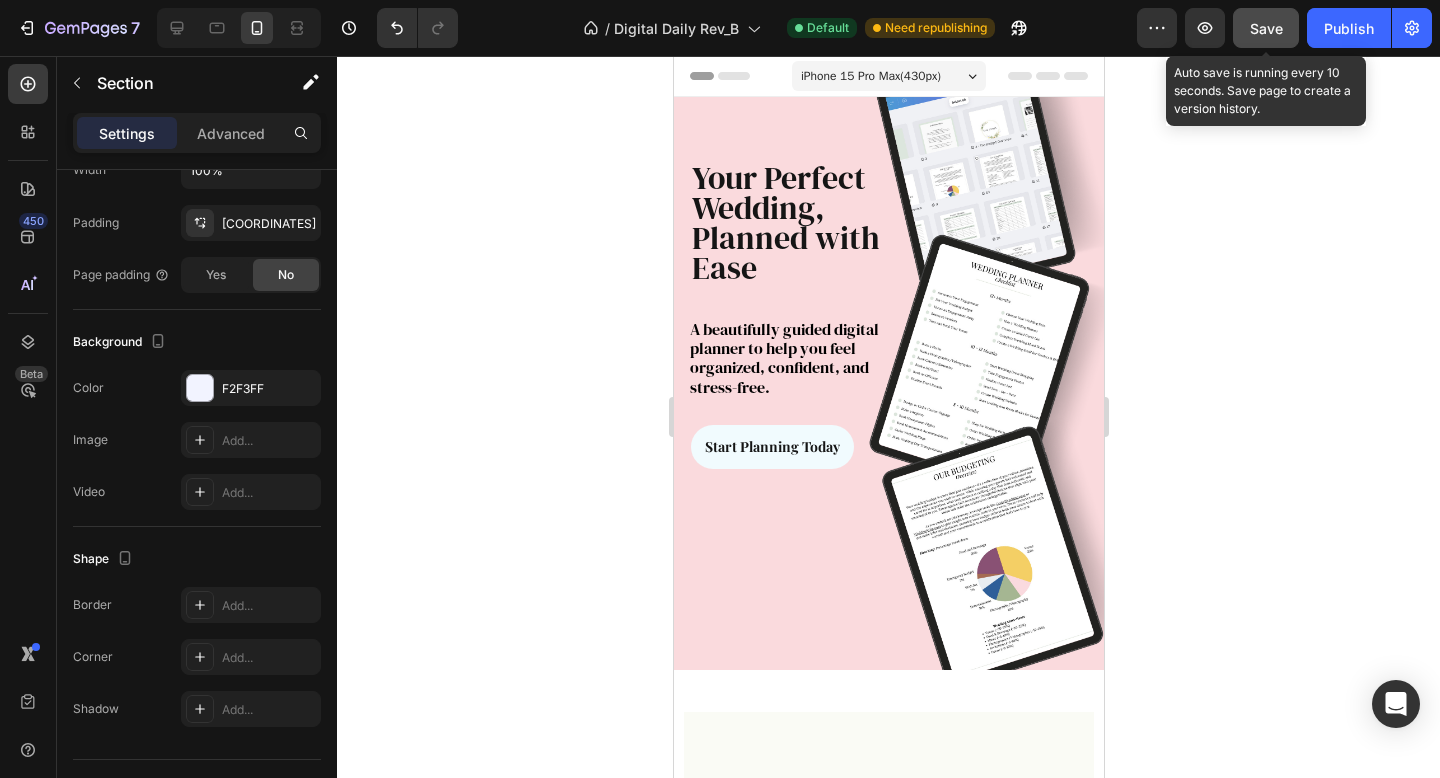 click on "Save" at bounding box center [1266, 28] 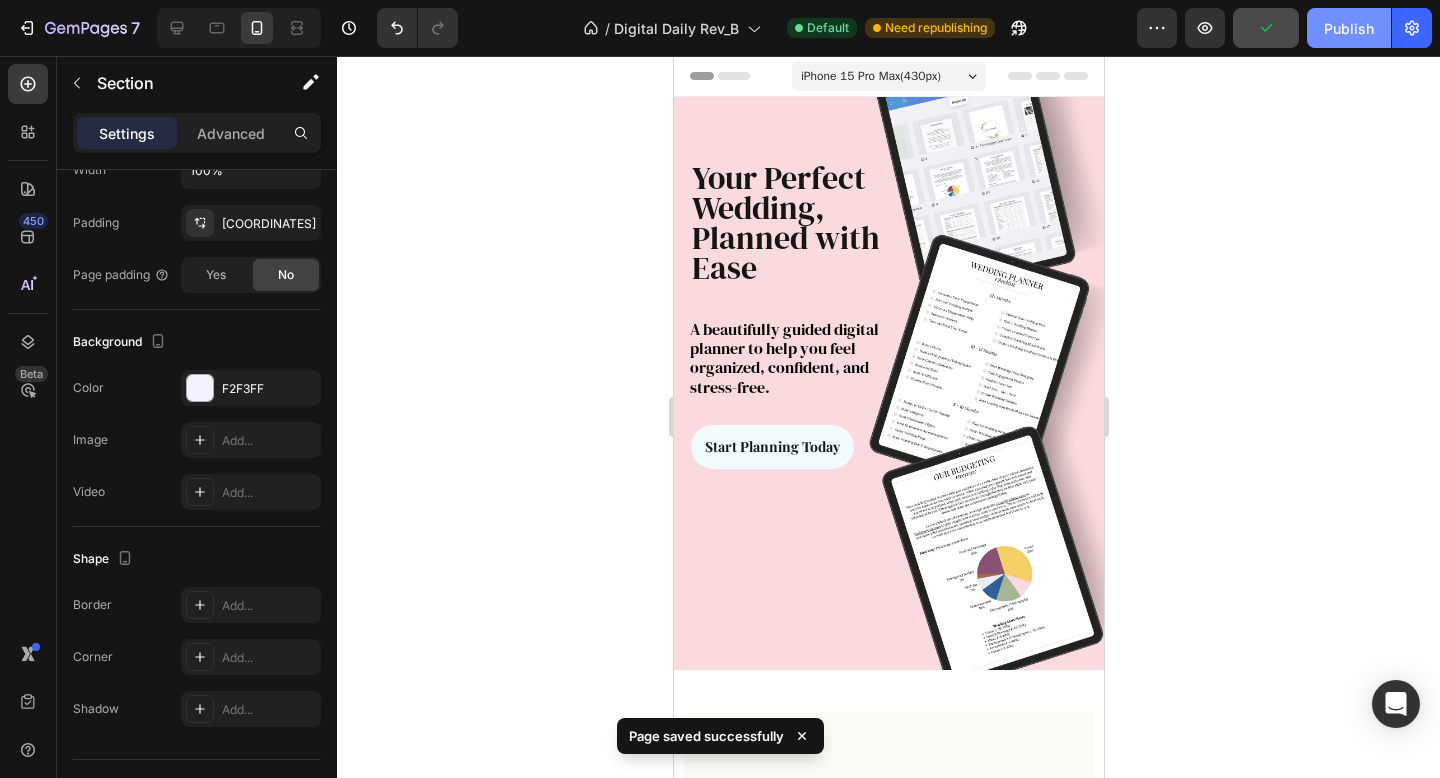 click on "Publish" at bounding box center (1349, 28) 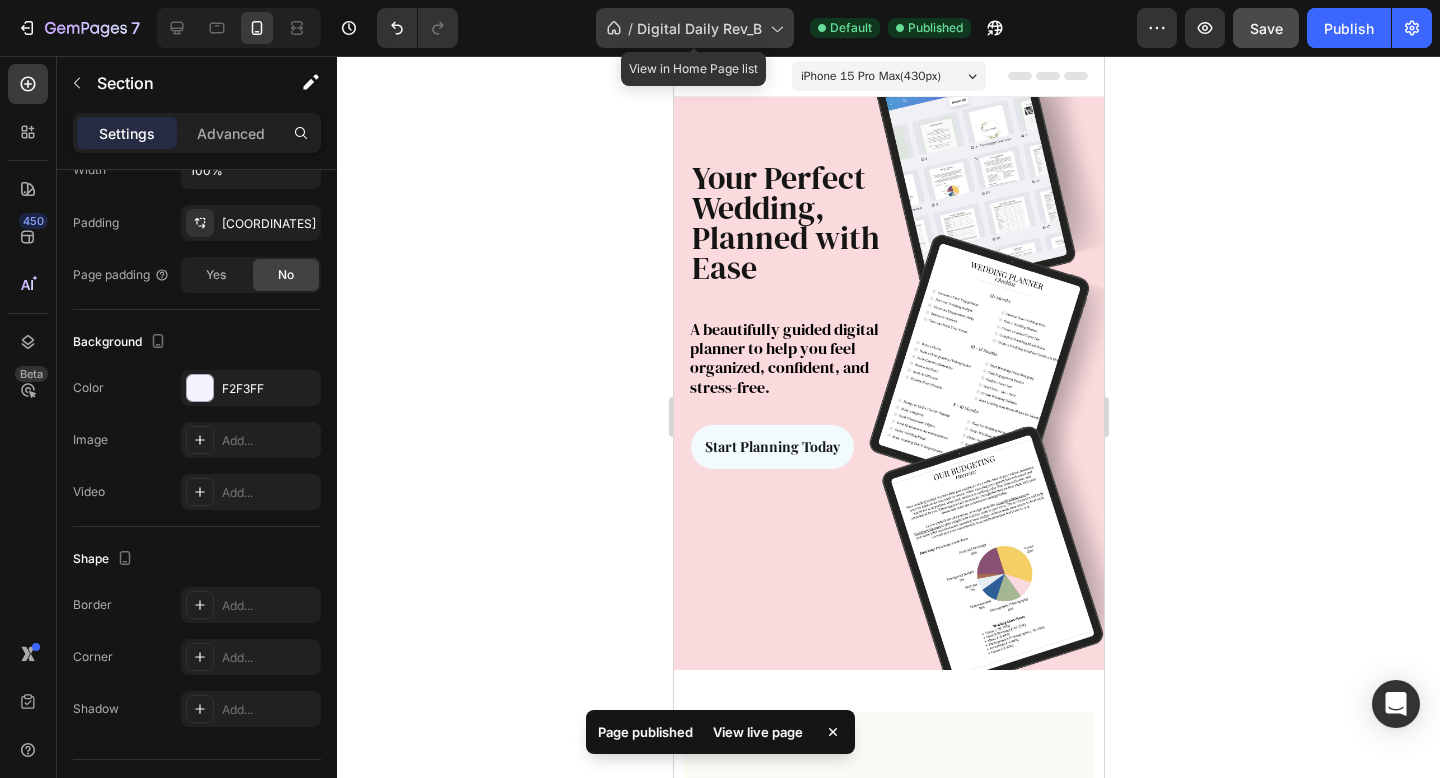 click on "Digital Daily Rev_B" at bounding box center [699, 28] 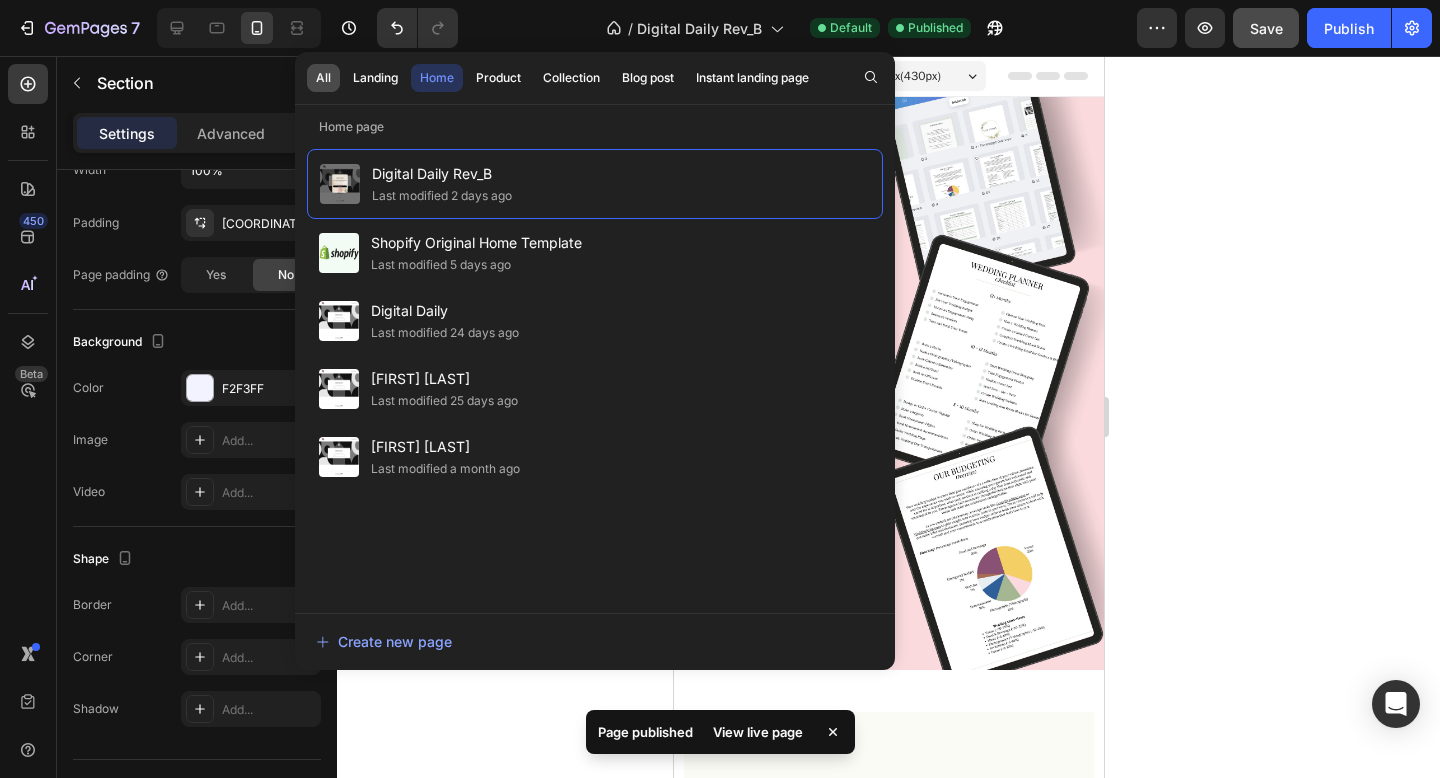 click on "All" at bounding box center [323, 78] 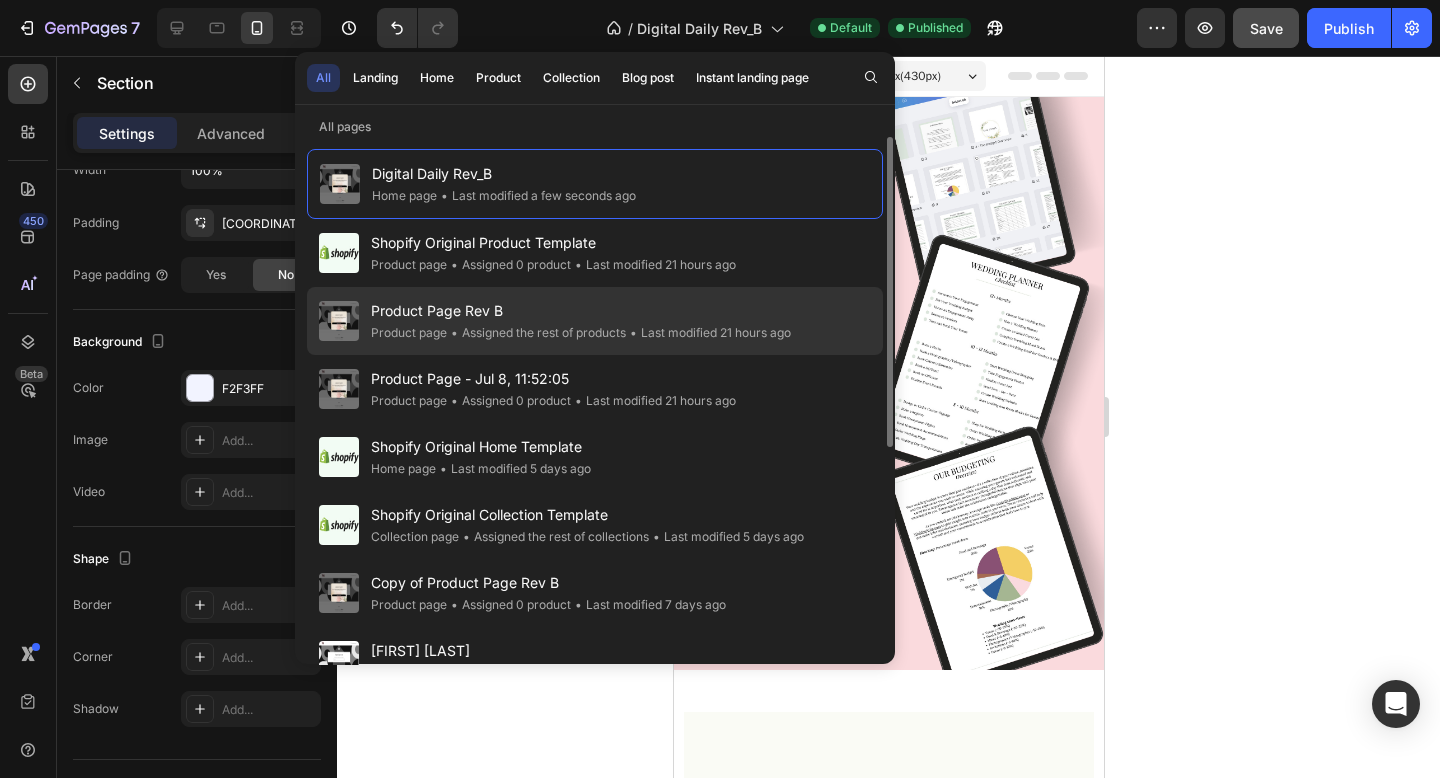 click on "• Assigned the rest of products" 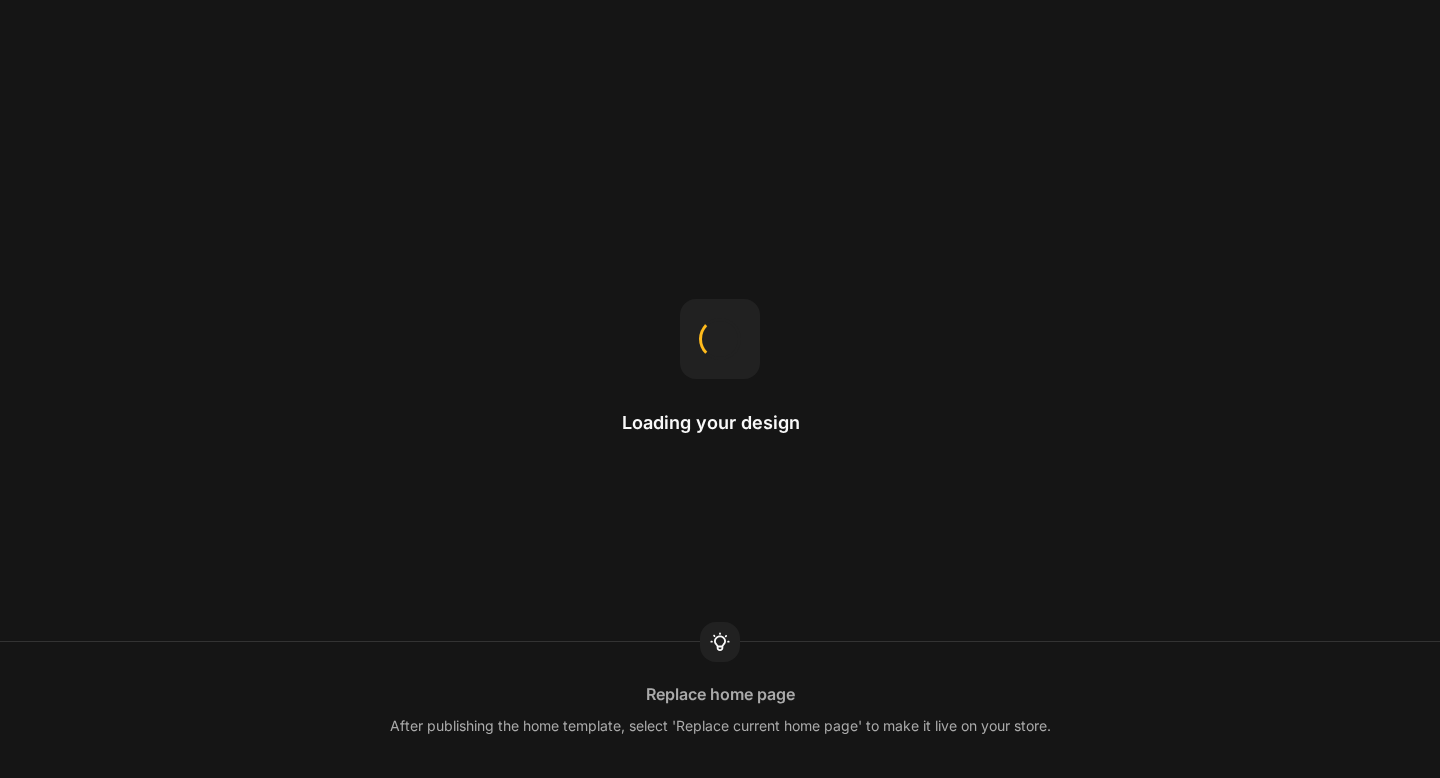 scroll, scrollTop: 0, scrollLeft: 0, axis: both 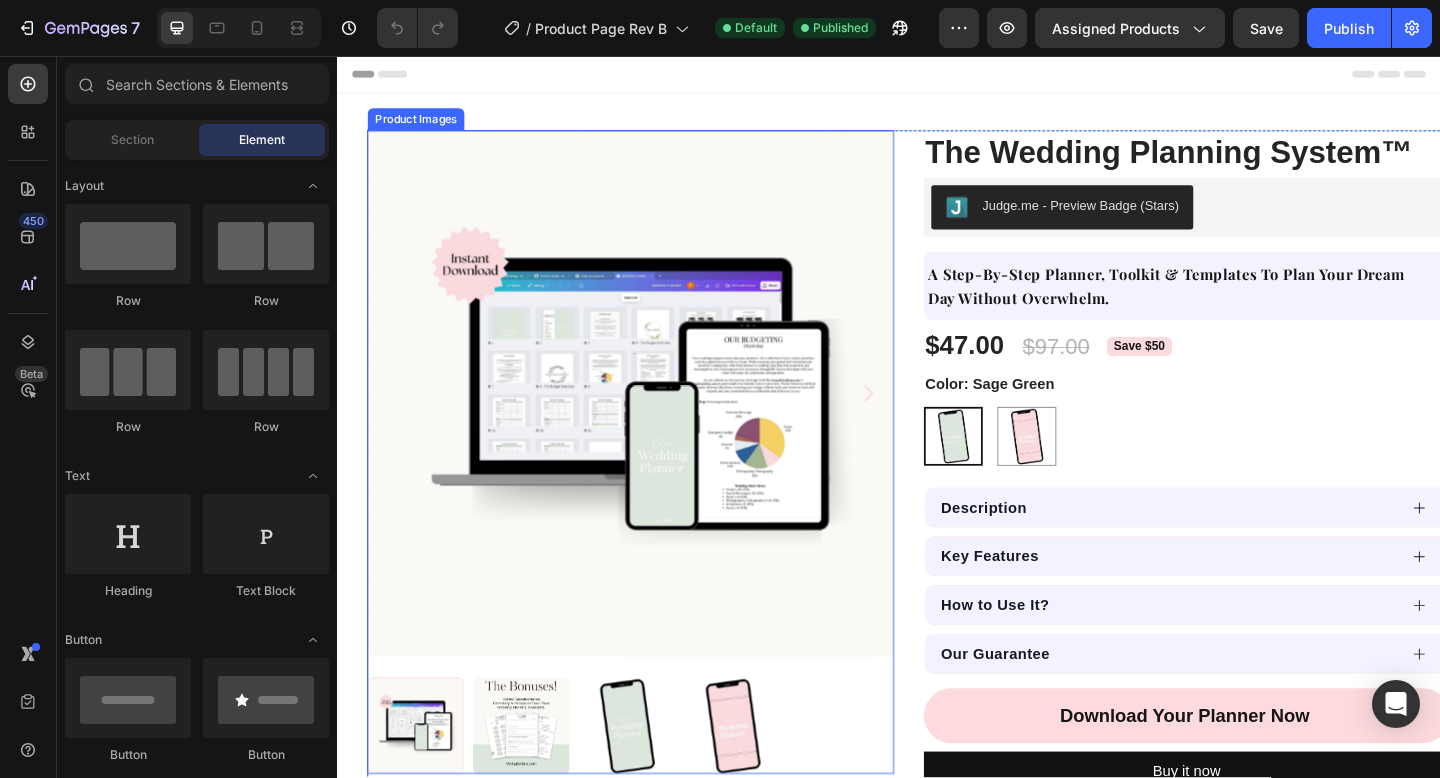 click at bounding box center [656, 423] 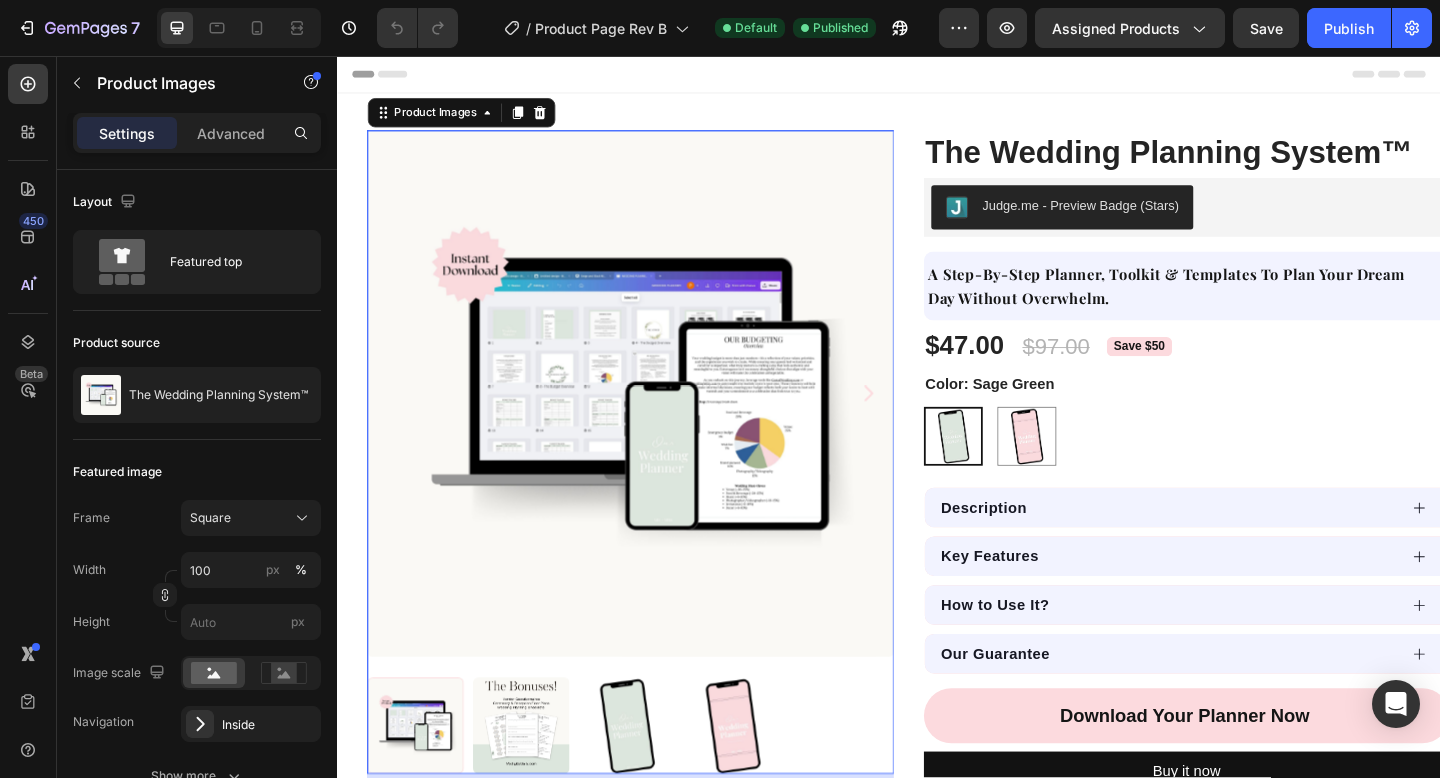 click at bounding box center [656, 423] 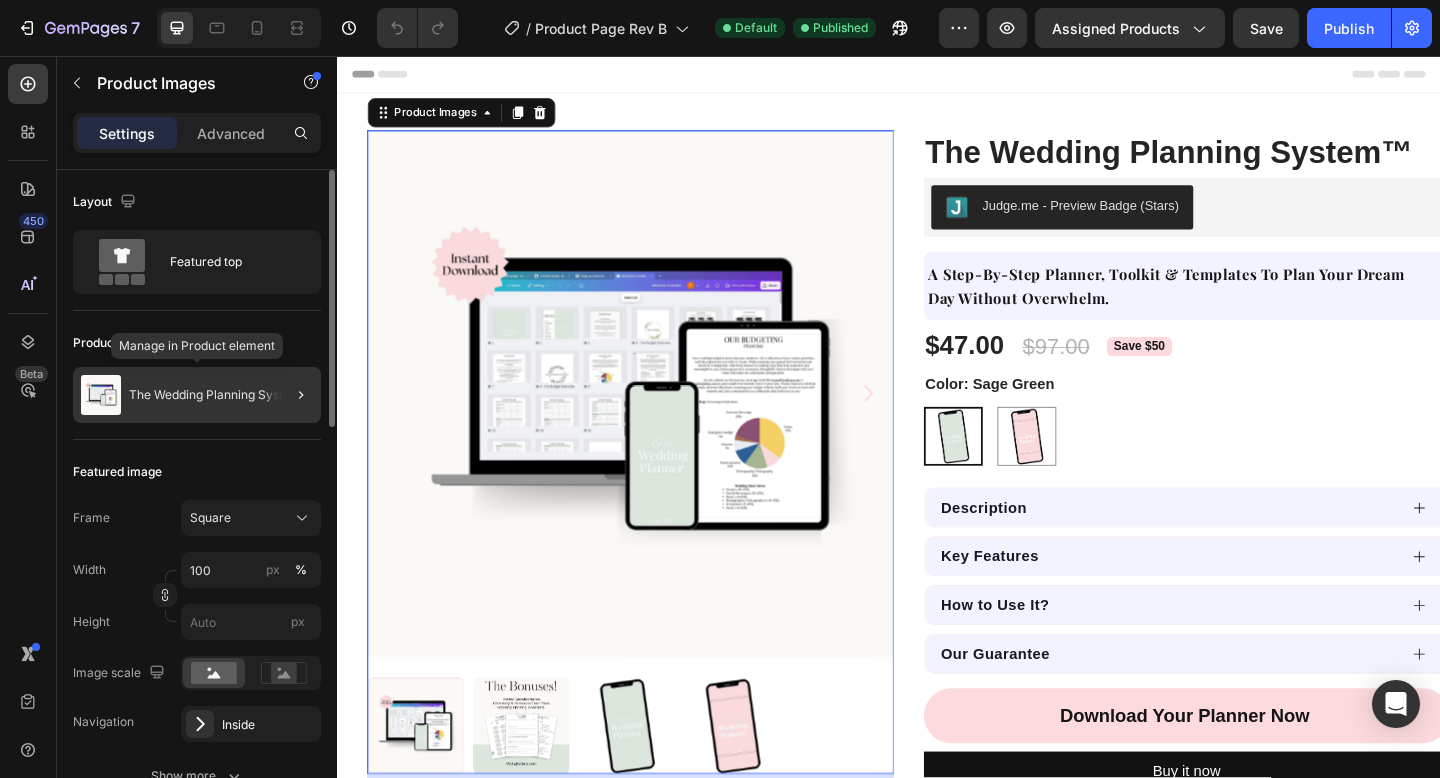 click on "The Wedding Planning System™" at bounding box center [218, 395] 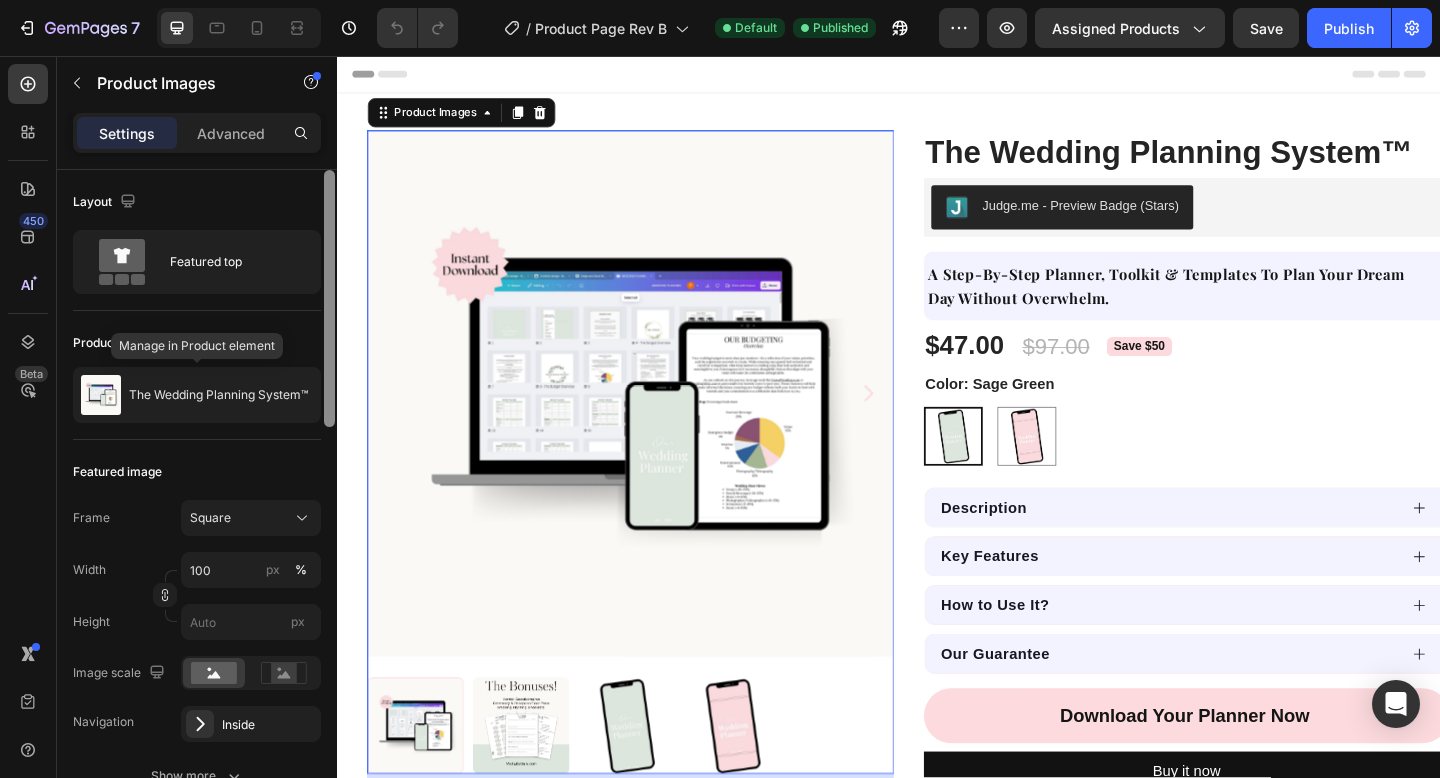 radio on "true" 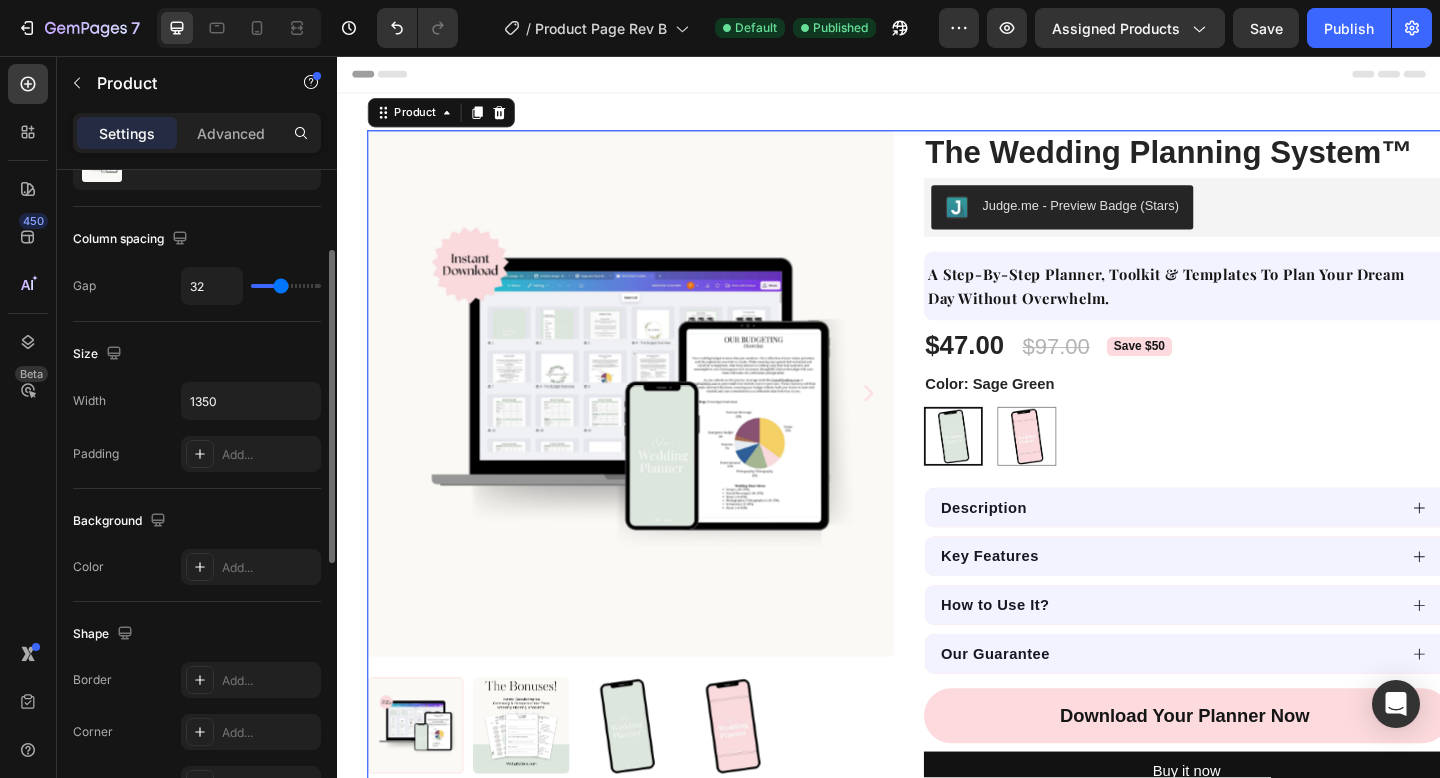scroll, scrollTop: 245, scrollLeft: 0, axis: vertical 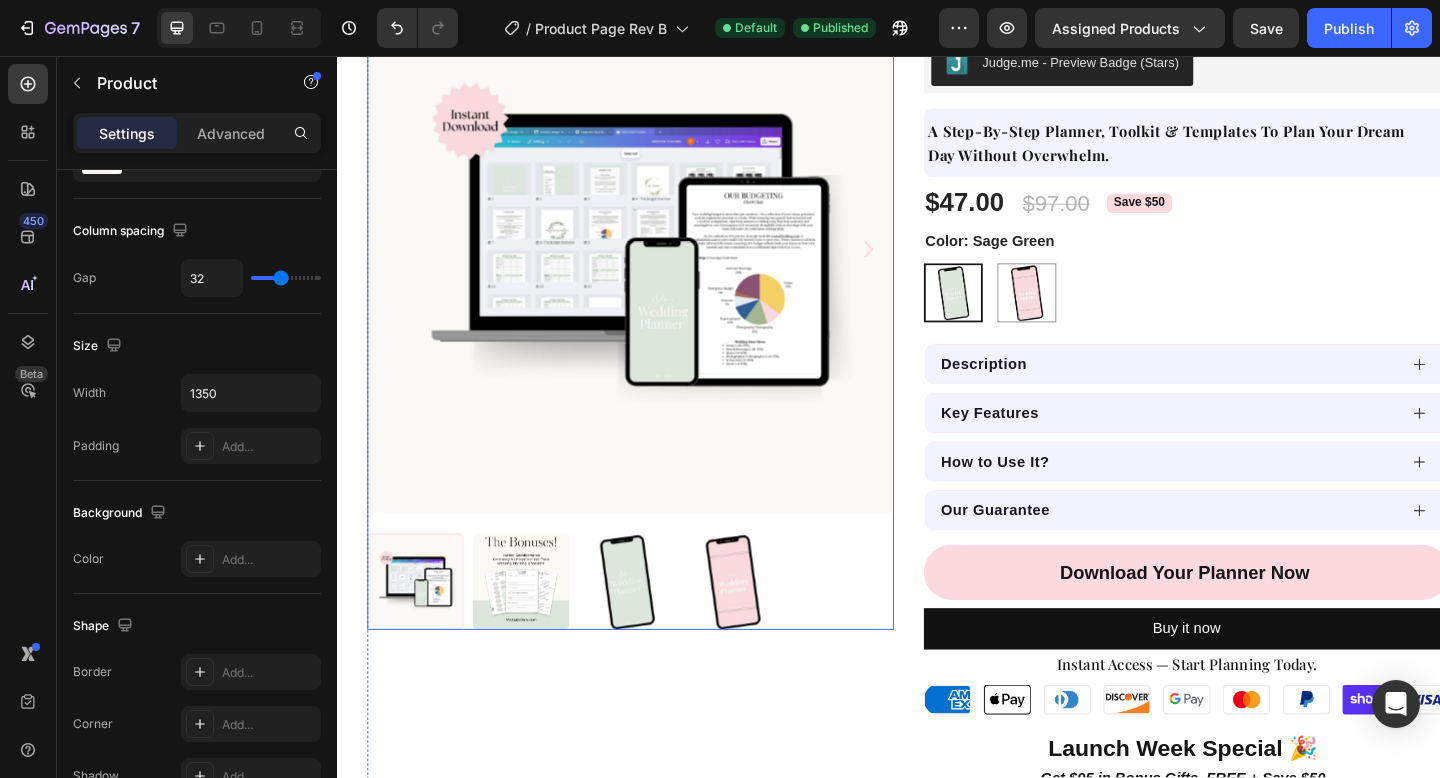 click at bounding box center (767, 628) 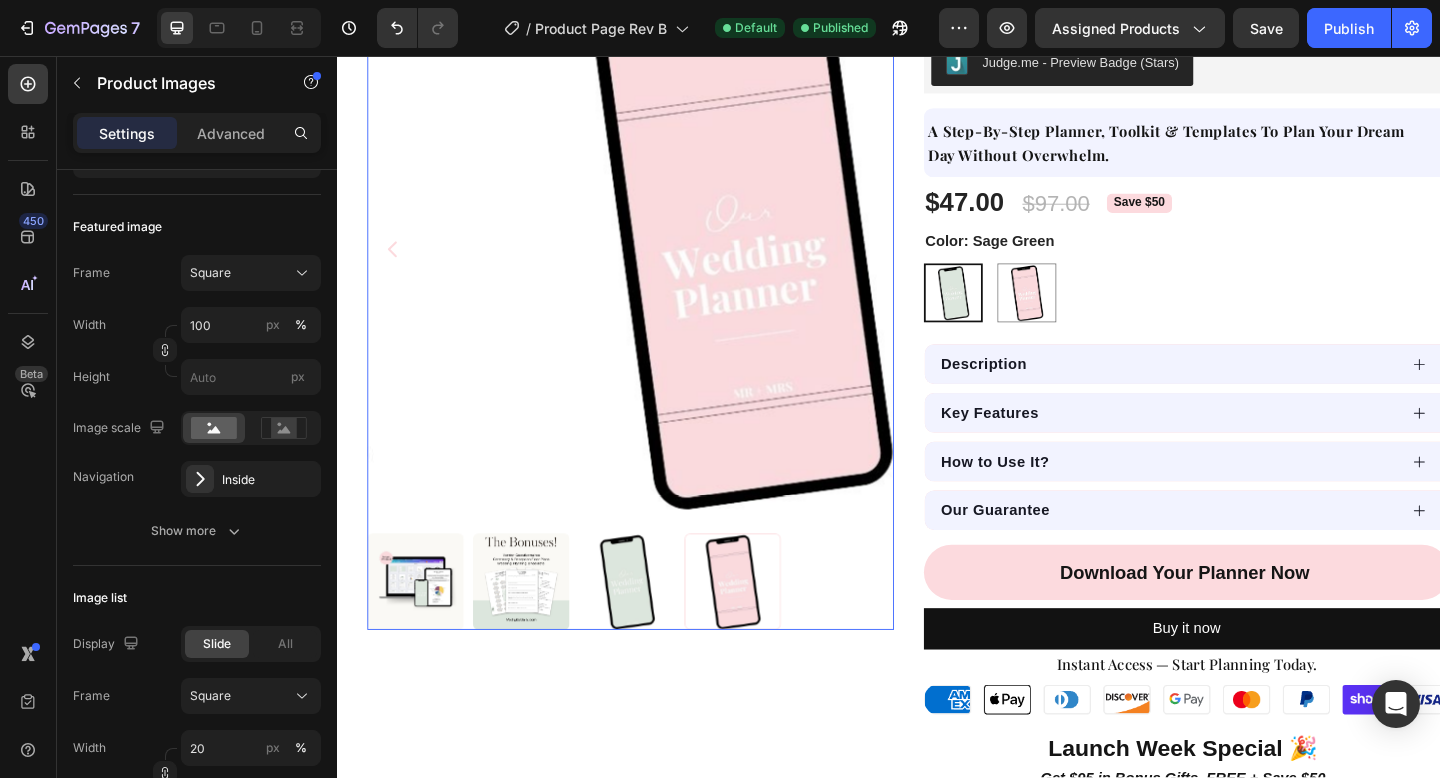 scroll, scrollTop: 0, scrollLeft: 0, axis: both 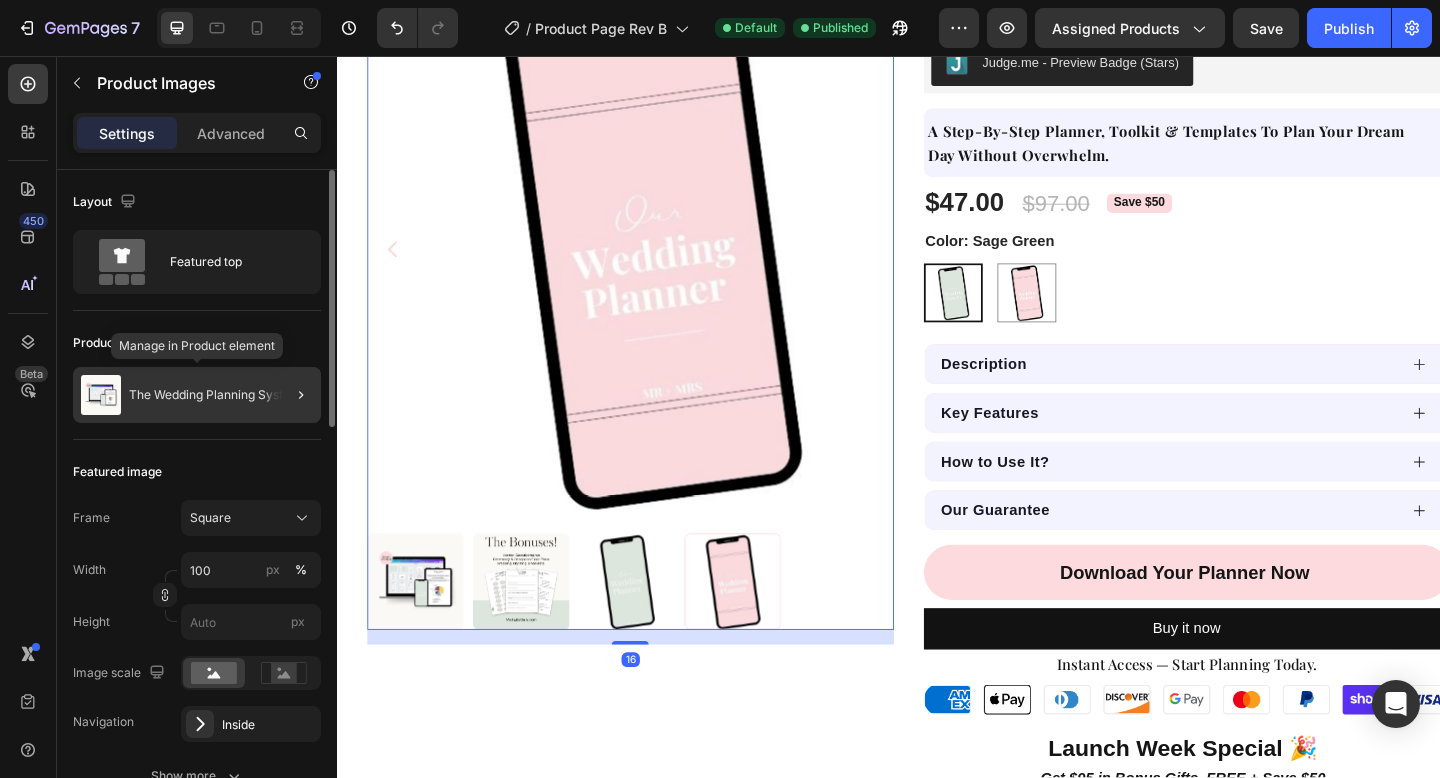 click on "The Wedding Planning System™" 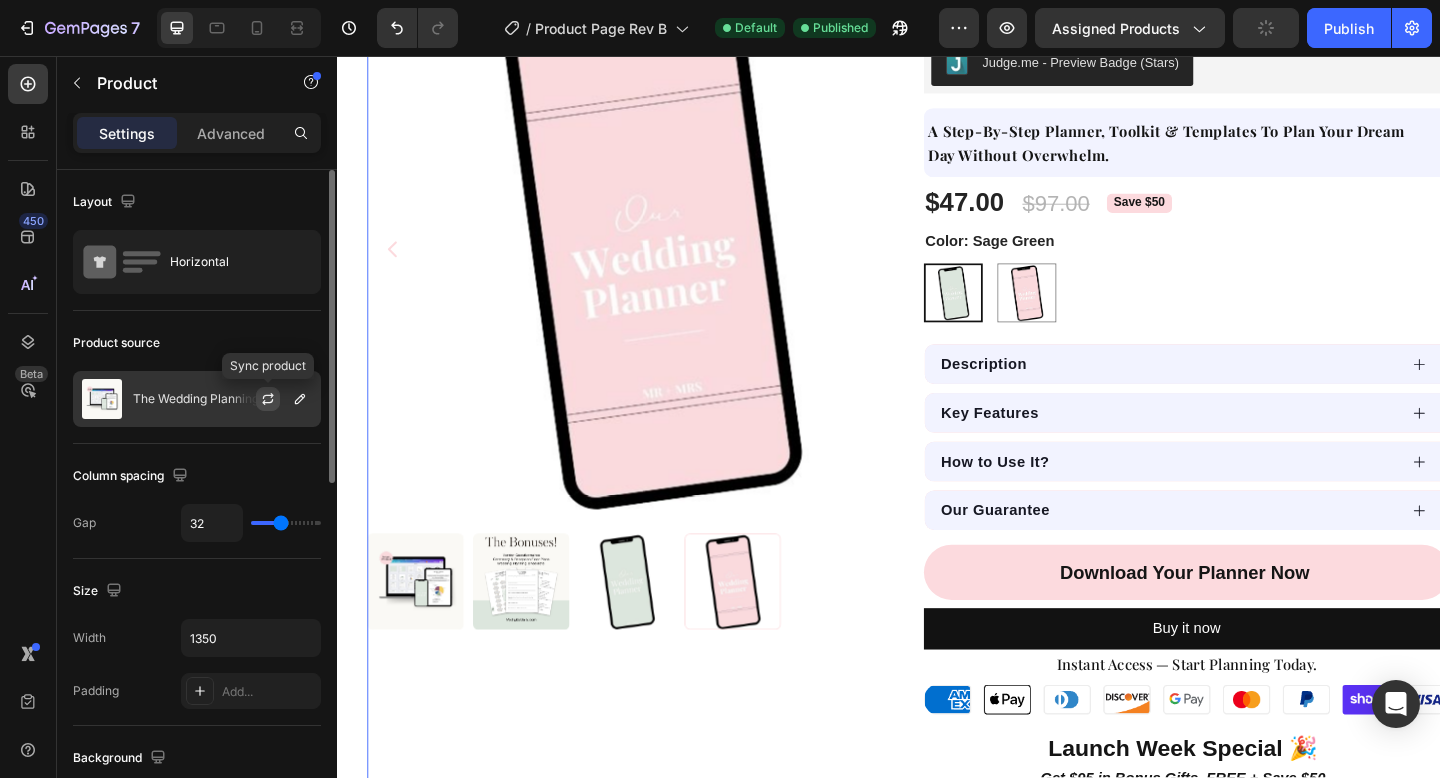 click 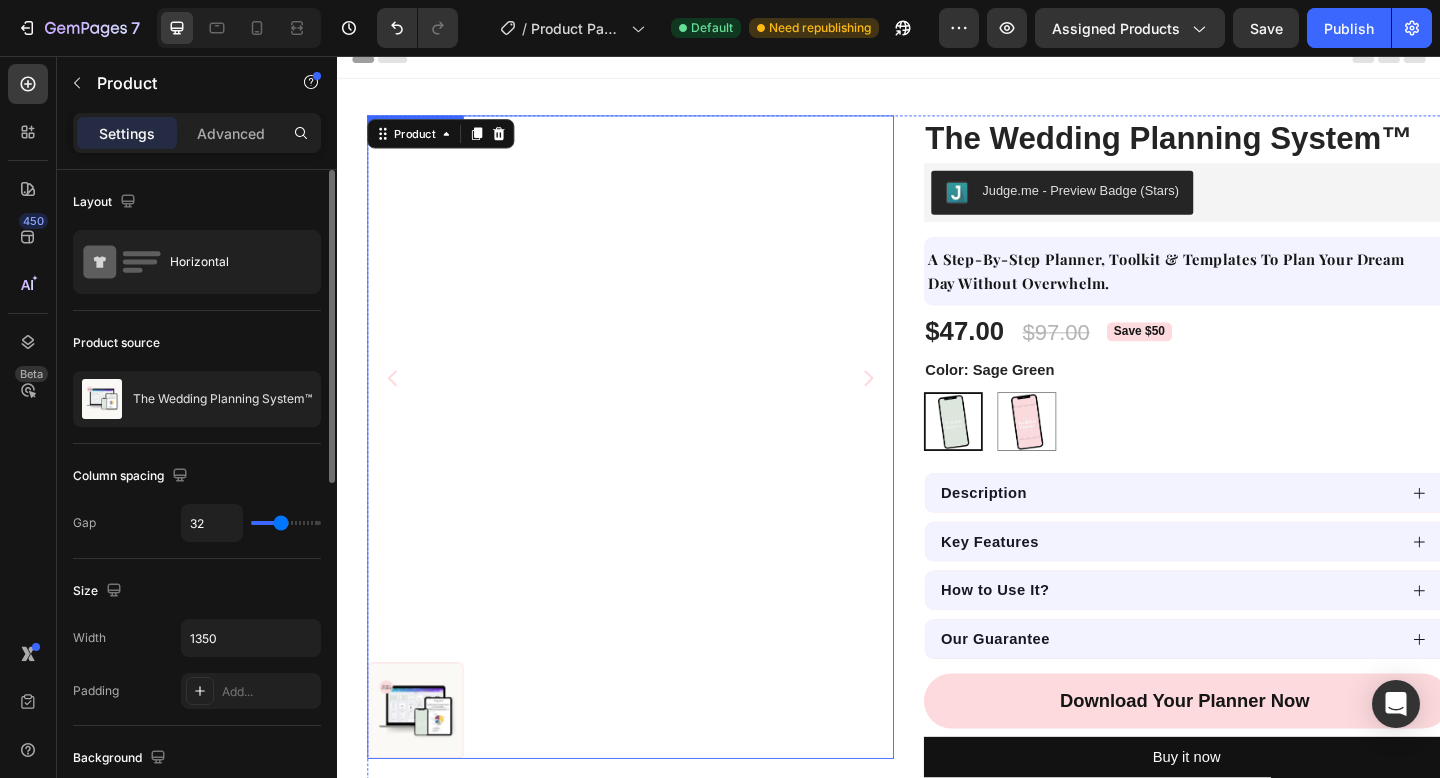 scroll, scrollTop: 0, scrollLeft: 0, axis: both 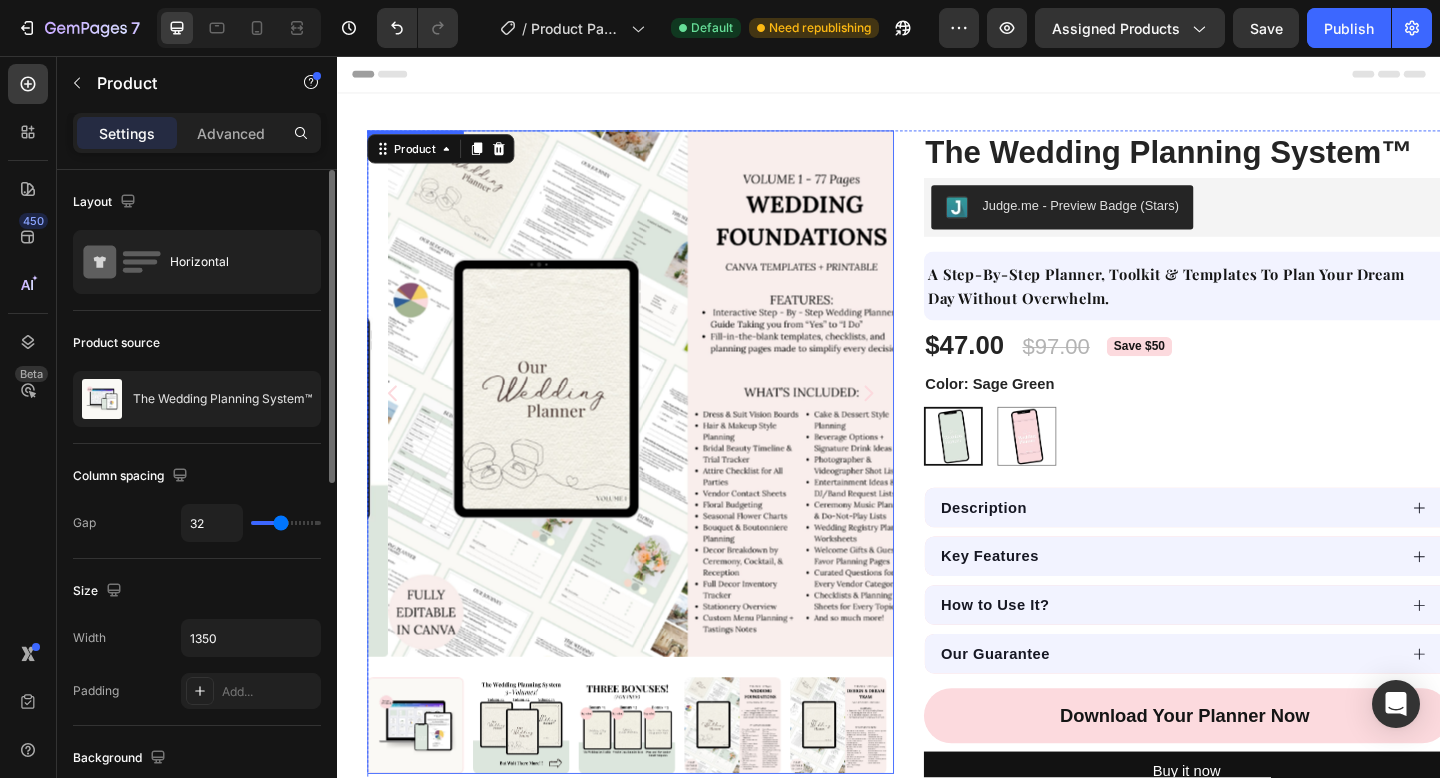 click at bounding box center [422, 784] 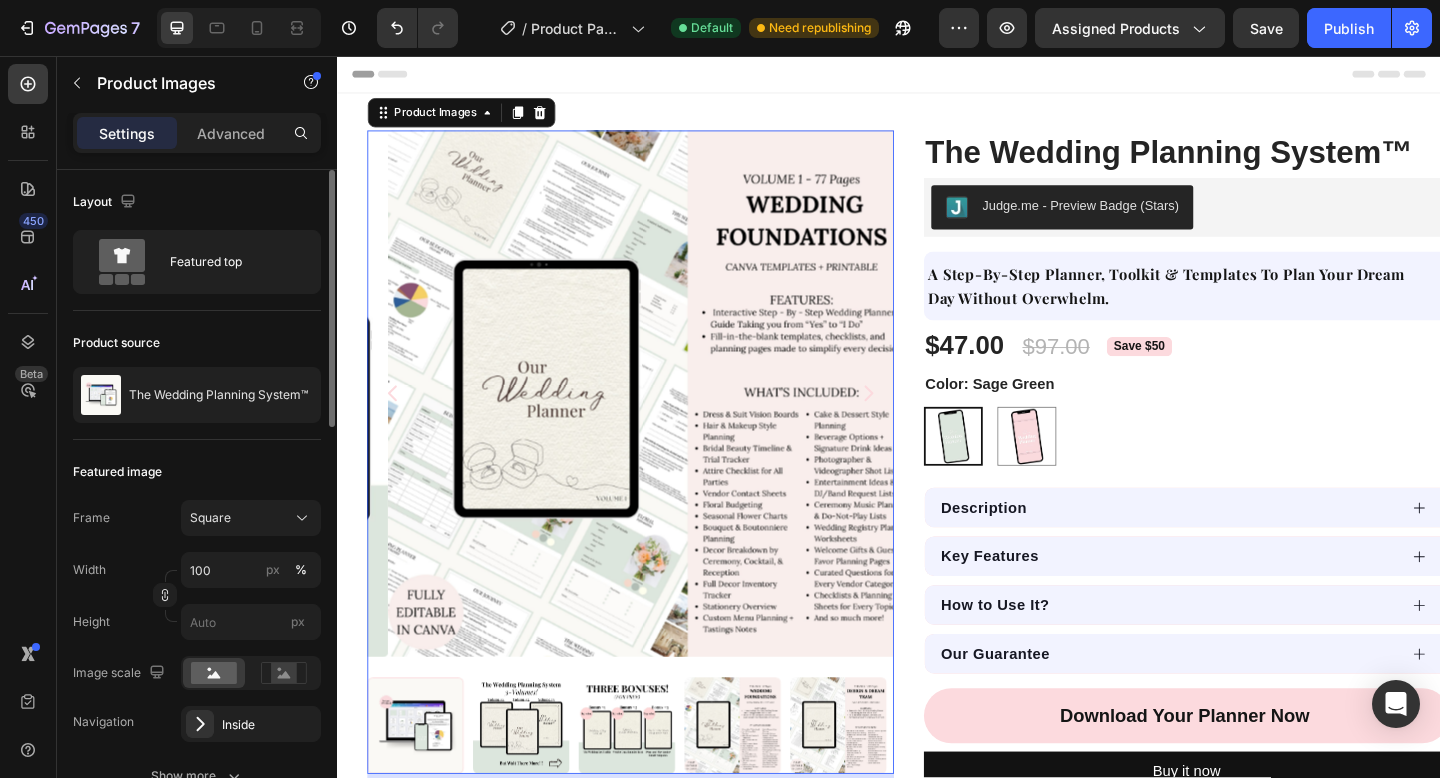 click at bounding box center (537, 784) 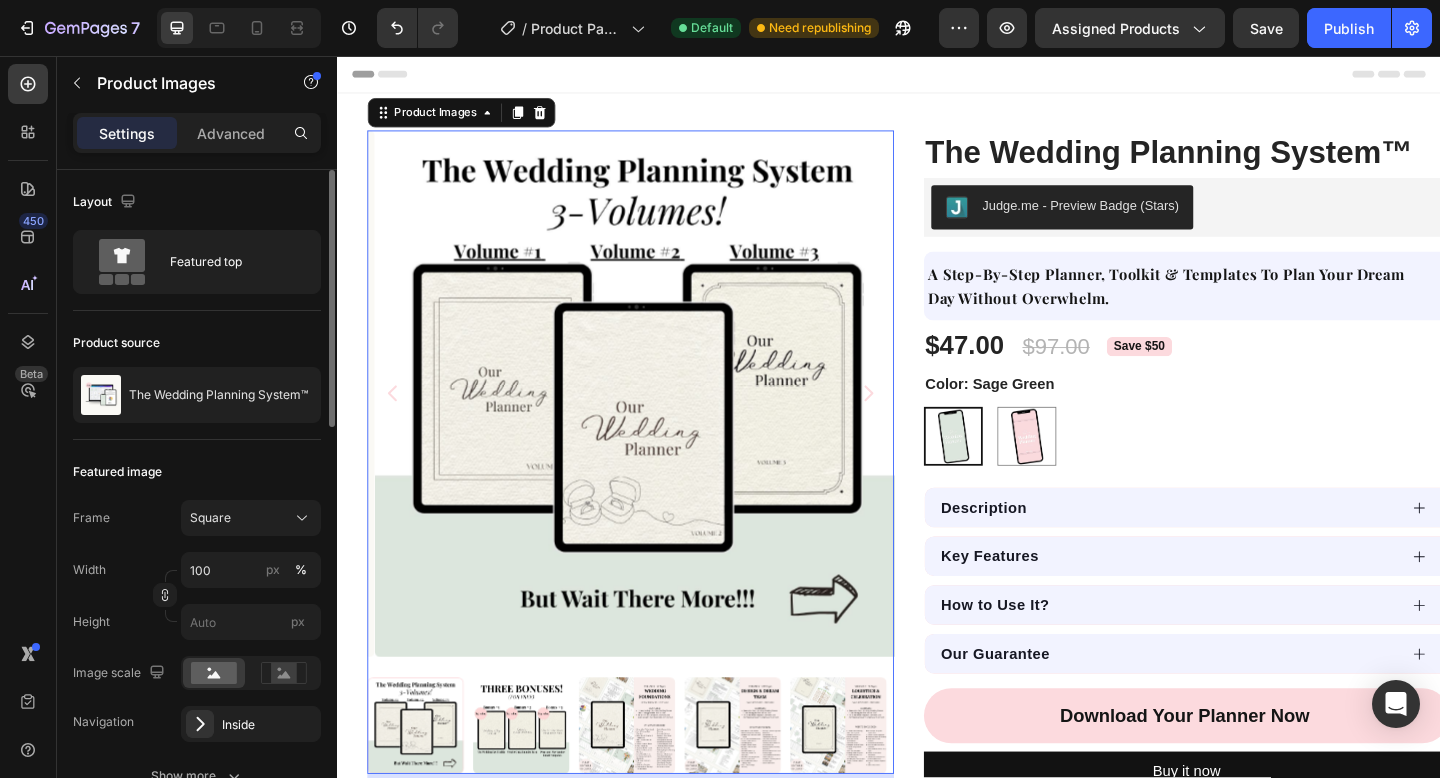 click at bounding box center [422, 784] 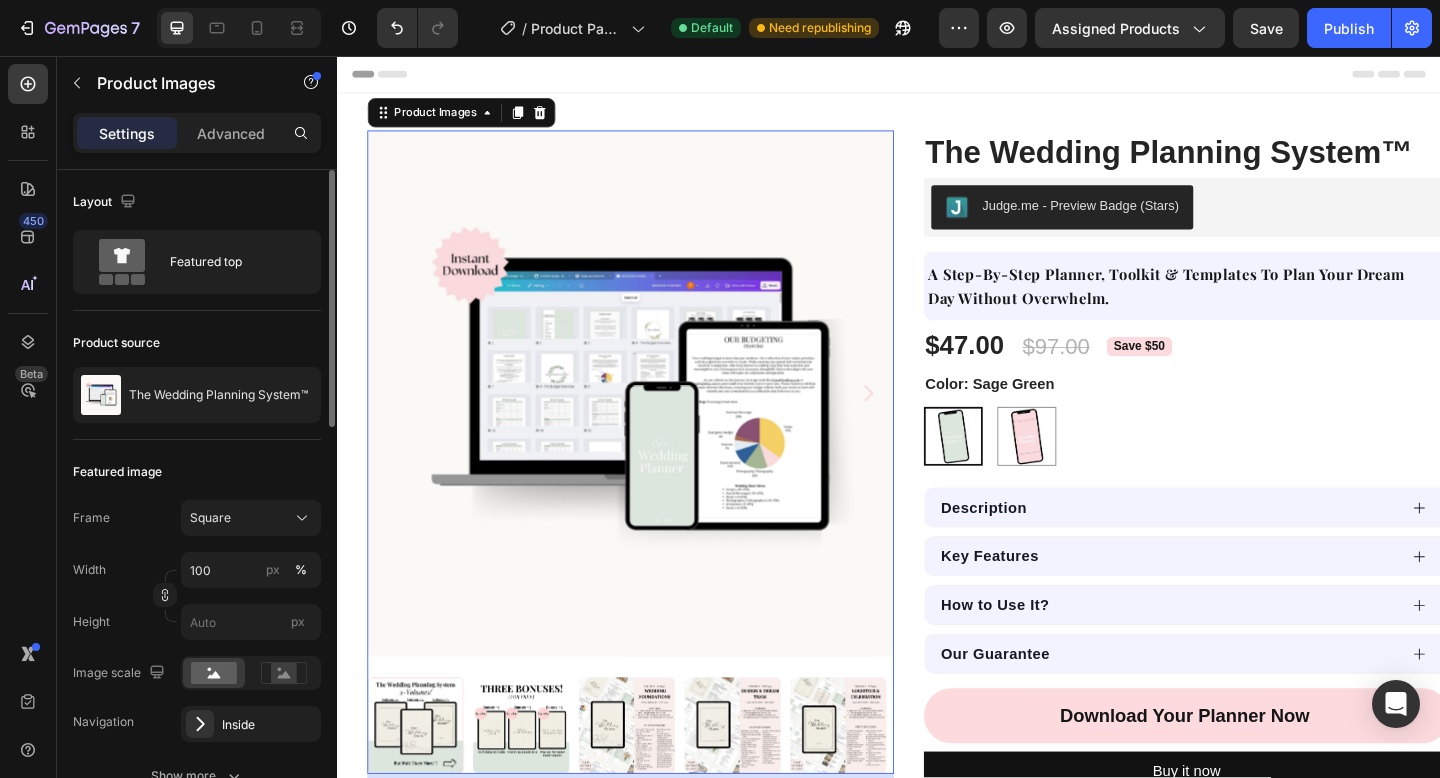 click at bounding box center [656, 423] 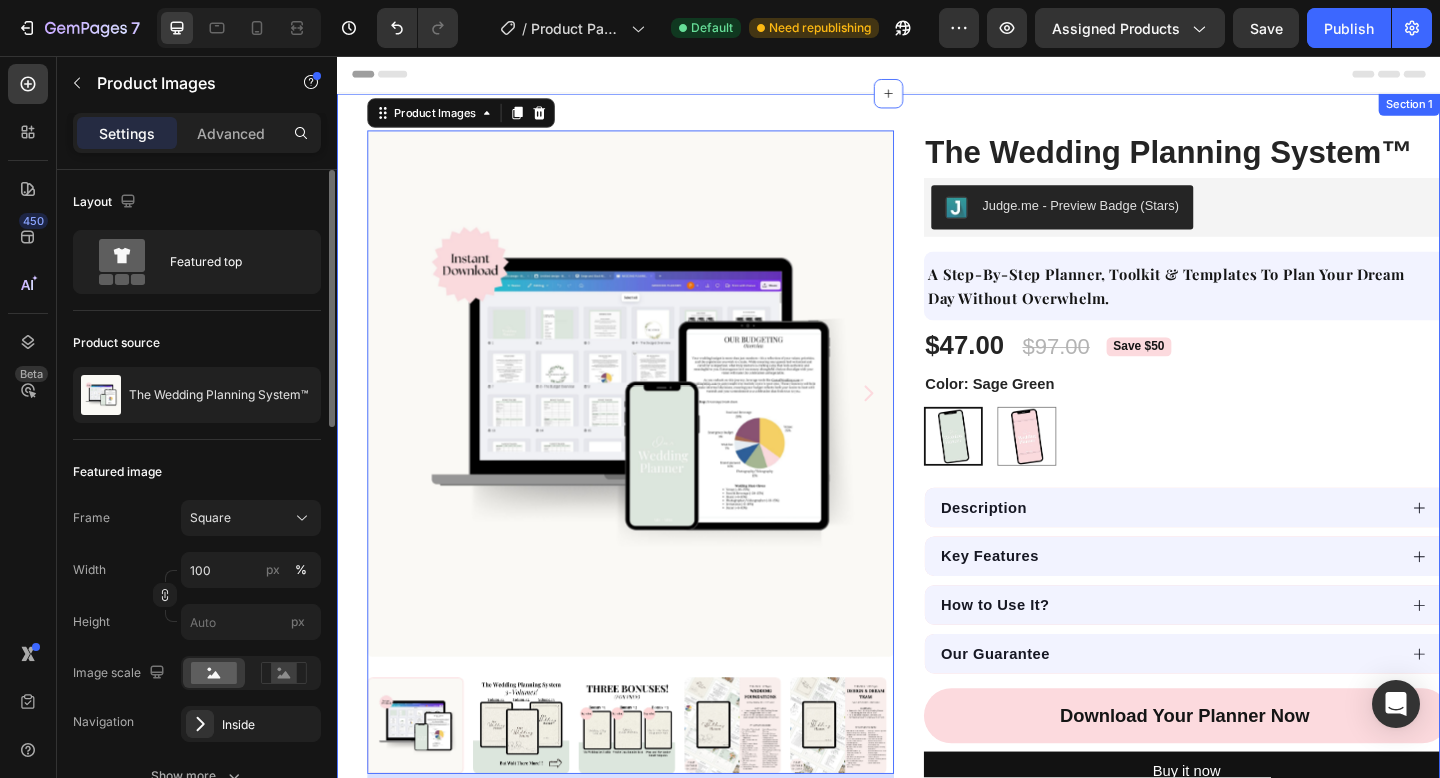 click on "Product Images   16
Product Images The Wedding Planning System™ Product Title The Wedding Planning System™ Product Title The Wedding Planning System™ Product Title Judge.me - Preview Badge (Stars) Judge.me a step-by-step planner, toolkit & templates to plan your dream day without overwhelm. Text block Row a step-by-step planner, toolkit & templates to plan your dream day without overwhelm. Text block Row $[PRICE] Product Price Product Price $[PRICE] Product Price Product Price Save $[PRICE] Product Badge Row Color: Sage Green Sage Green Sage Green   Gold Gold   Product Variants & Swatches
Description
Key Features
How to Use It?
Our Guarantee Accordion
Description
Key Features
How to Use It?
Our Guarantee Accordion
Description
Key Features
How to Use It?
Image" at bounding box center [937, 682] 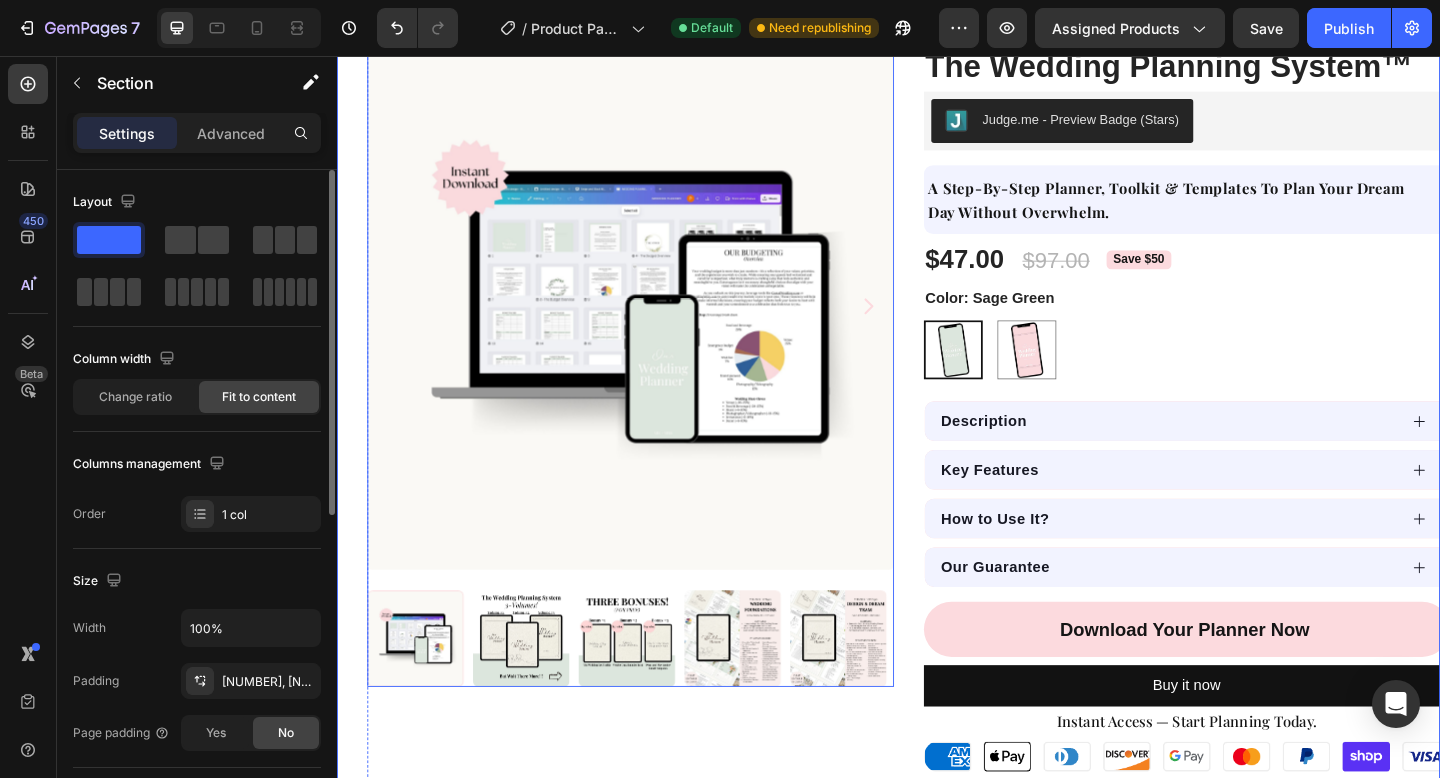 scroll, scrollTop: 80, scrollLeft: 0, axis: vertical 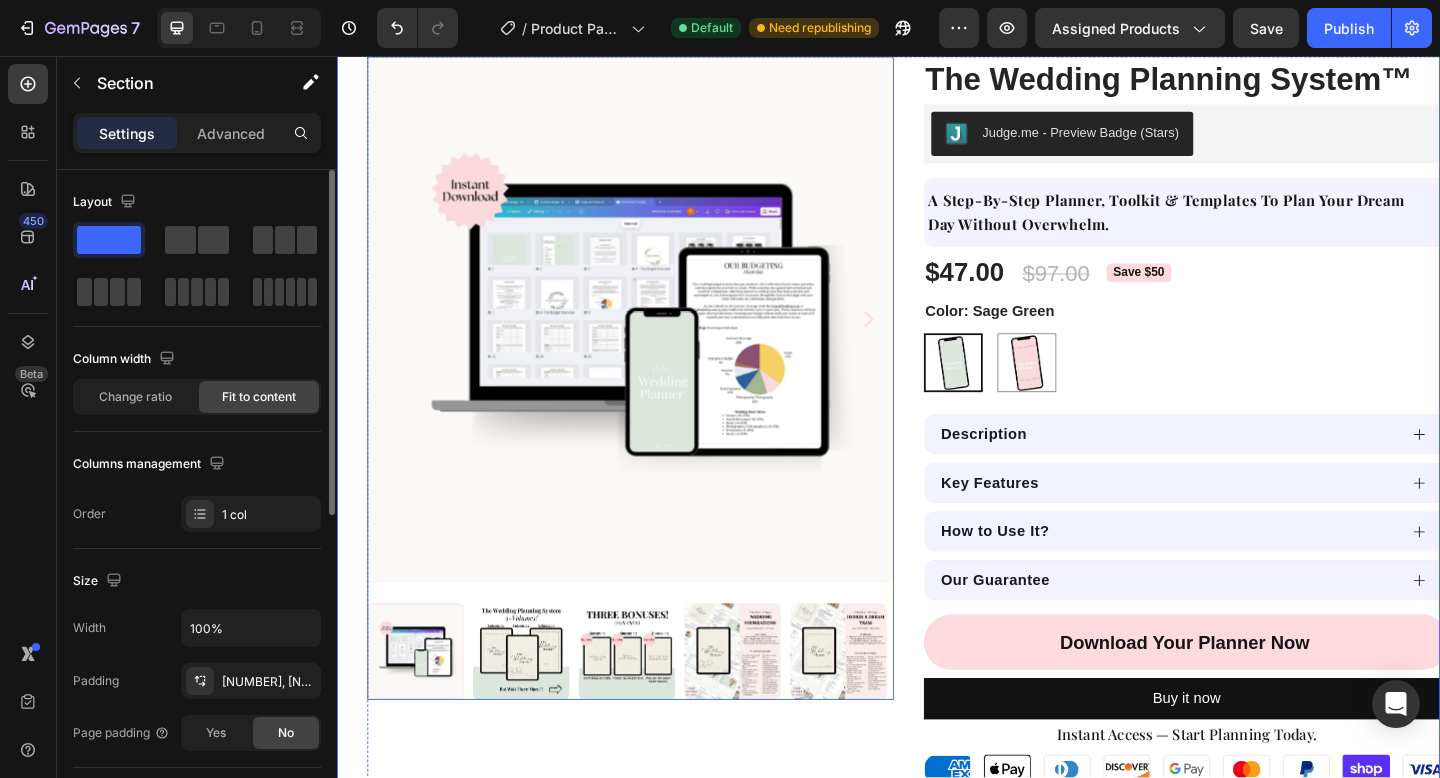 click 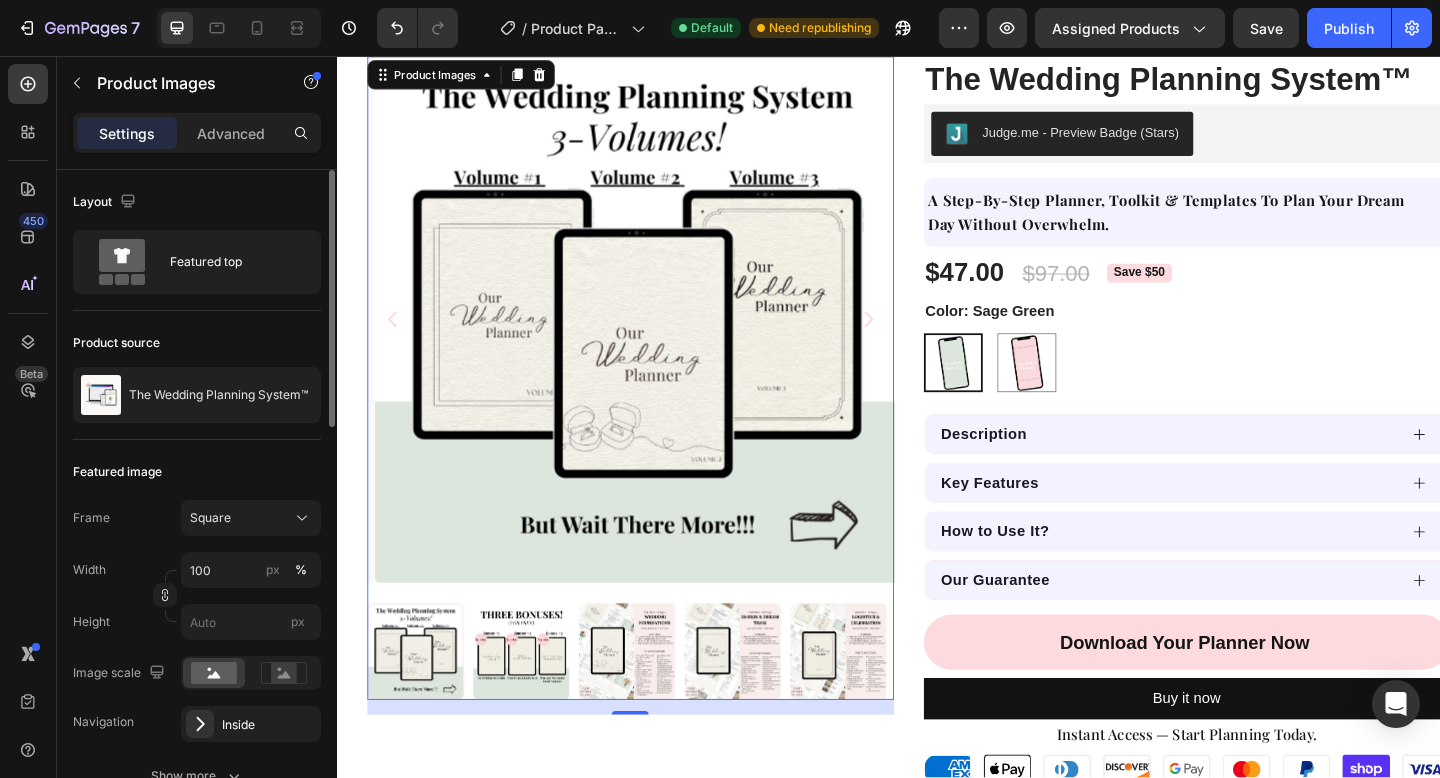 click 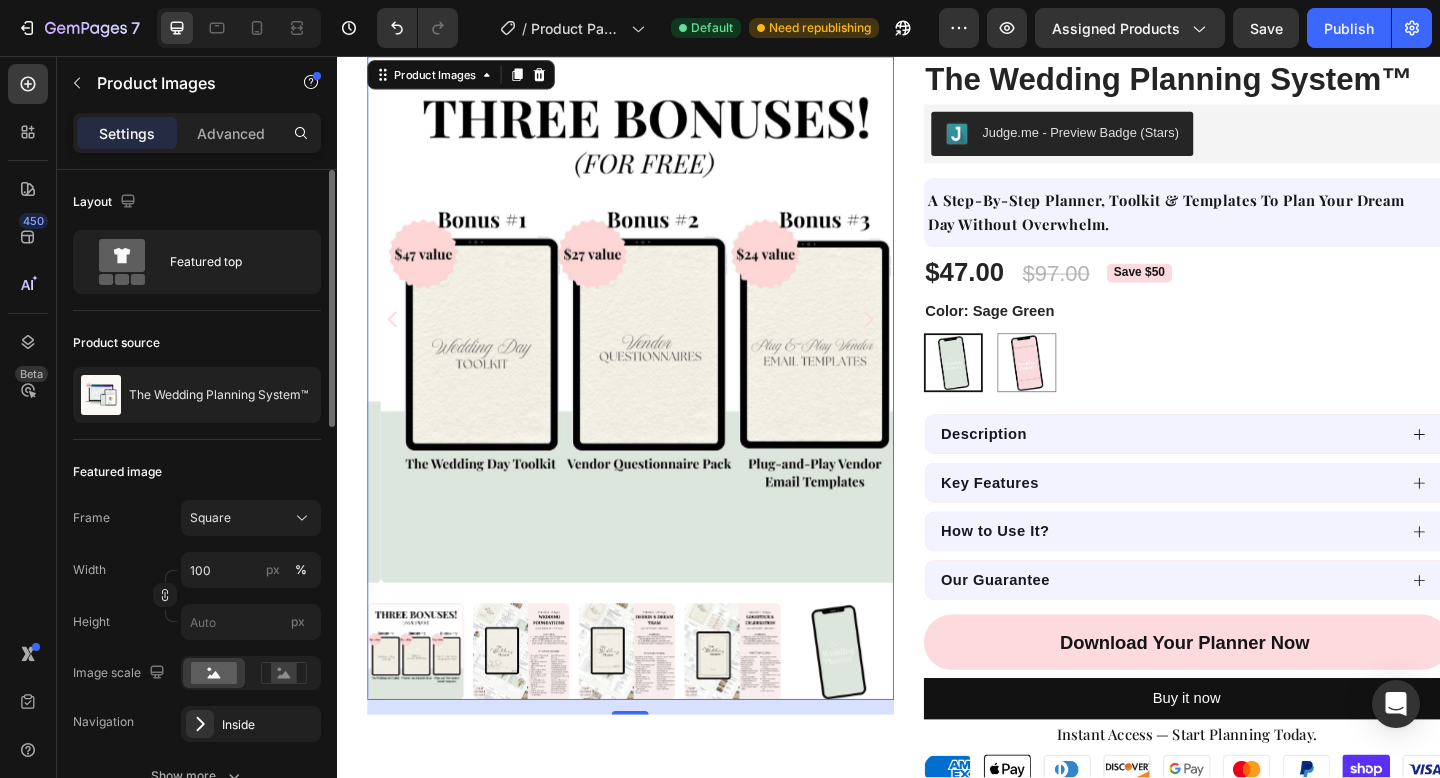 click 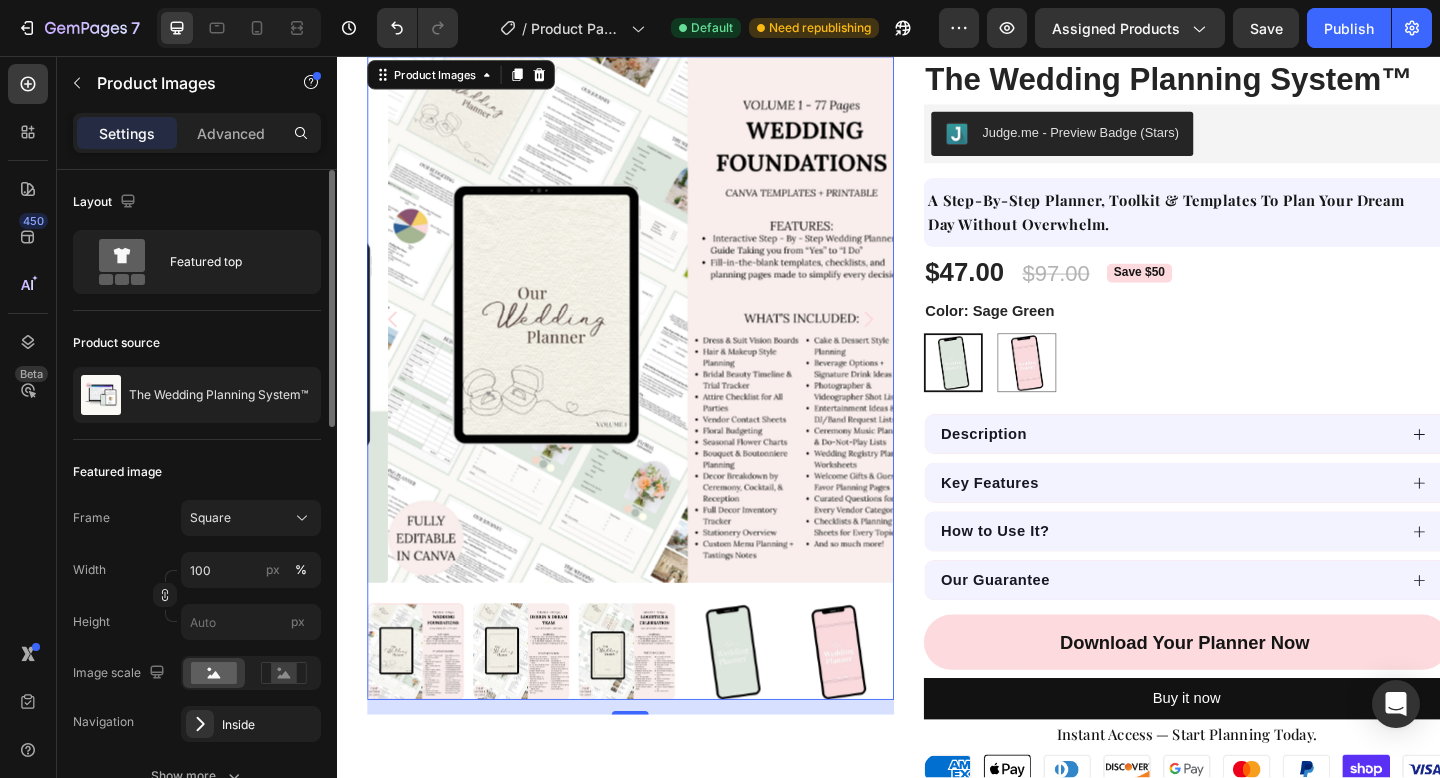 click 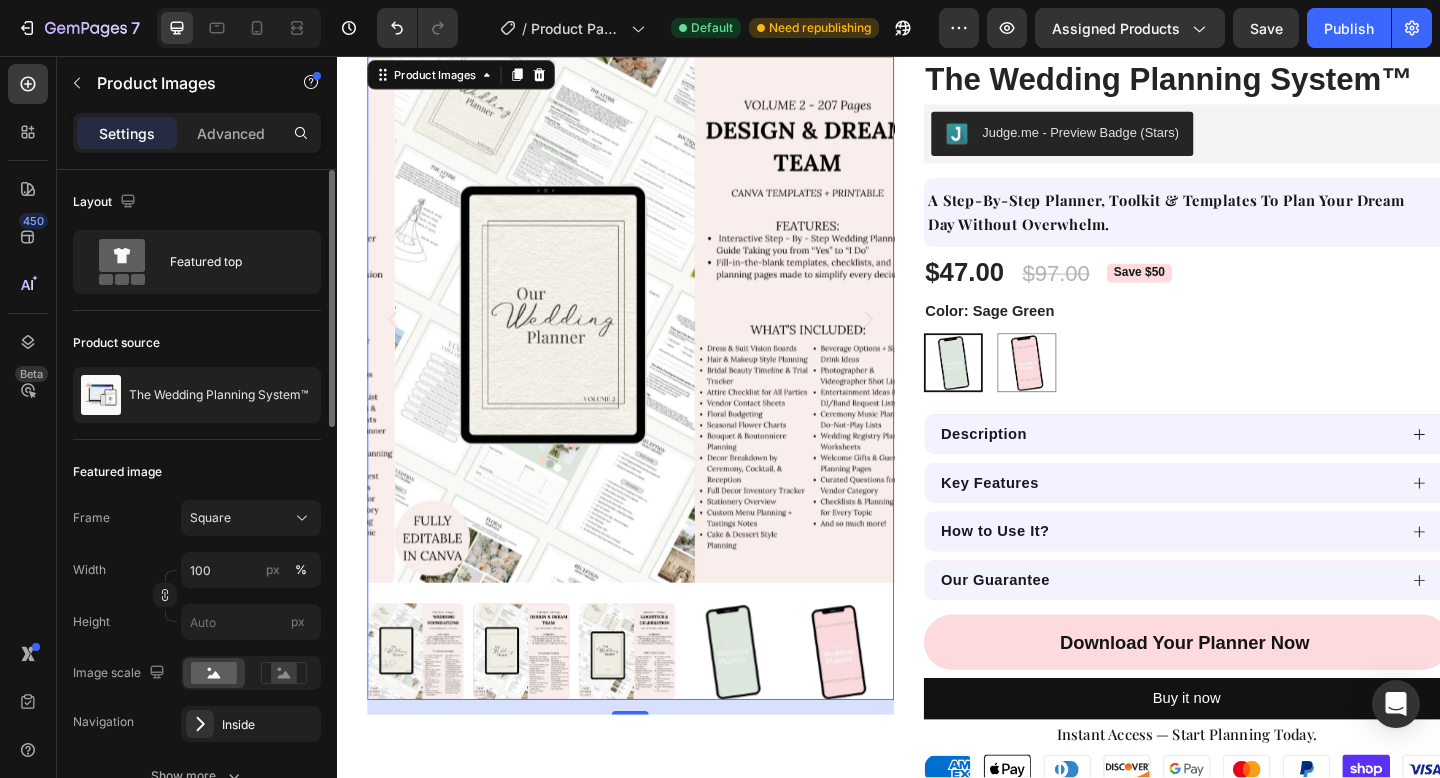 click 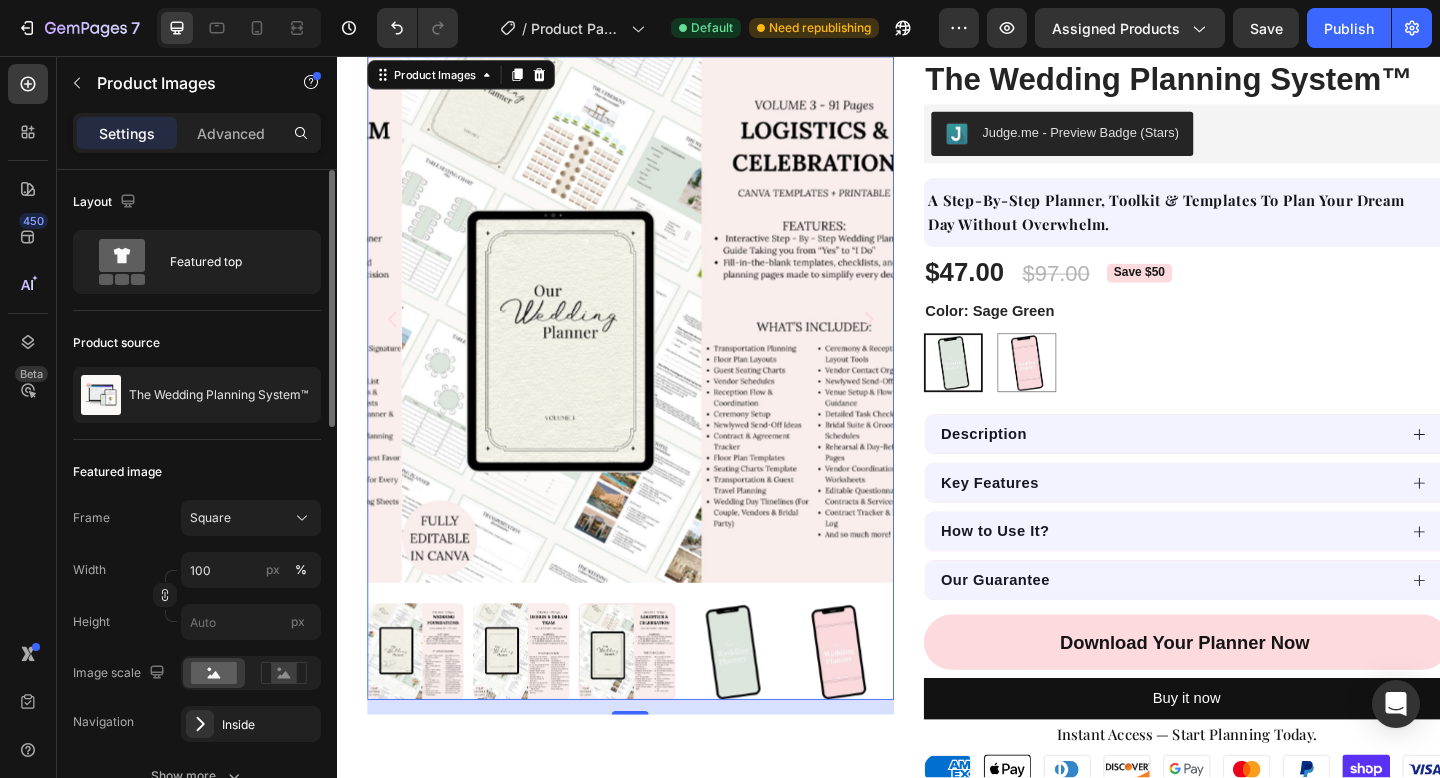 click 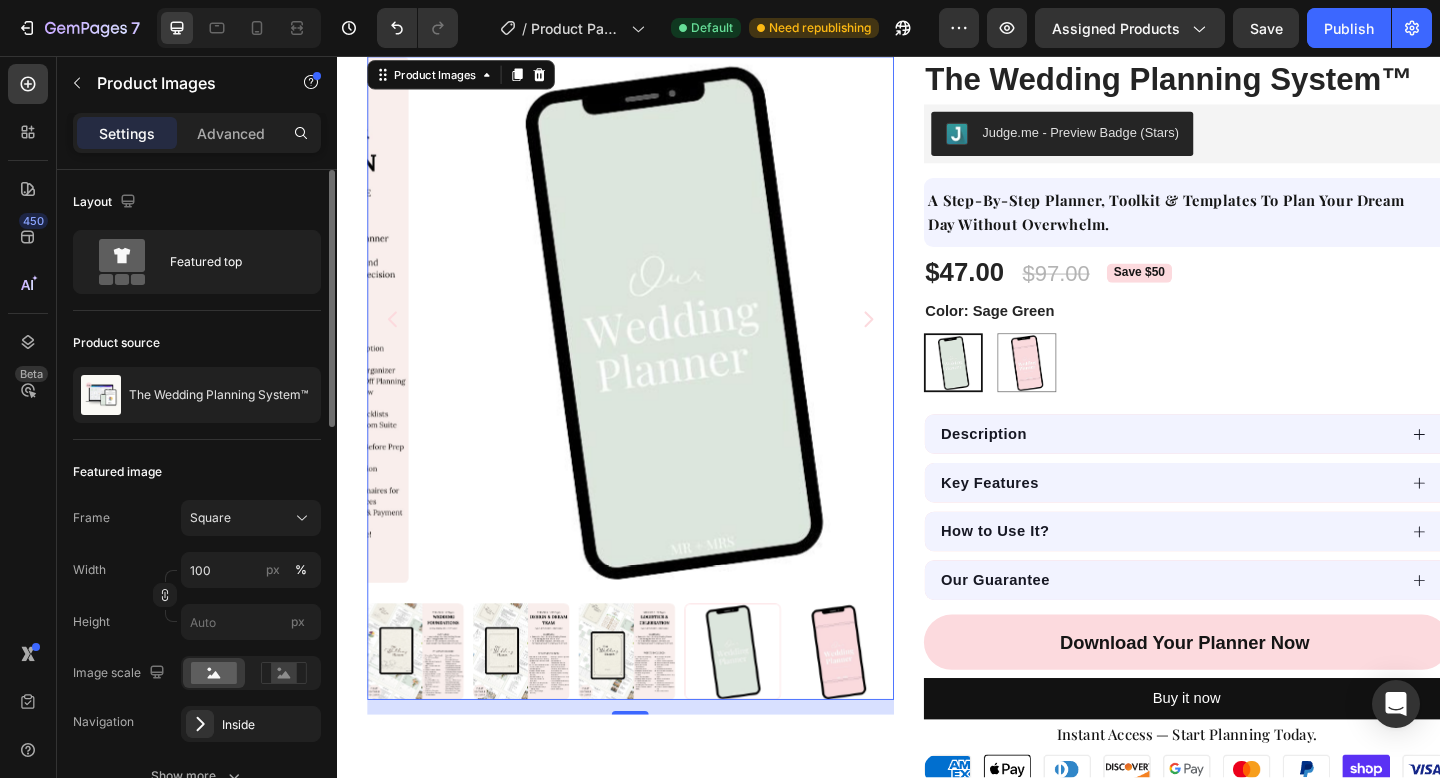 click 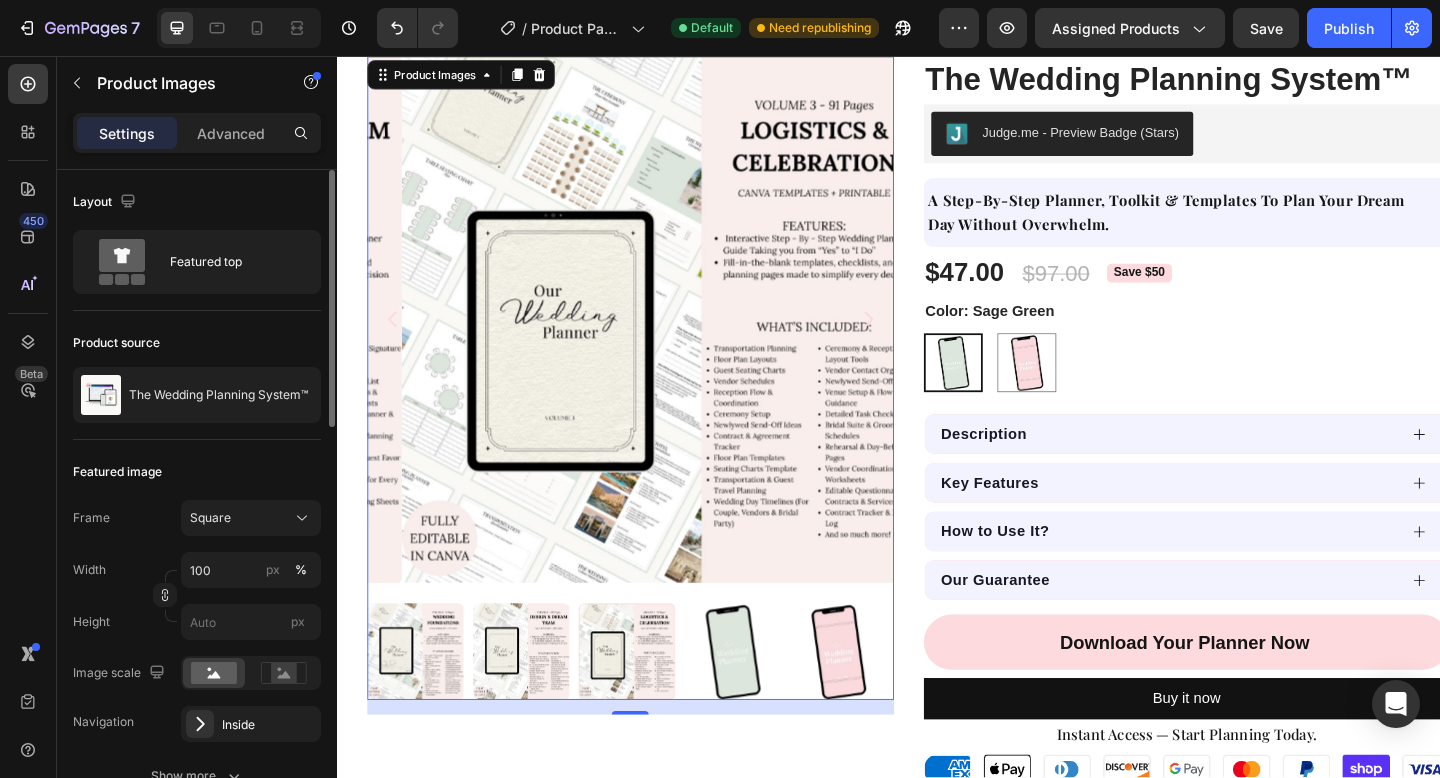 click 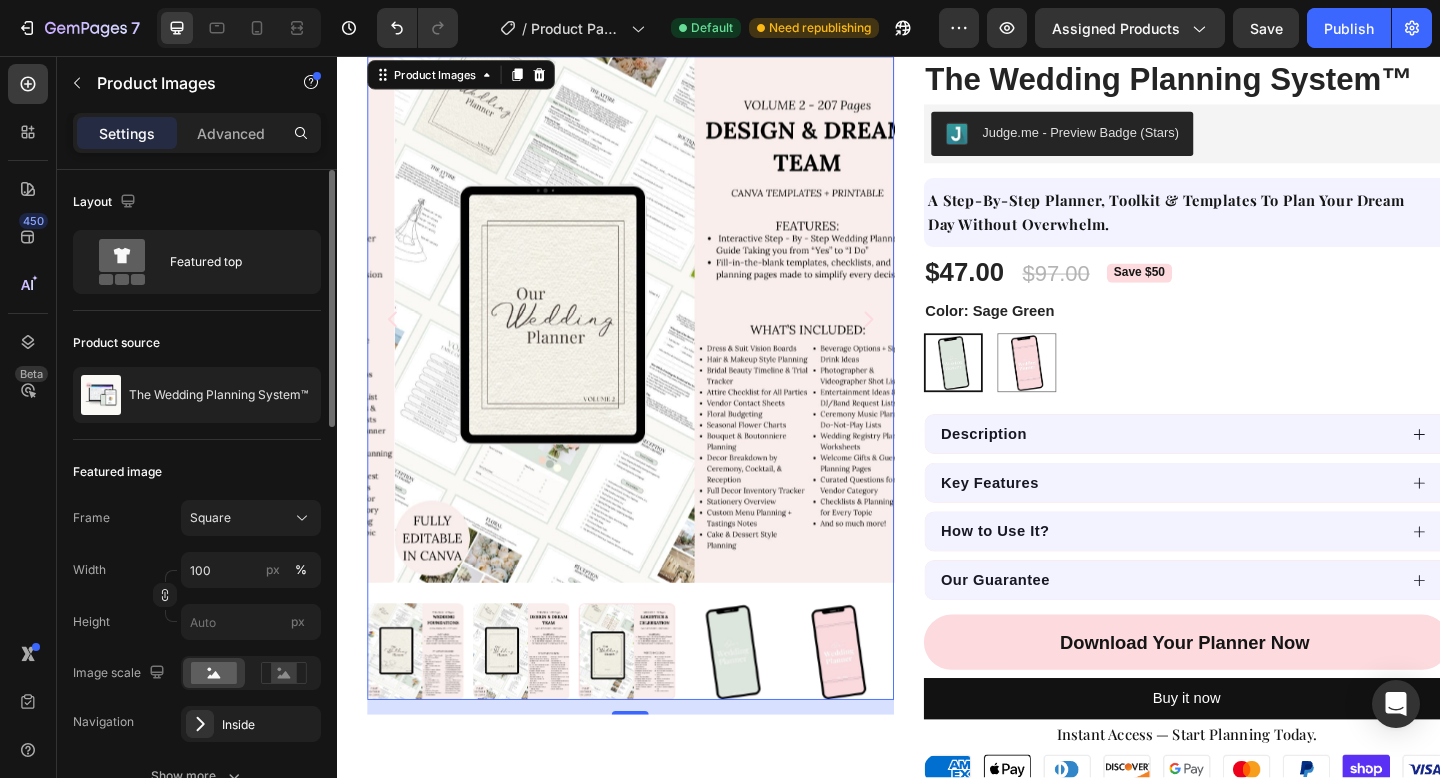 click 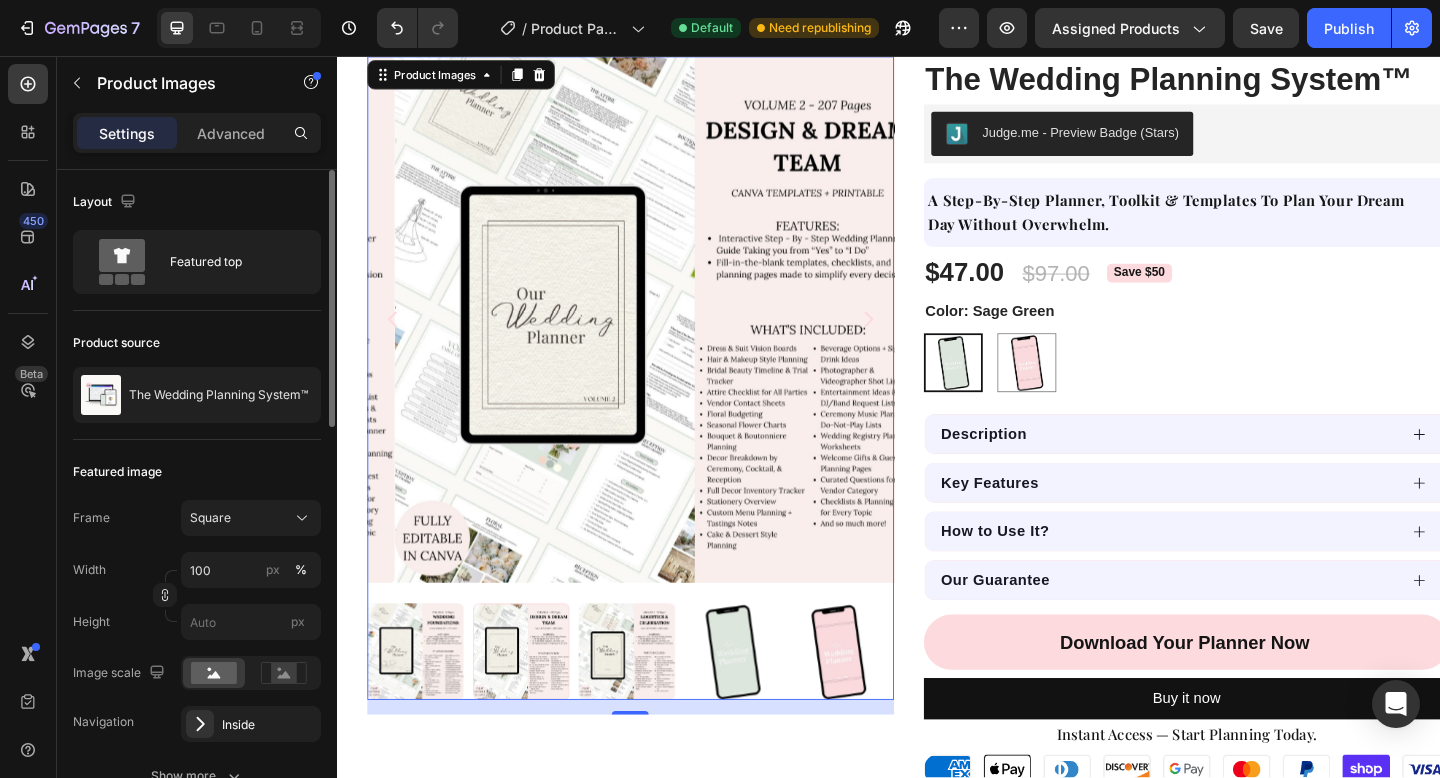 click 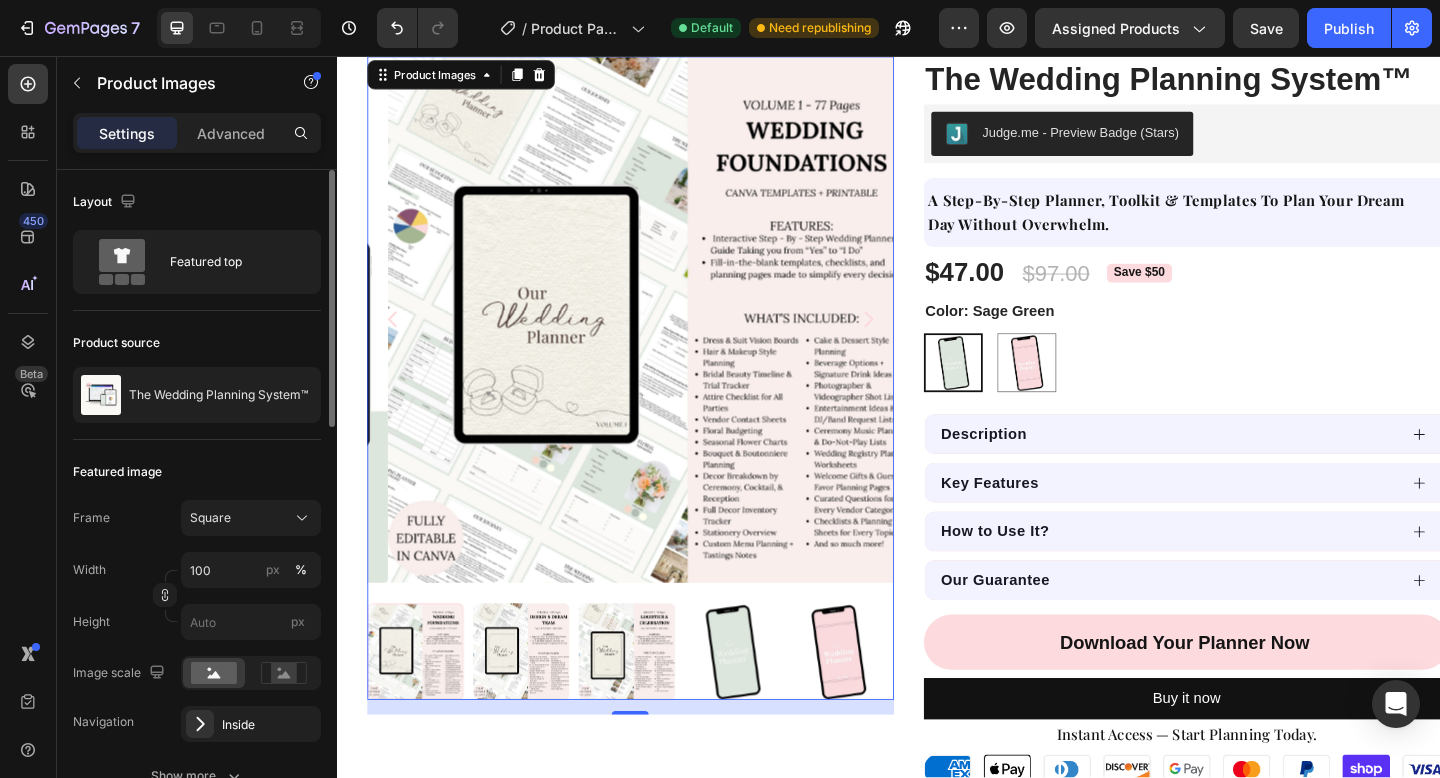 click 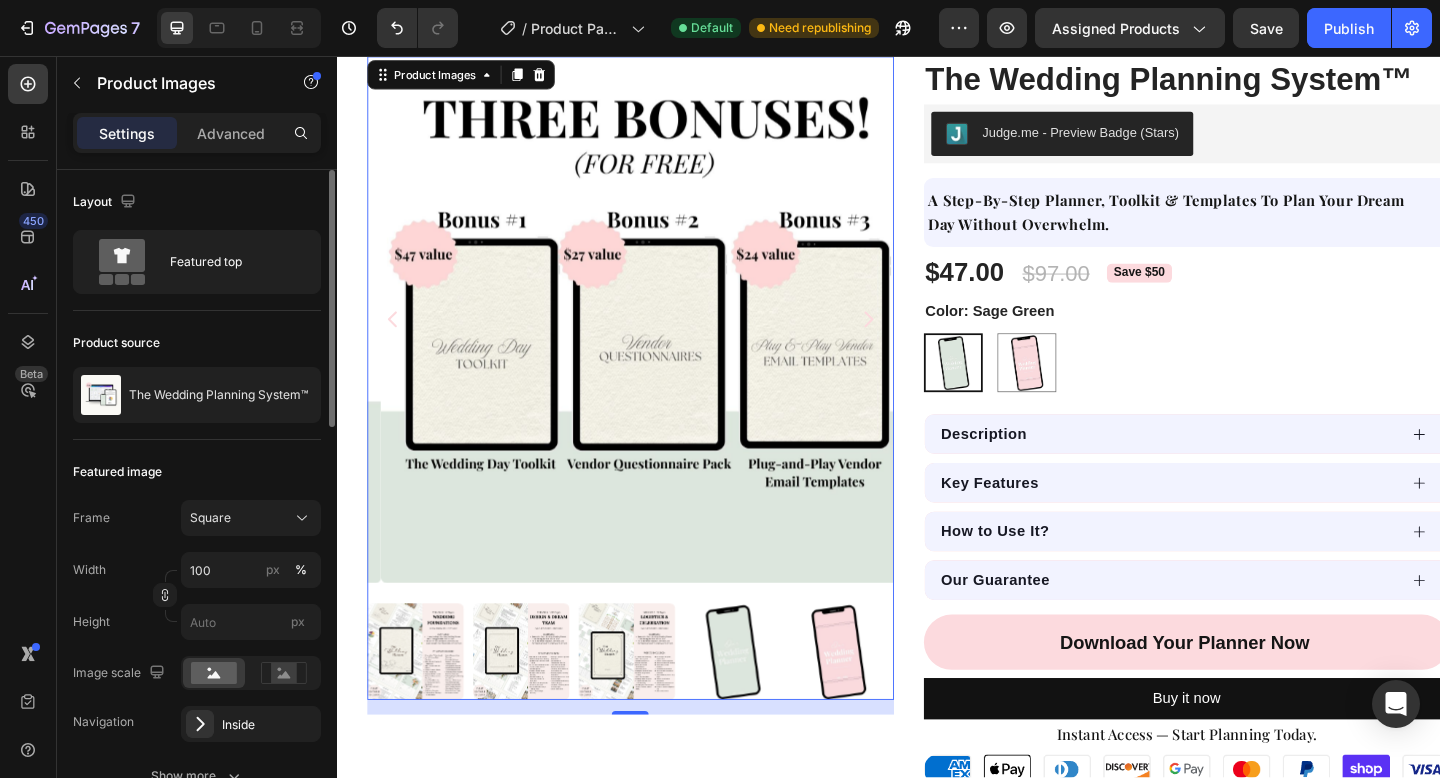 click 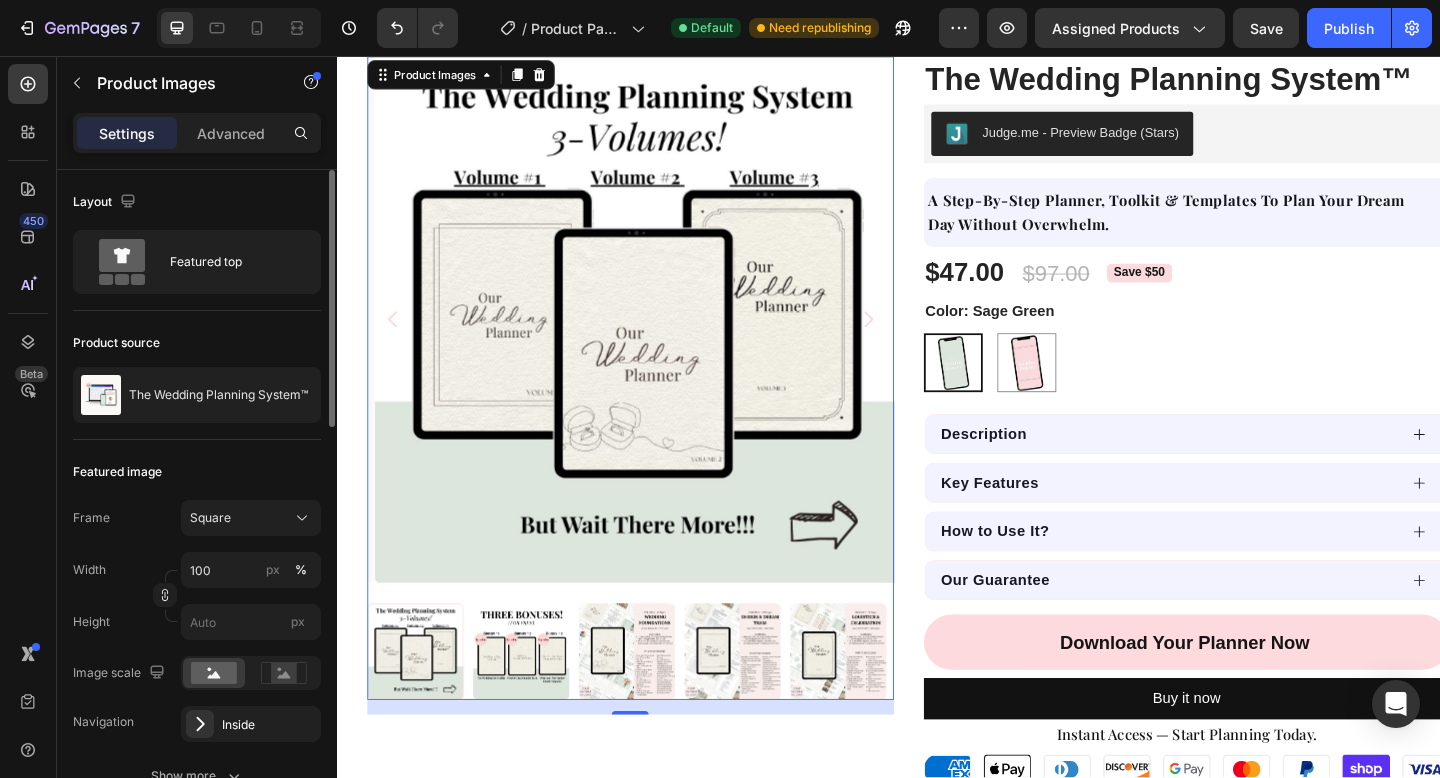 click 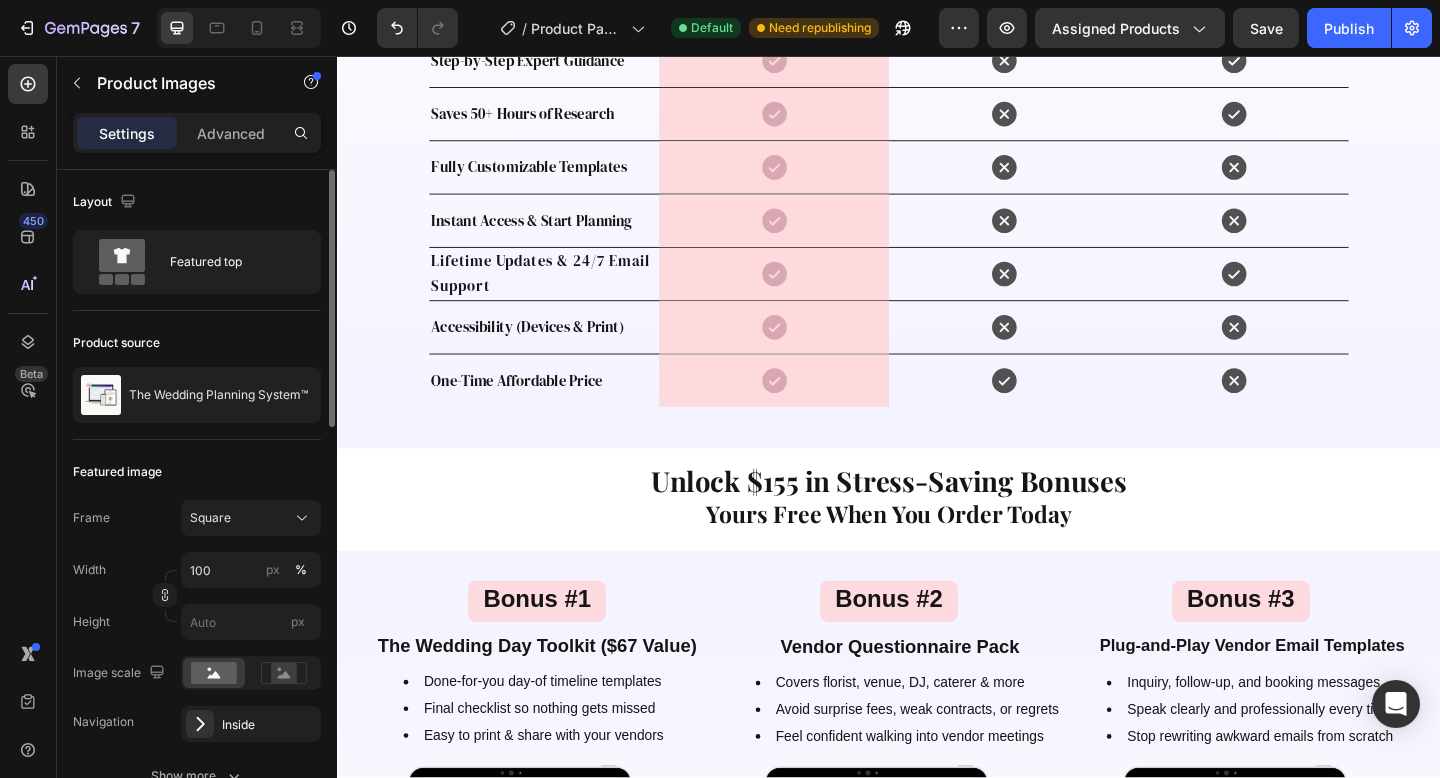 scroll, scrollTop: 2361, scrollLeft: 0, axis: vertical 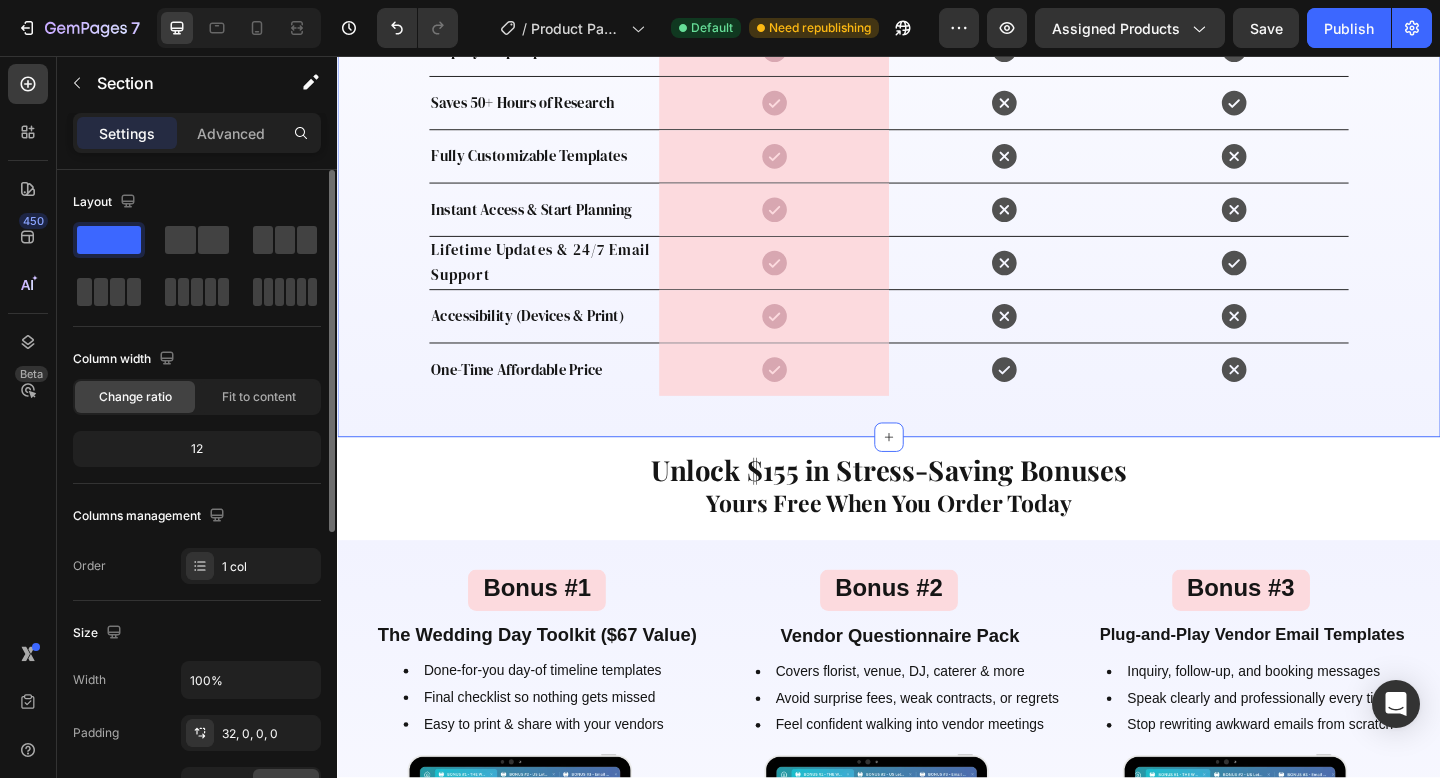 click on "Let's Compare... Heading See why couples choose our planner over expensive wedding consultants and generic templates. Our complete solution saves you time, money, and stress. Text block Row Row
Drop element here Digital Daily Text Block Row Other Digital Planners Text Block Row Hired Wedding Planner Text Block Row Complete Planning Toolkit Text Block
Icon Row
Icon Row
Icon Row Row Detailed Vendor Questionnaires Text Block
Icon Row
Icon Row
Icon Row Row Step-by-Step Expert Guidance Text Block
Icon Row
Icon Row
Icon Row Row Saves 50+ Hours of Research Text Block
Icon Row
Icon Row
Icon Row Row Fully Customizable Templates Text Block
Icon Row
Icon Row
Icon Row Row Instant Access & Start Planning Text Block
Icon Row
Icon Row Icon" at bounding box center (937, 73) 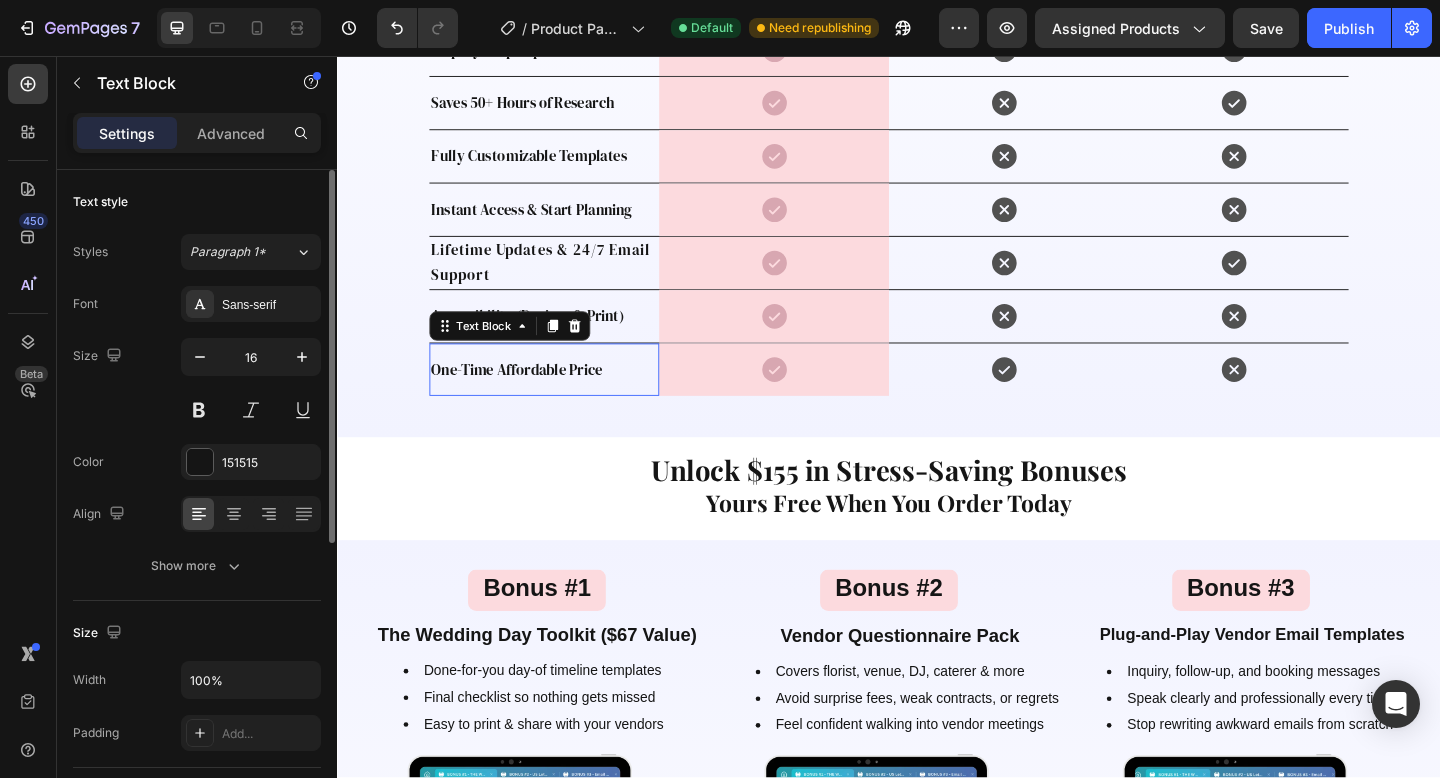 click on "One-Time Affordable Price" at bounding box center (562, 397) 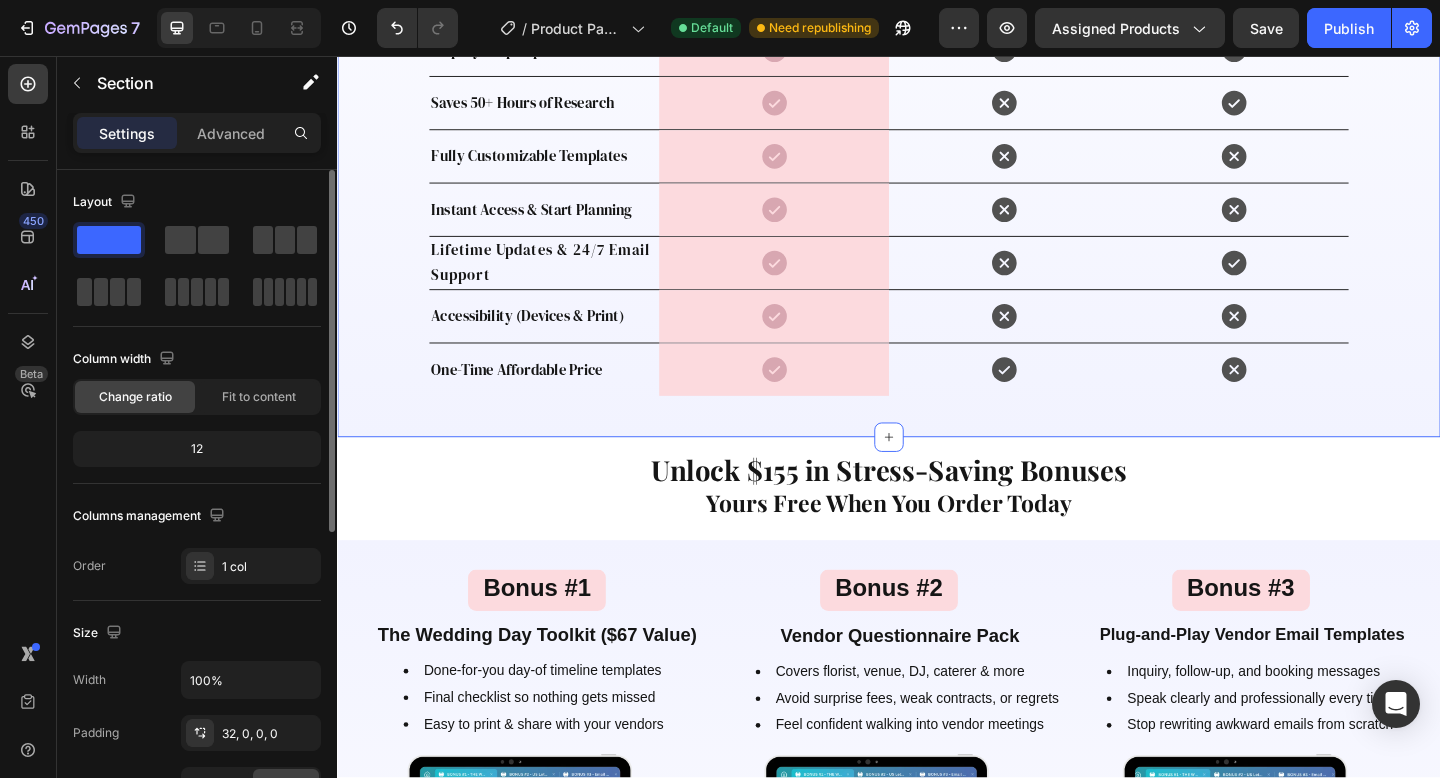 click on "Let's Compare... Heading See why couples choose our planner over expensive wedding consultants and generic templates. Our complete solution saves you time, money, and stress. Text block Row Row
Drop element here Digital Daily Text Block Row Other Digital Planners Text Block Row Hired Wedding Planner Text Block Row Complete Planning Toolkit Text Block
Icon Row
Icon Row
Icon Row Row Detailed Vendor Questionnaires Text Block
Icon Row
Icon Row
Icon Row Row Step-by-Step Expert Guidance Text Block
Icon Row
Icon Row
Icon Row Row Saves 50+ Hours of Research Text Block
Icon Row
Icon Row
Icon Row Row Fully Customizable Templates Text Block
Icon Row
Icon Row
Icon Row Row Instant Access & Start Planning Text Block
Icon Row
Icon Row Icon" at bounding box center (937, 73) 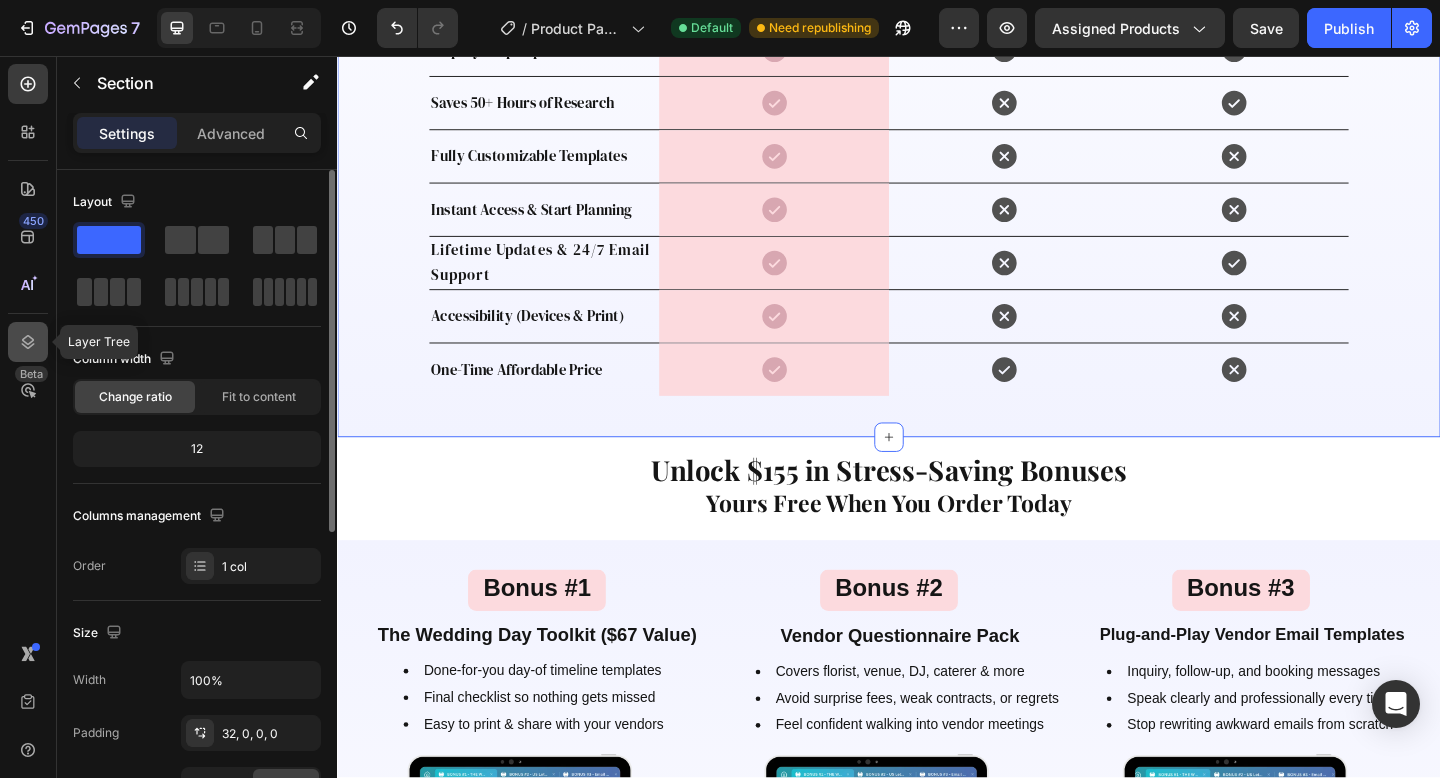 click 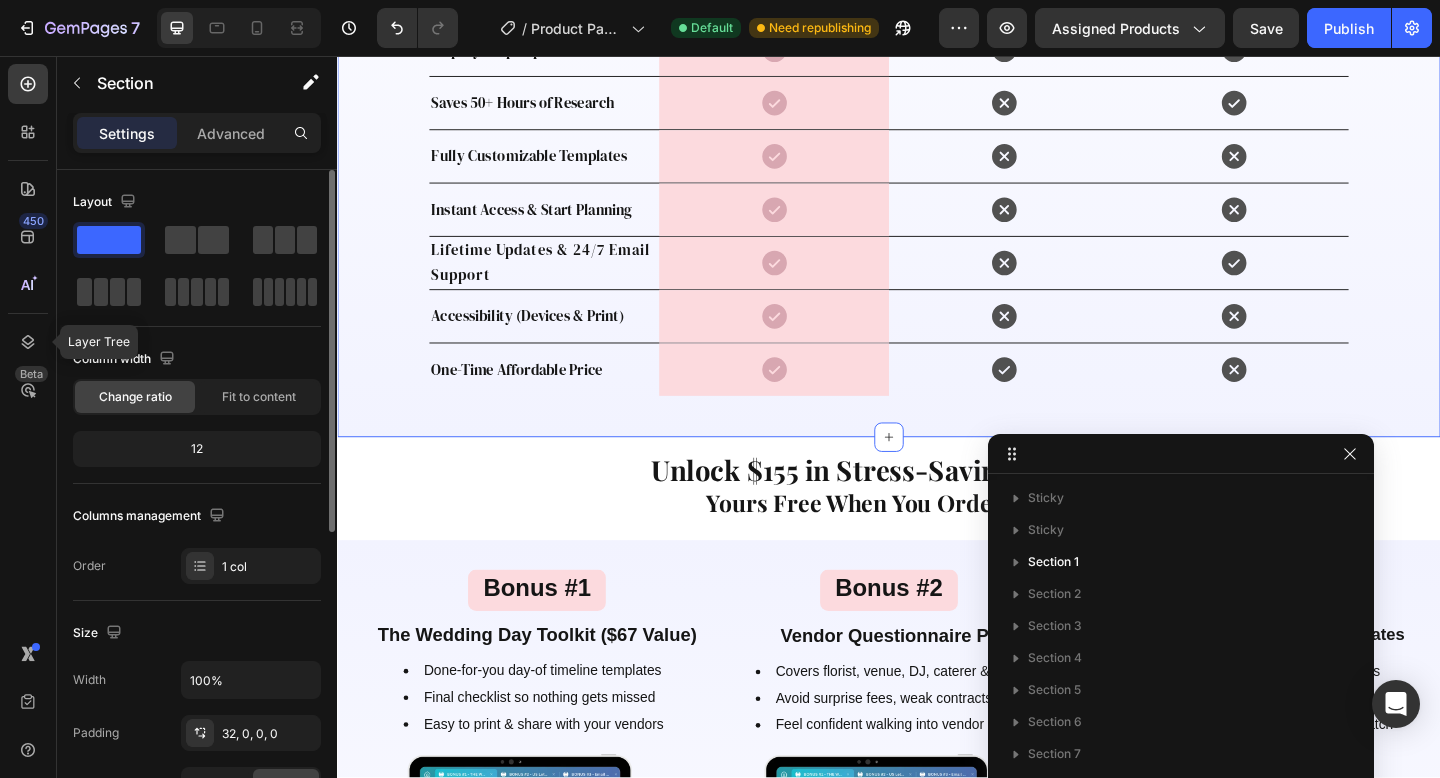 scroll, scrollTop: 261, scrollLeft: 0, axis: vertical 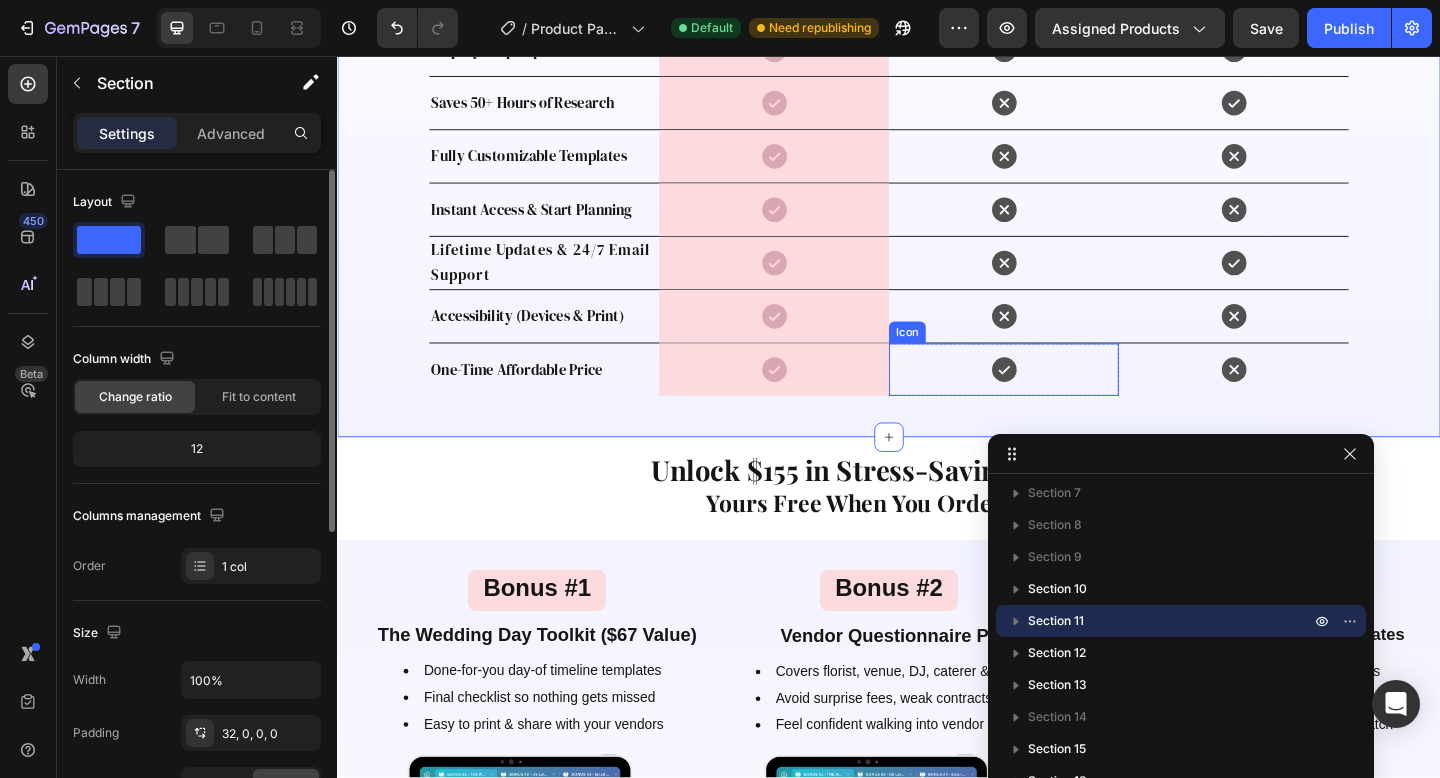click on "Icon" at bounding box center (1062, 397) 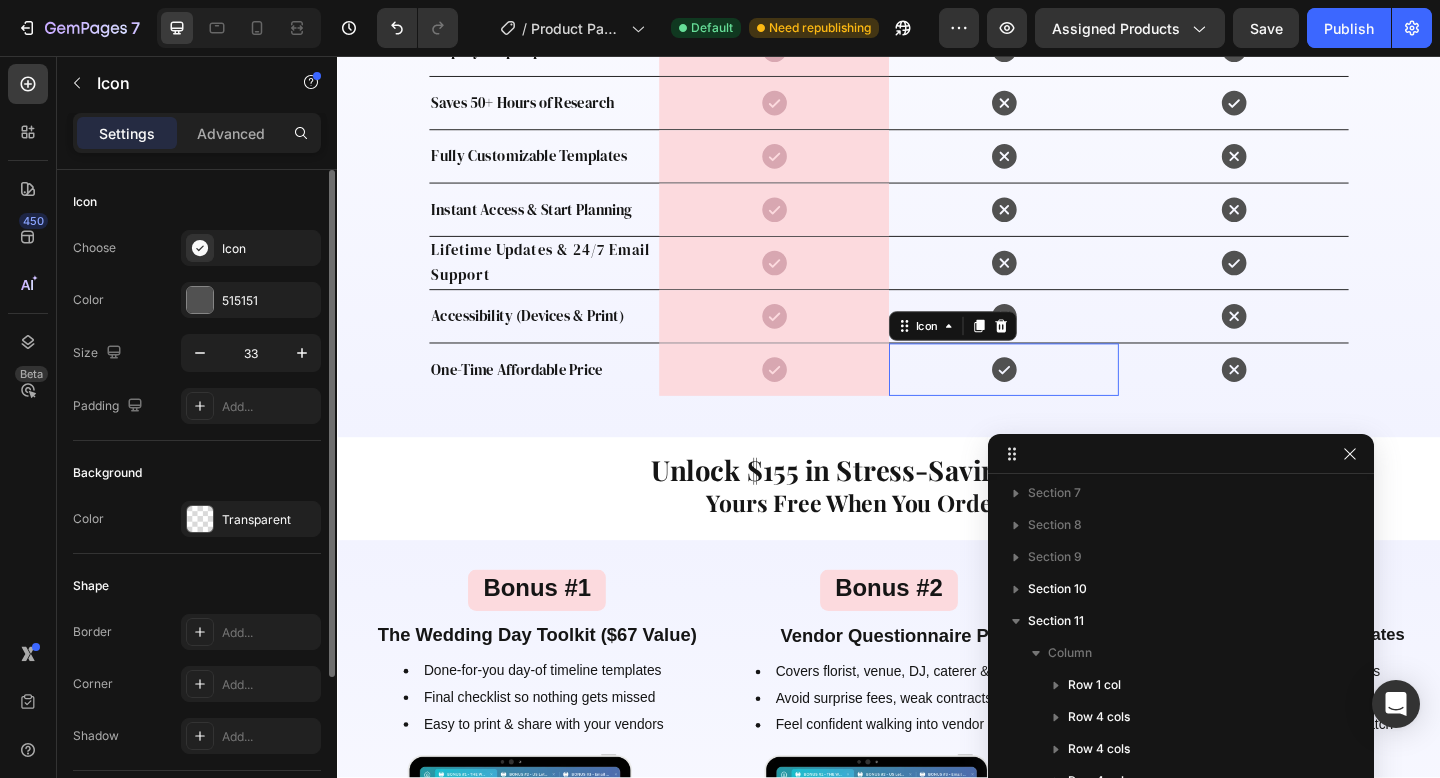 scroll, scrollTop: 901, scrollLeft: 0, axis: vertical 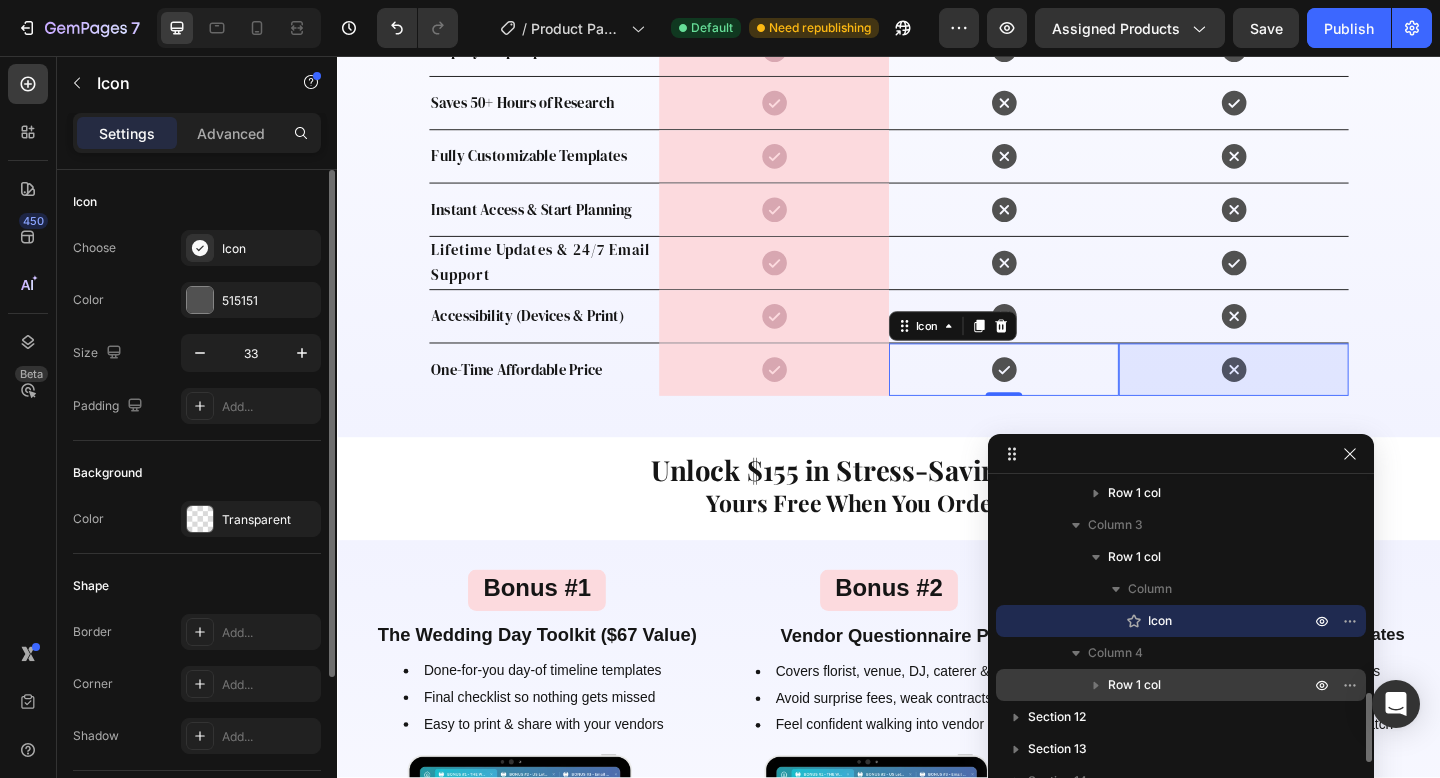 click on "Row 1 col" at bounding box center (1211, 685) 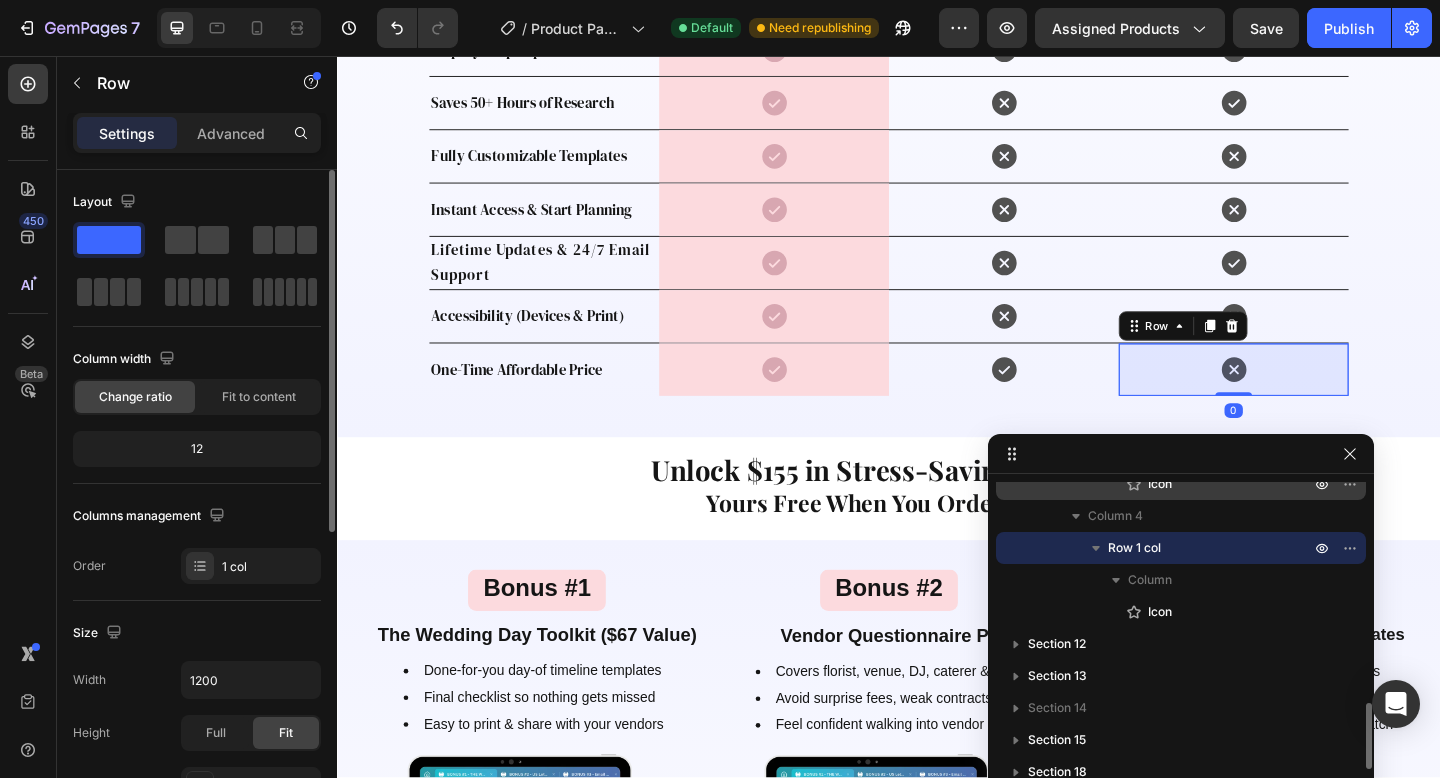 scroll, scrollTop: 1042, scrollLeft: 0, axis: vertical 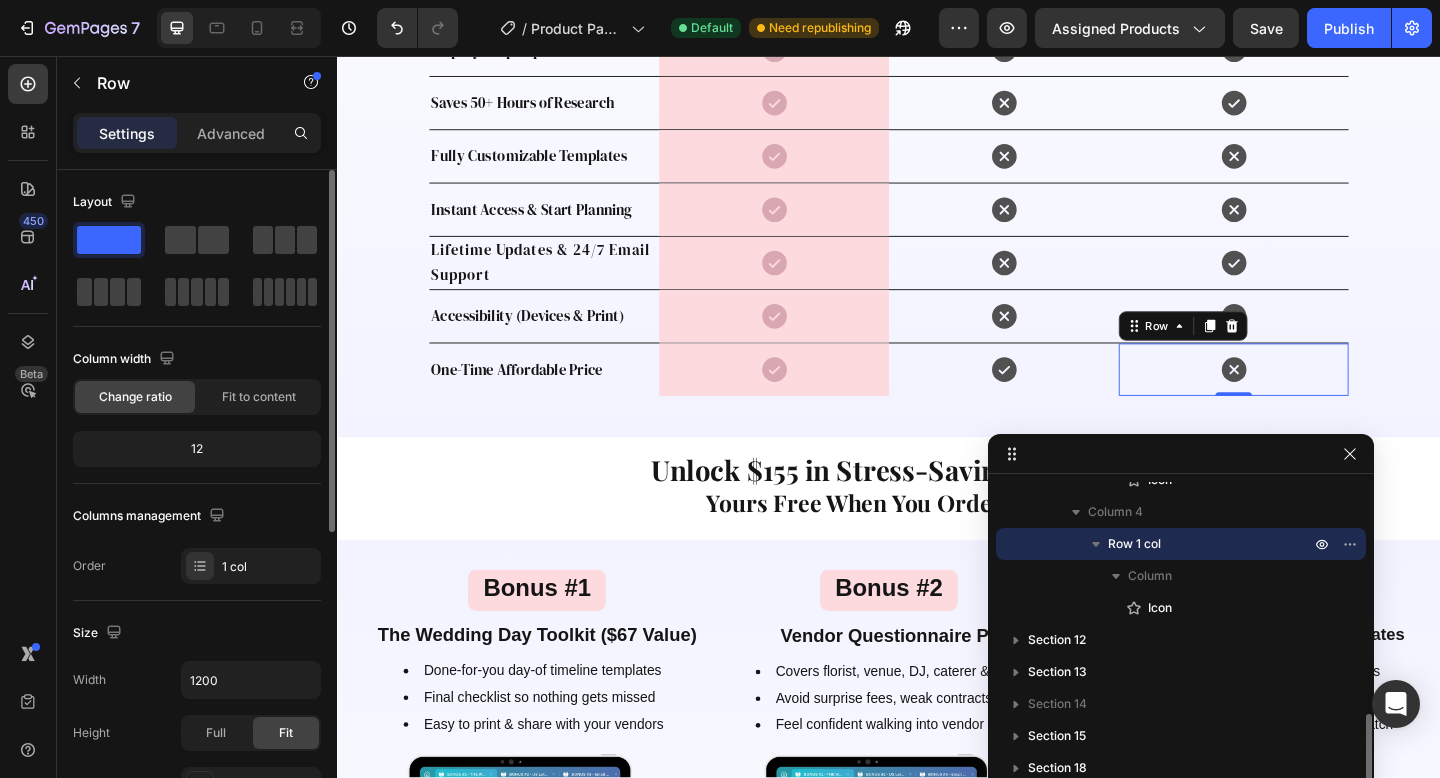click 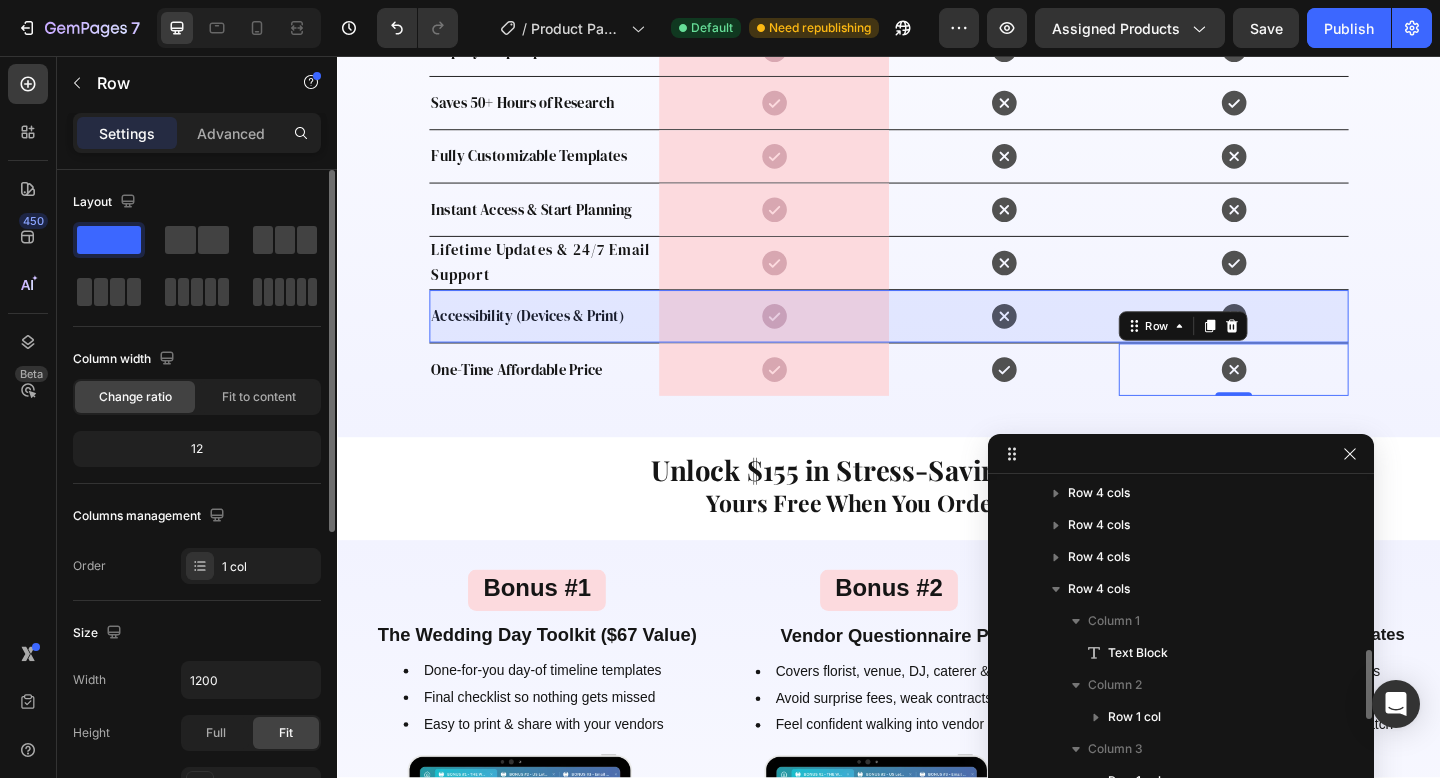 scroll, scrollTop: 675, scrollLeft: 0, axis: vertical 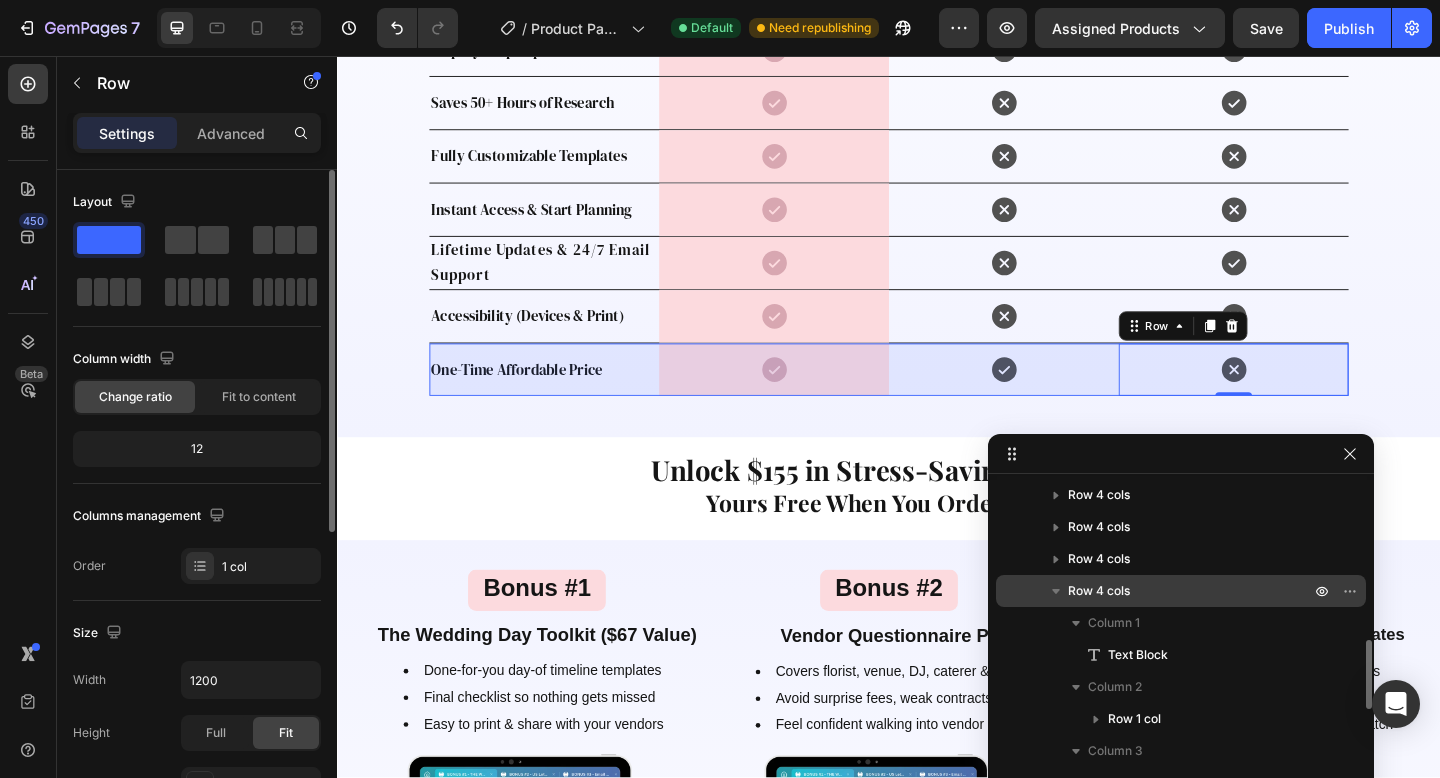 click on "Row 4 cols" at bounding box center (1099, 591) 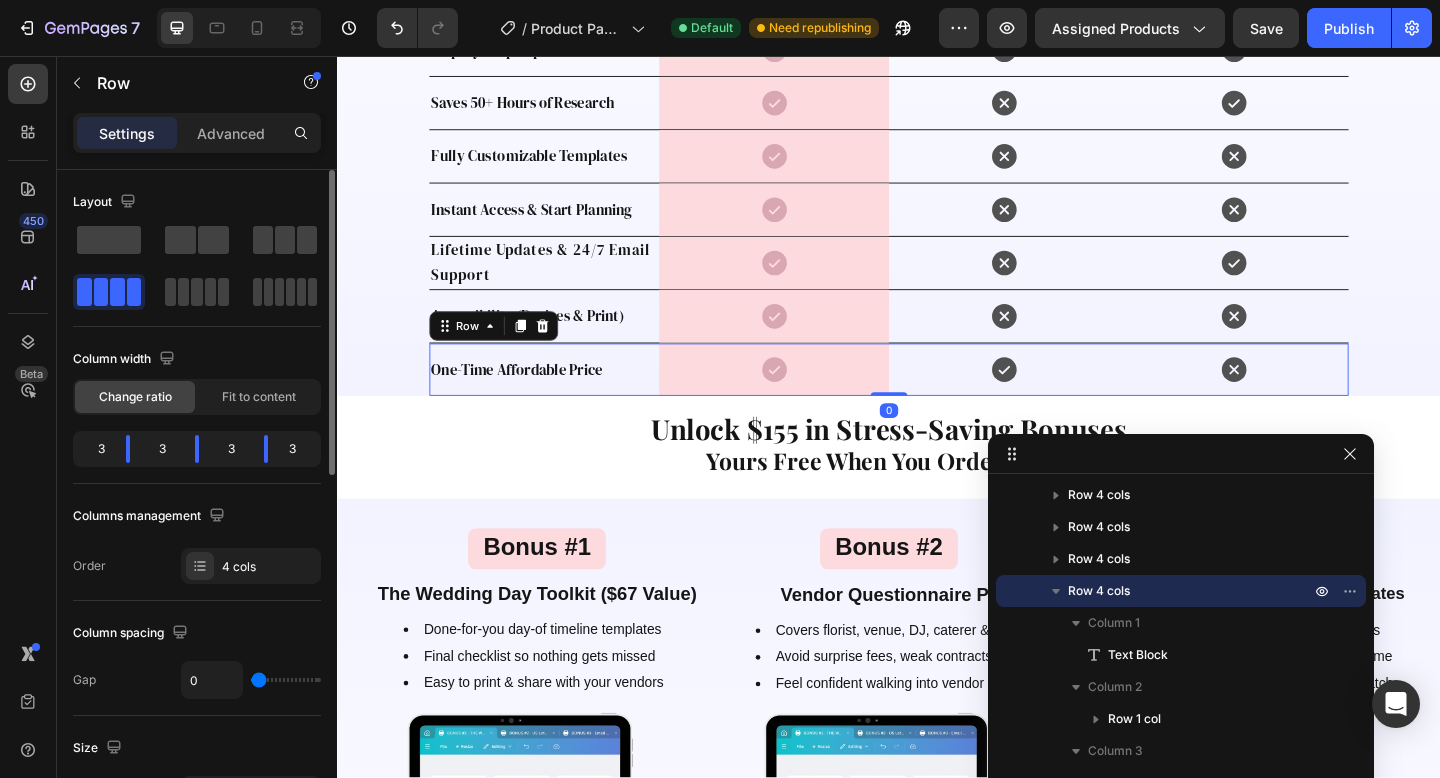 drag, startPoint x: 944, startPoint y: 469, endPoint x: 938, endPoint y: 400, distance: 69.260376 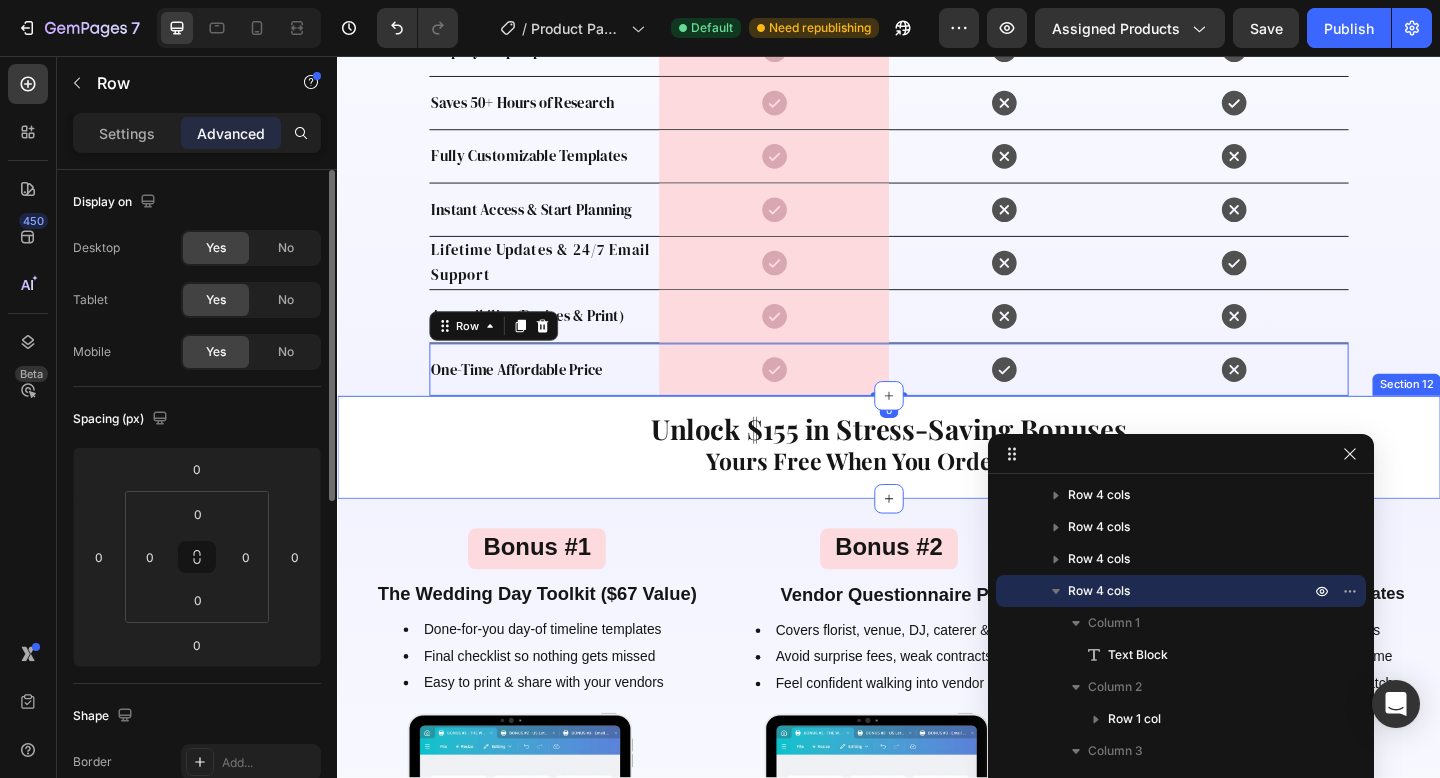 click on "Unlock $[PRICE] in Stress-Saving Bonuses Yours Free When You Order Today Text Block Row Section 12" at bounding box center (937, 482) 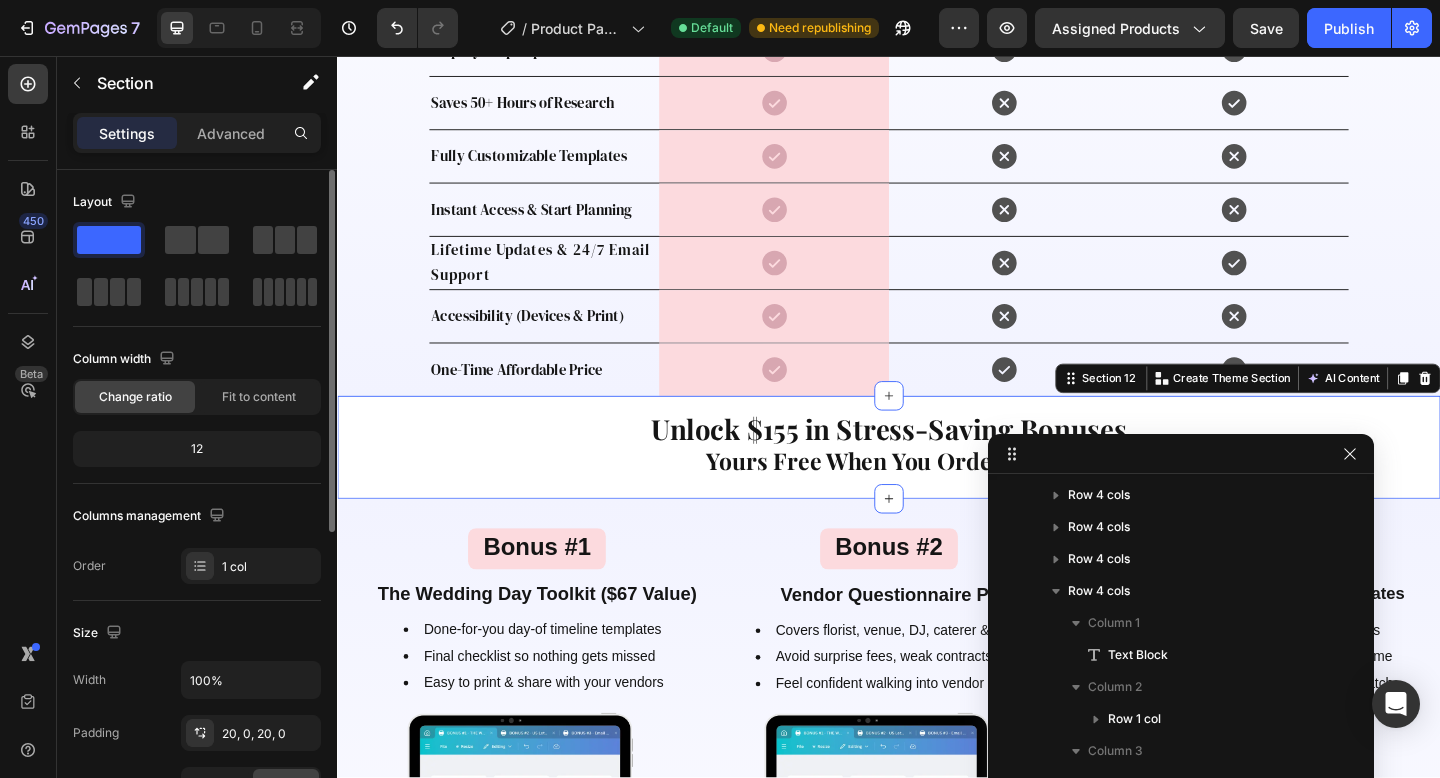 scroll, scrollTop: 997, scrollLeft: 0, axis: vertical 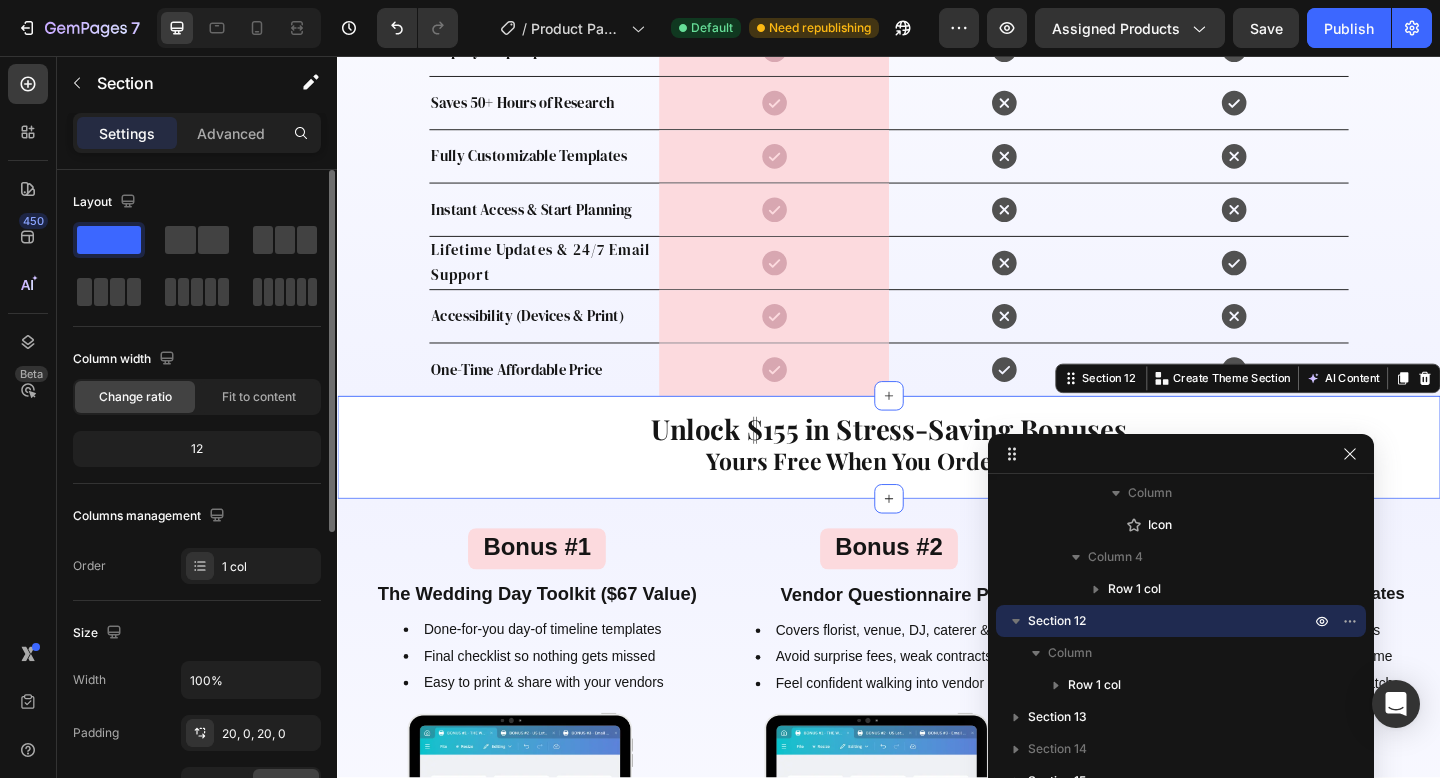 click on "Unlock $[PRICE] in Stress-Saving Bonuses Yours Free When You Order Today Text Block Row Section 12   You can create reusable sections Create Theme Section AI Content Write with GemAI What would you like to describe here? Tone and Voice Persuasive Product The Wedding Planning System™ Show more Generate" at bounding box center (937, 482) 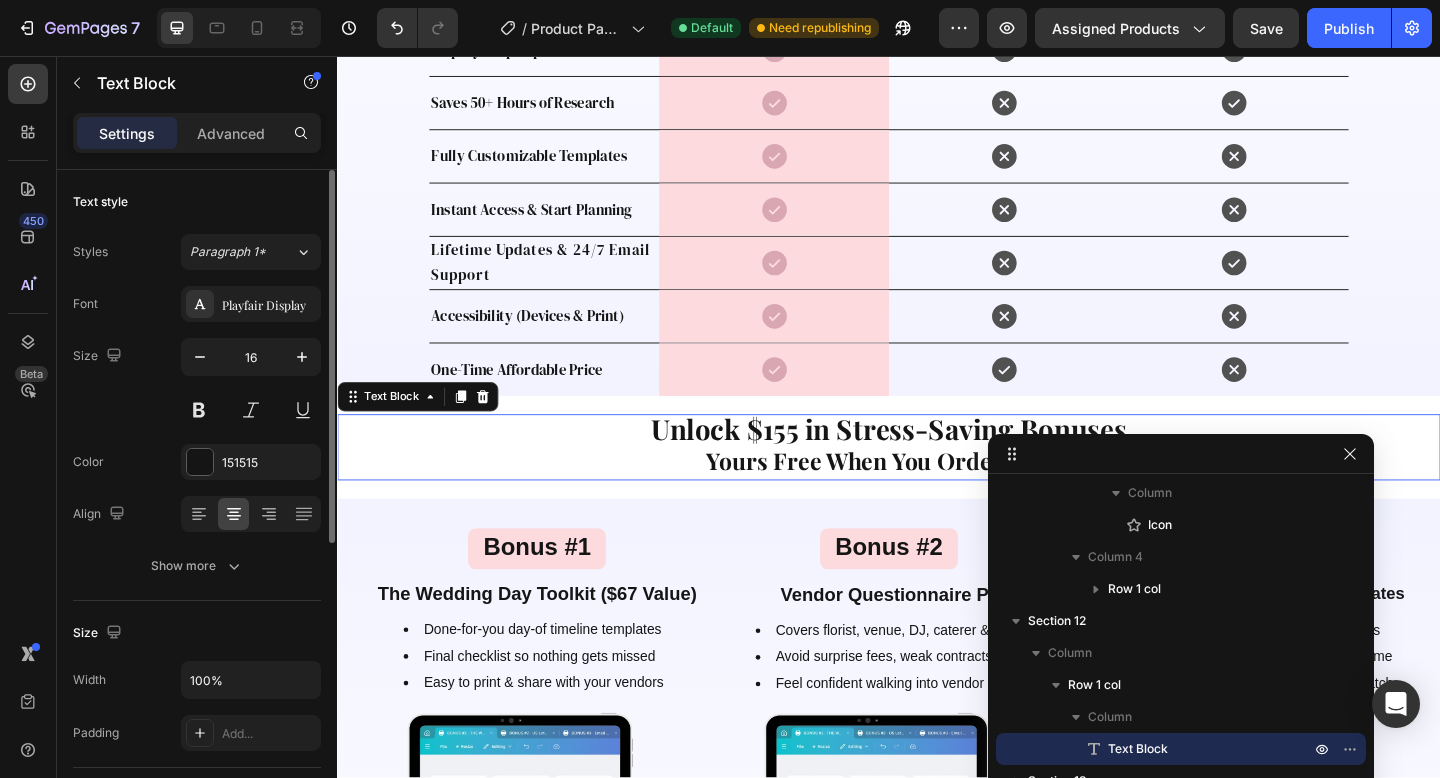 click on "Unlock $155 in Stress-Saving Bonuses" at bounding box center [937, 462] 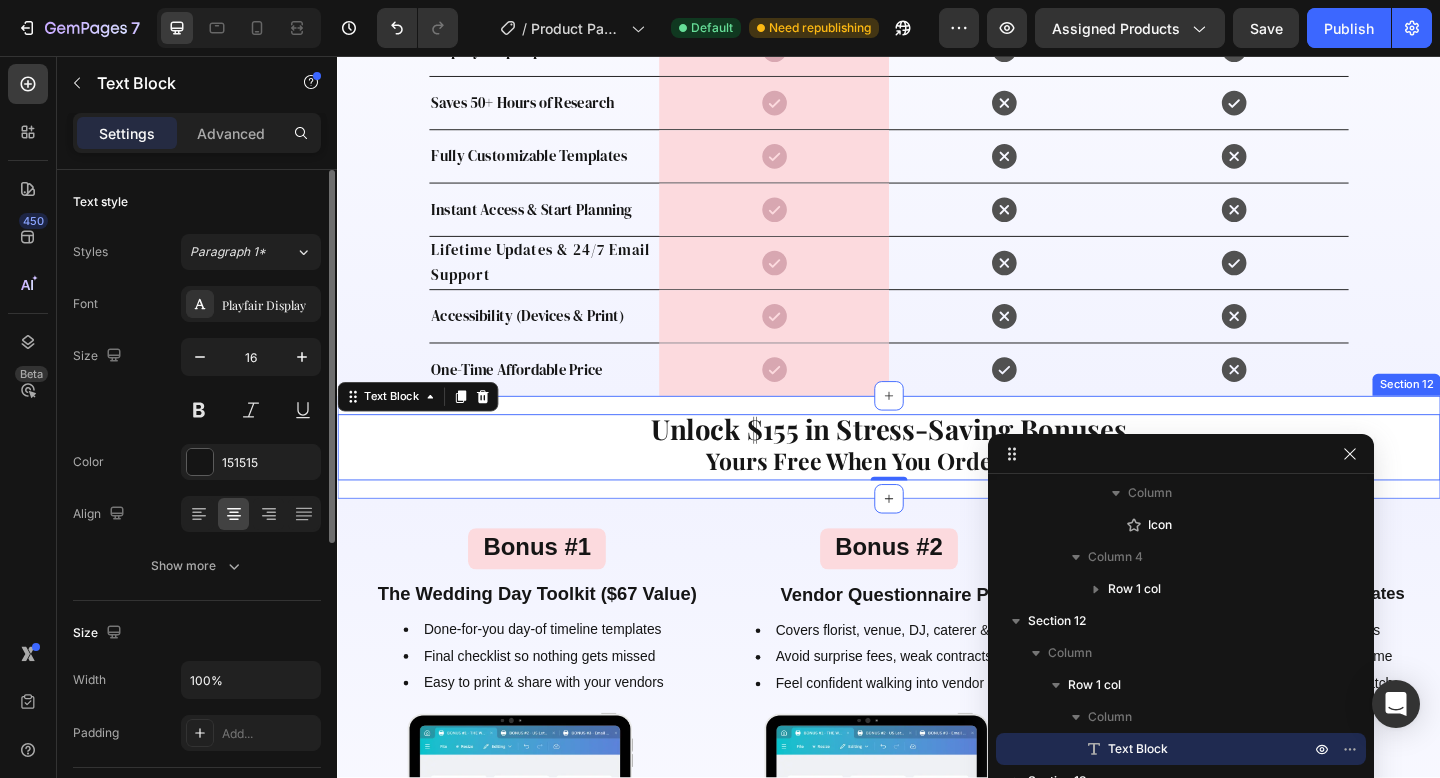 click on "Unlock $[PRICE] in Stress-Saving Bonuses Yours Free When You Order Today Text Block   0 Row Section 12" at bounding box center [937, 482] 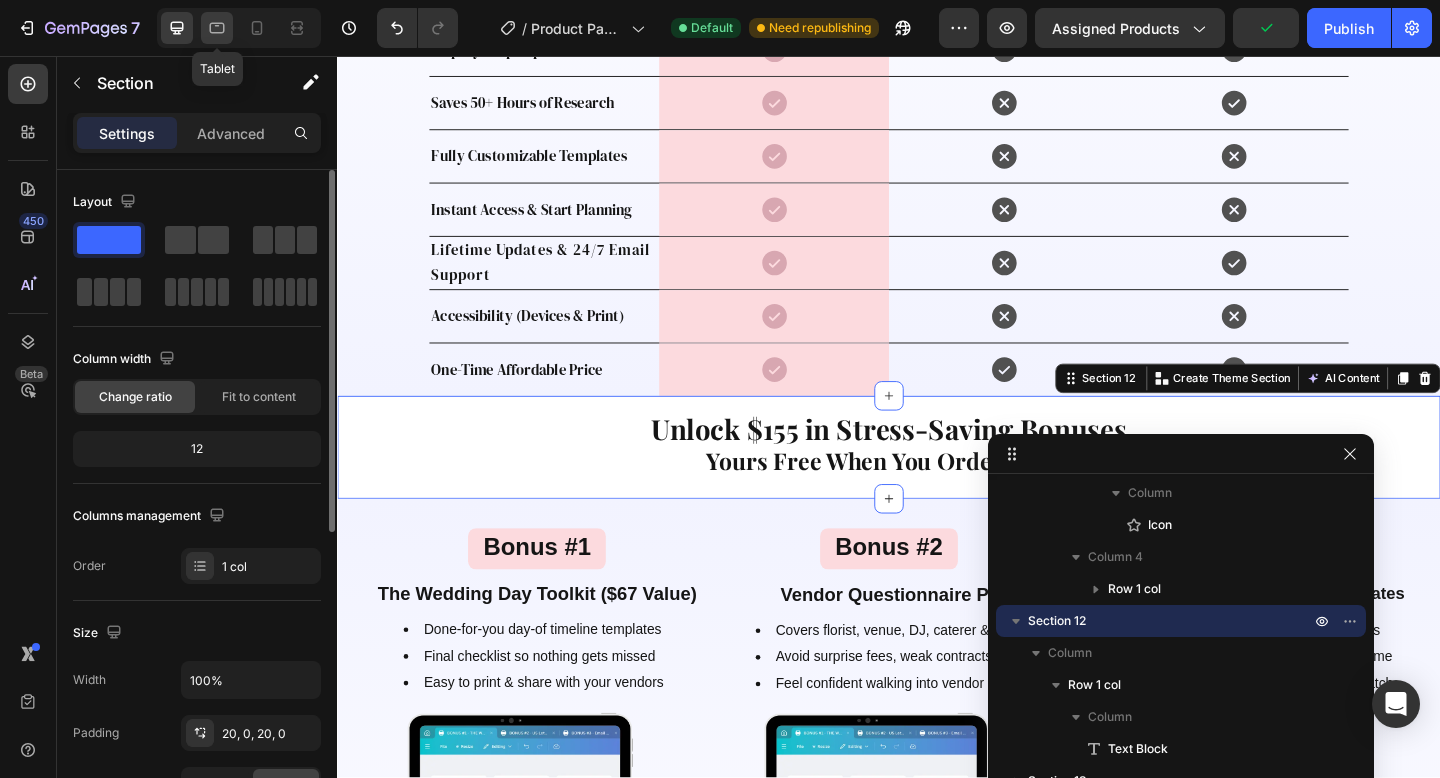 drag, startPoint x: 214, startPoint y: 34, endPoint x: 532, endPoint y: 381, distance: 470.6729 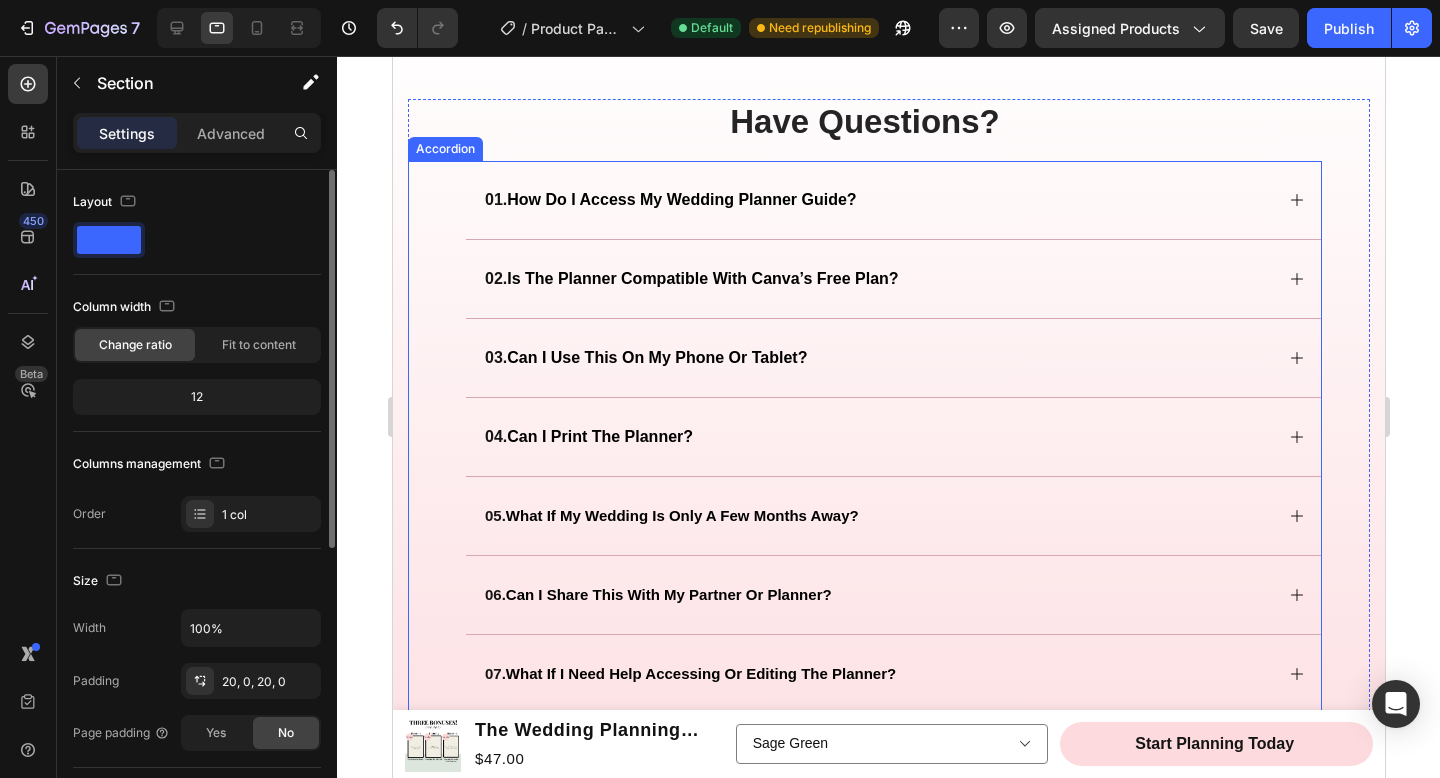 scroll, scrollTop: 3454, scrollLeft: 0, axis: vertical 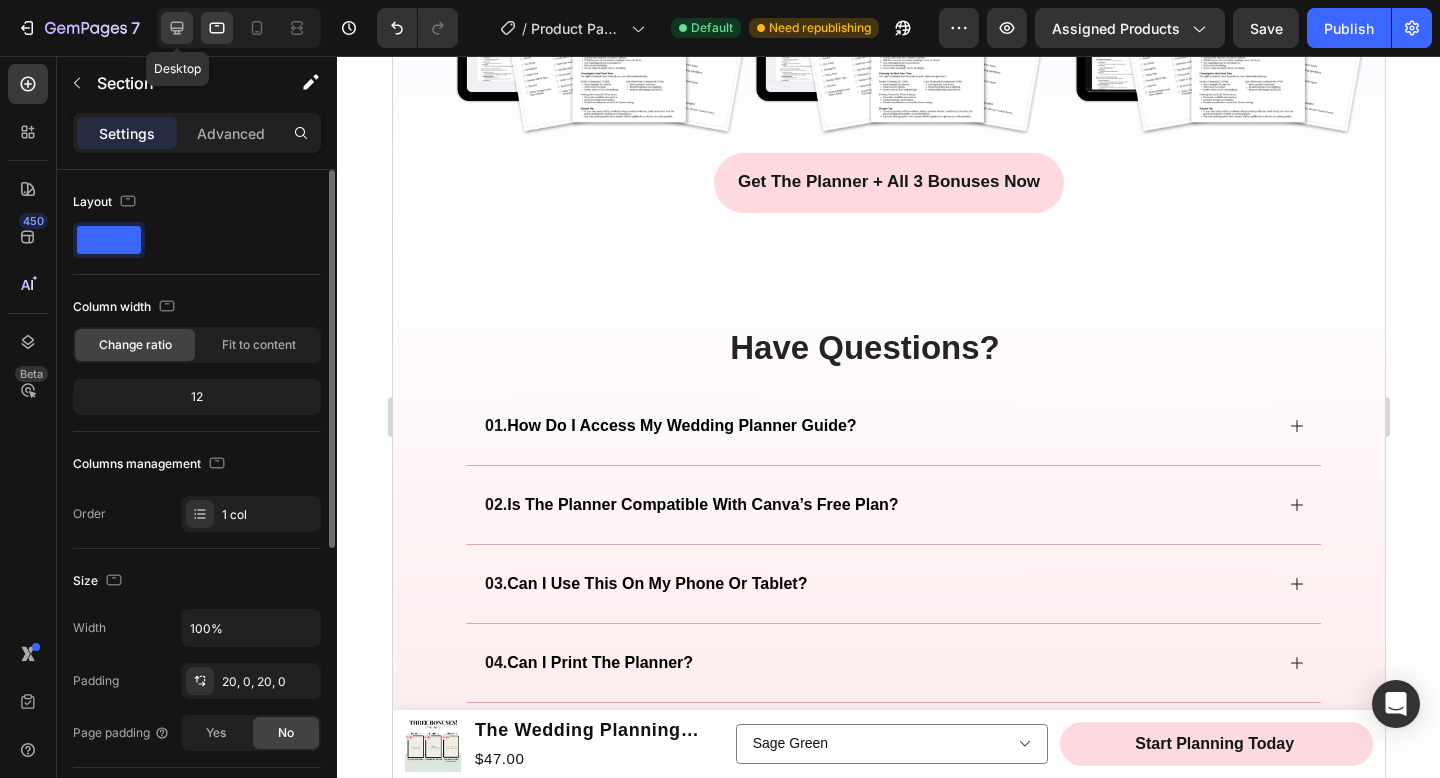 drag, startPoint x: 180, startPoint y: 23, endPoint x: 422, endPoint y: 237, distance: 323.04797 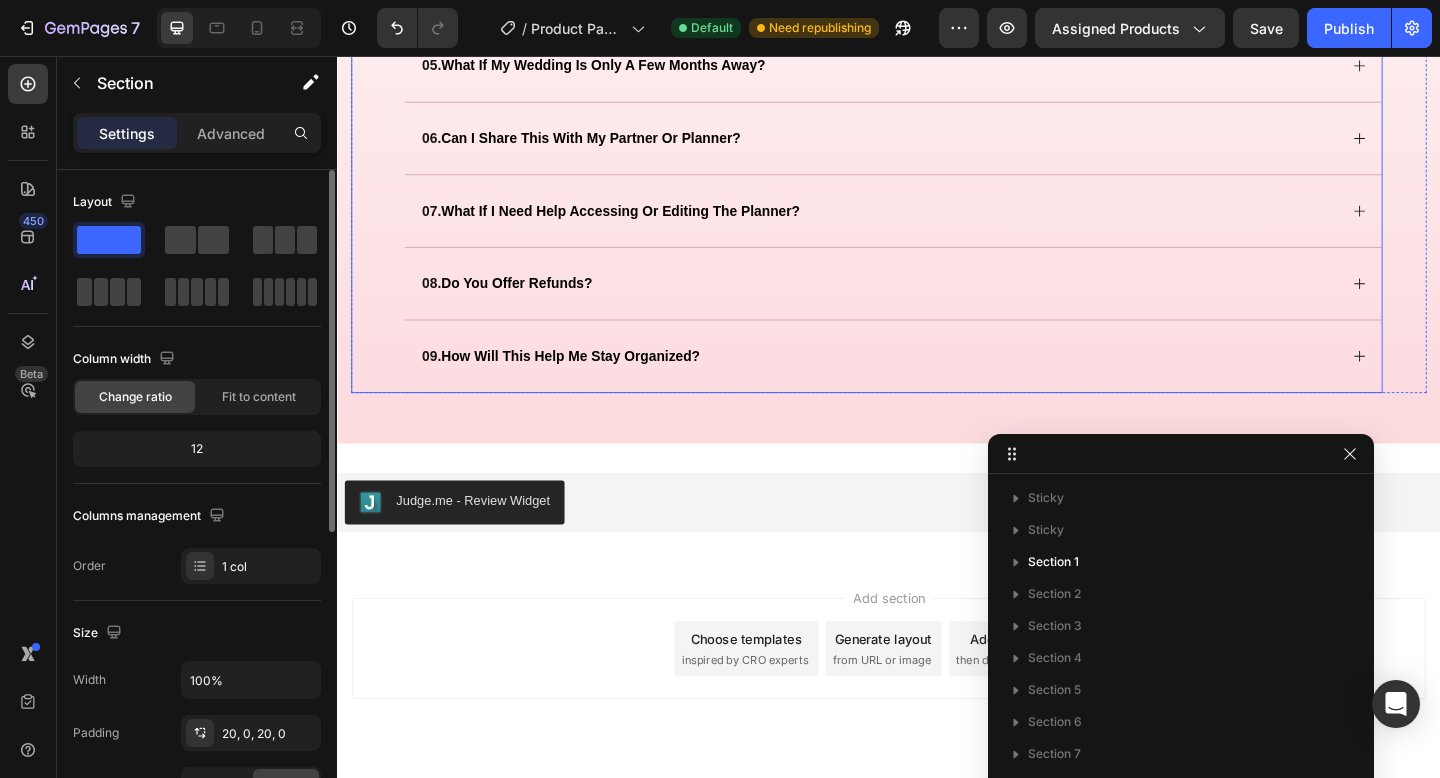 scroll, scrollTop: 3949, scrollLeft: 0, axis: vertical 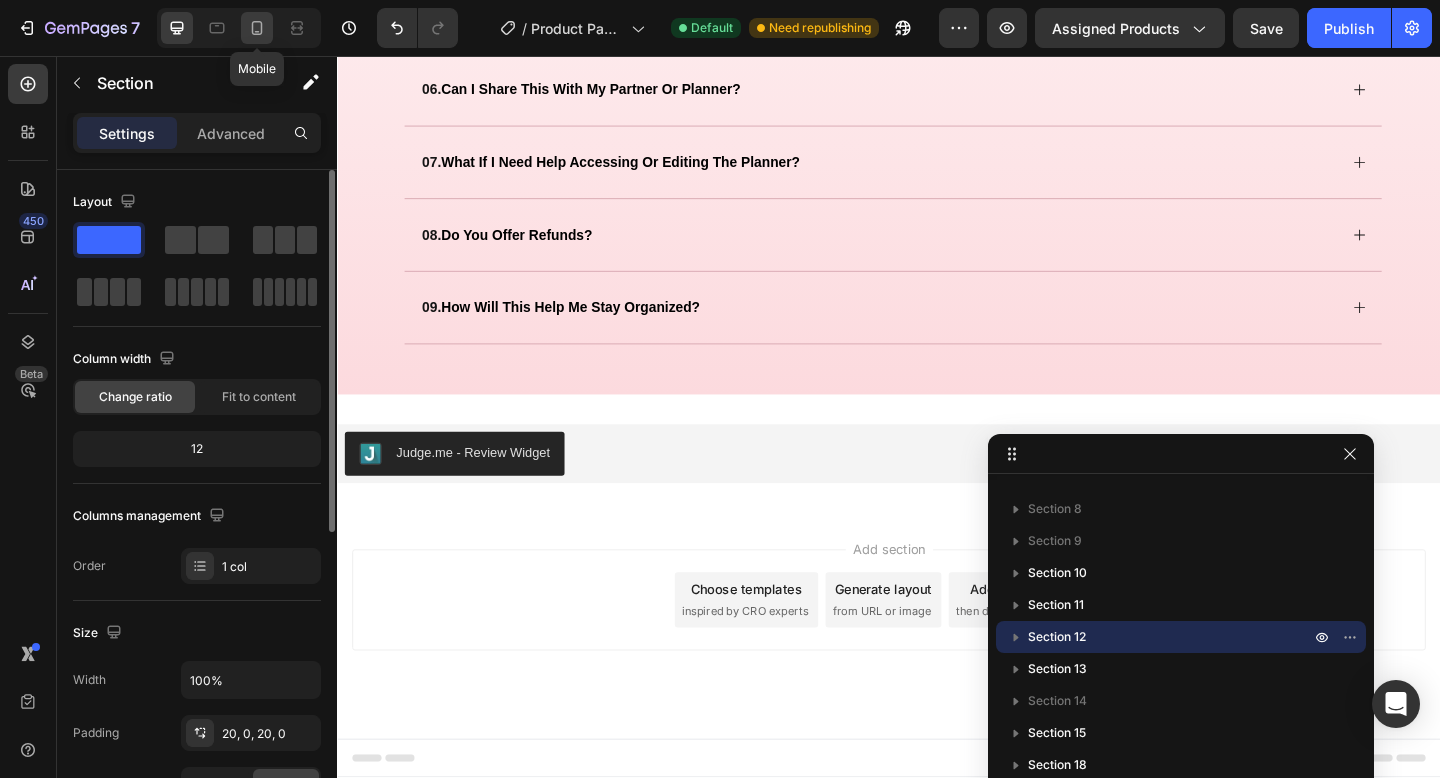 drag, startPoint x: 255, startPoint y: 30, endPoint x: 255, endPoint y: 315, distance: 285 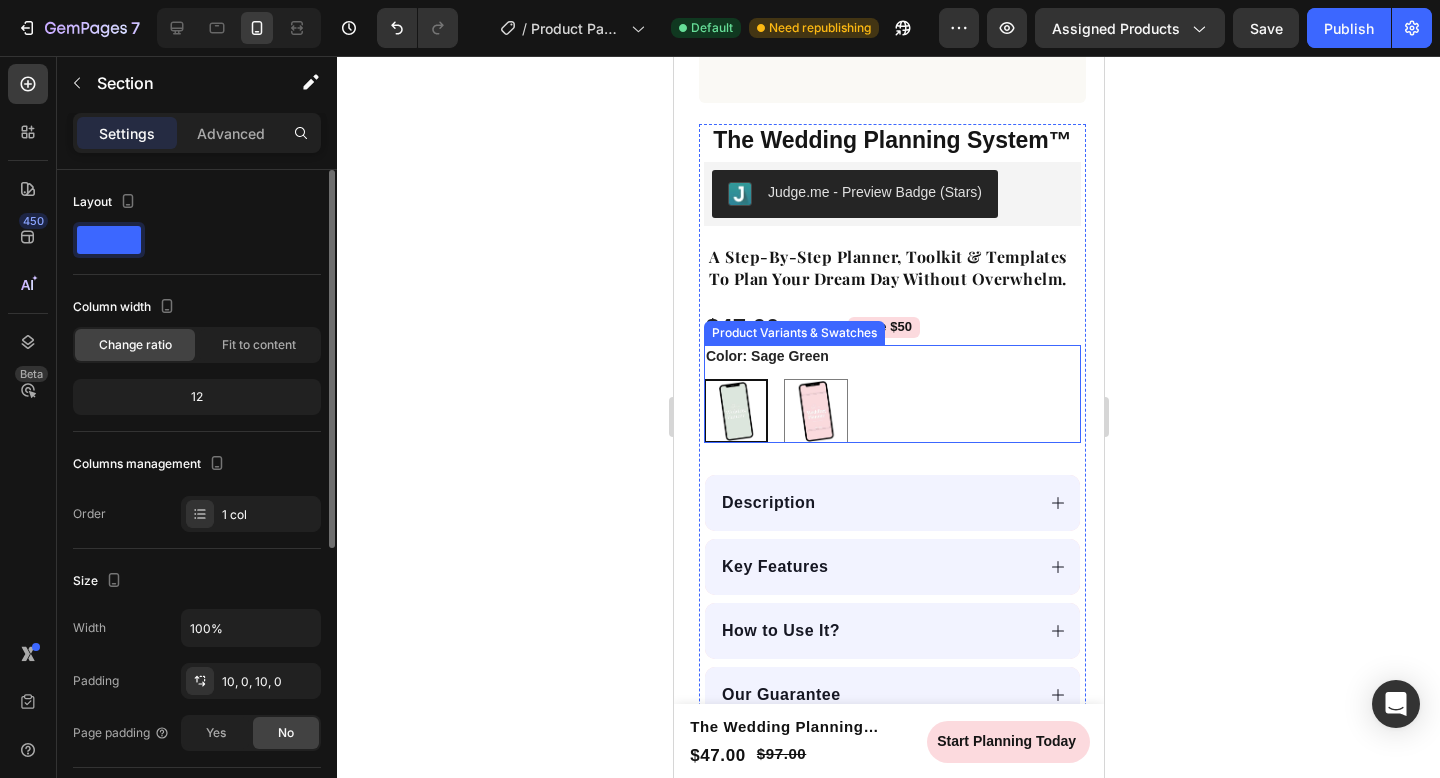 scroll, scrollTop: 0, scrollLeft: 0, axis: both 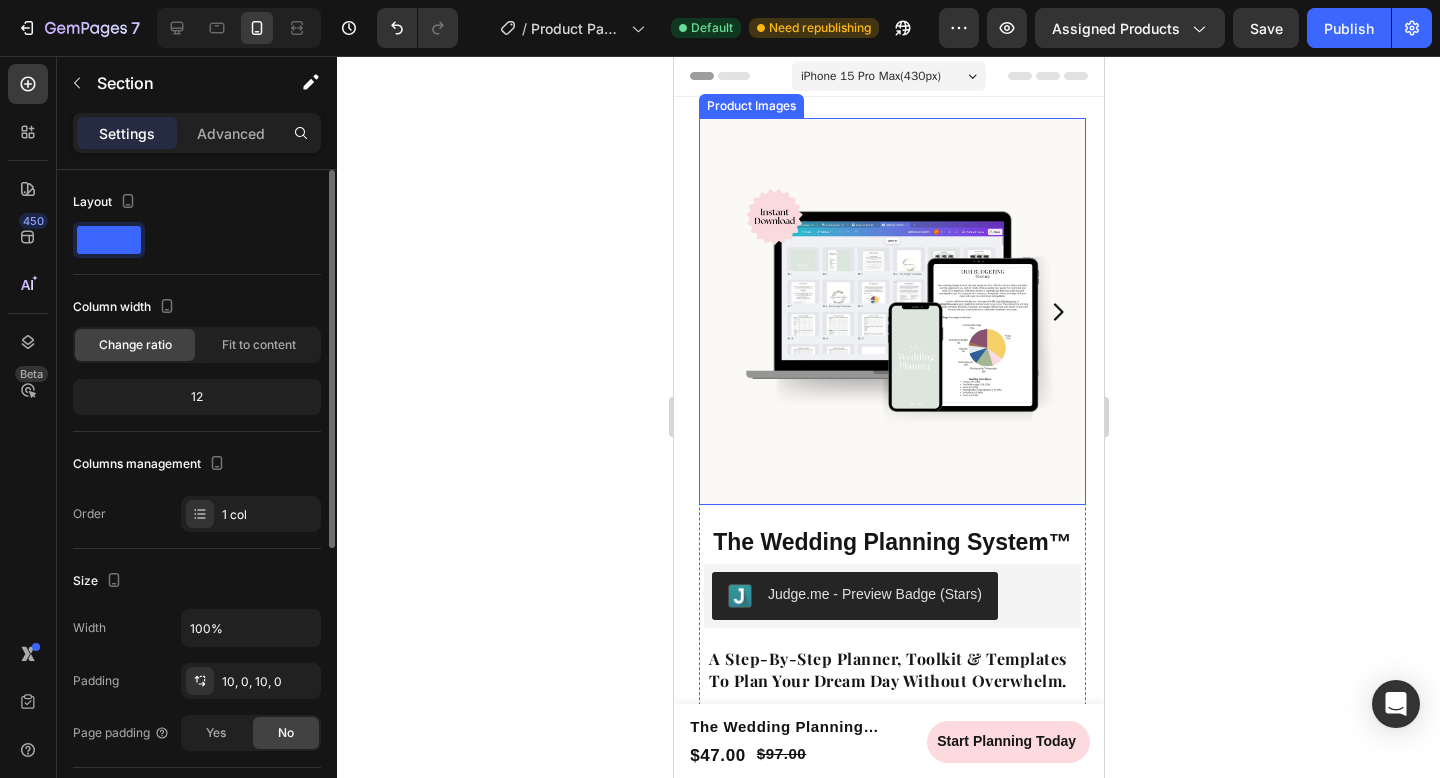 click 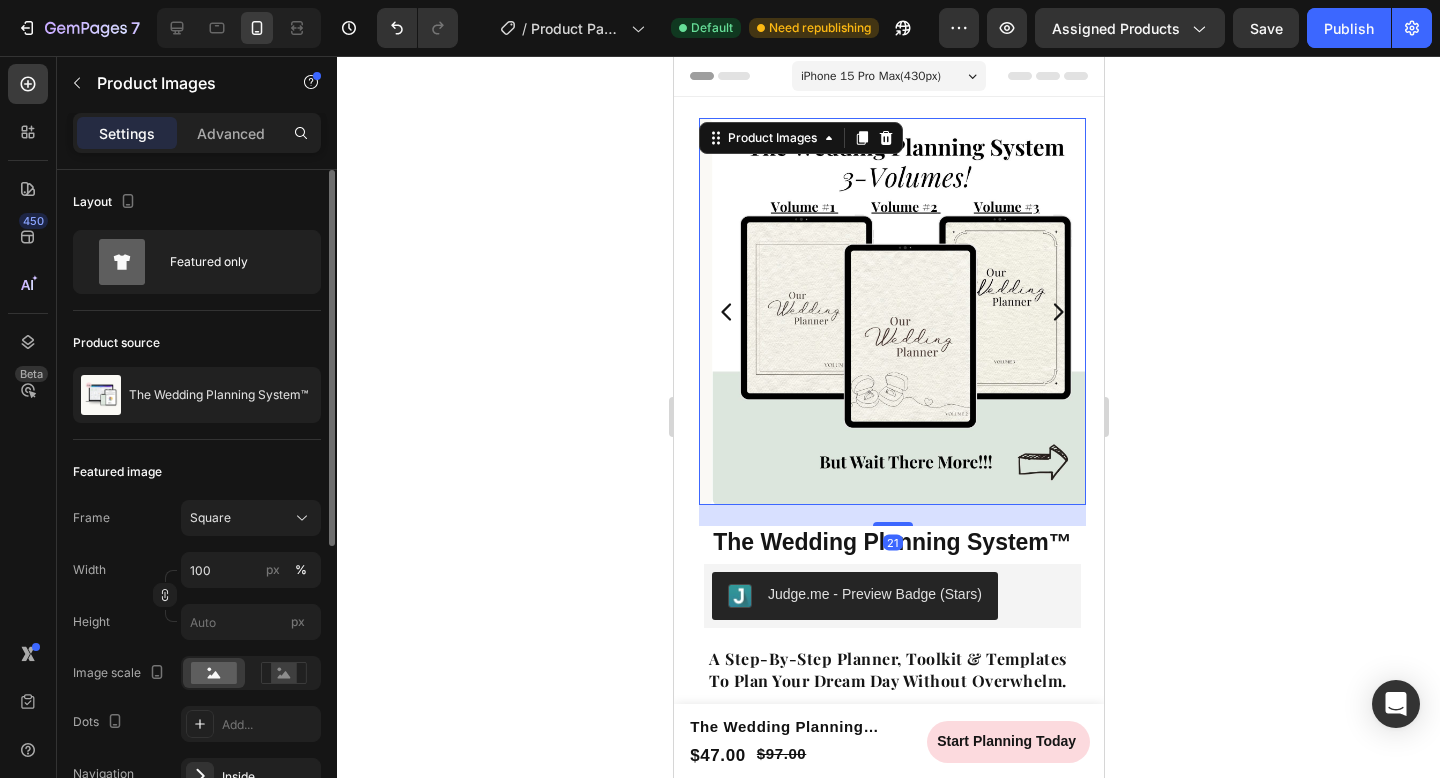 click 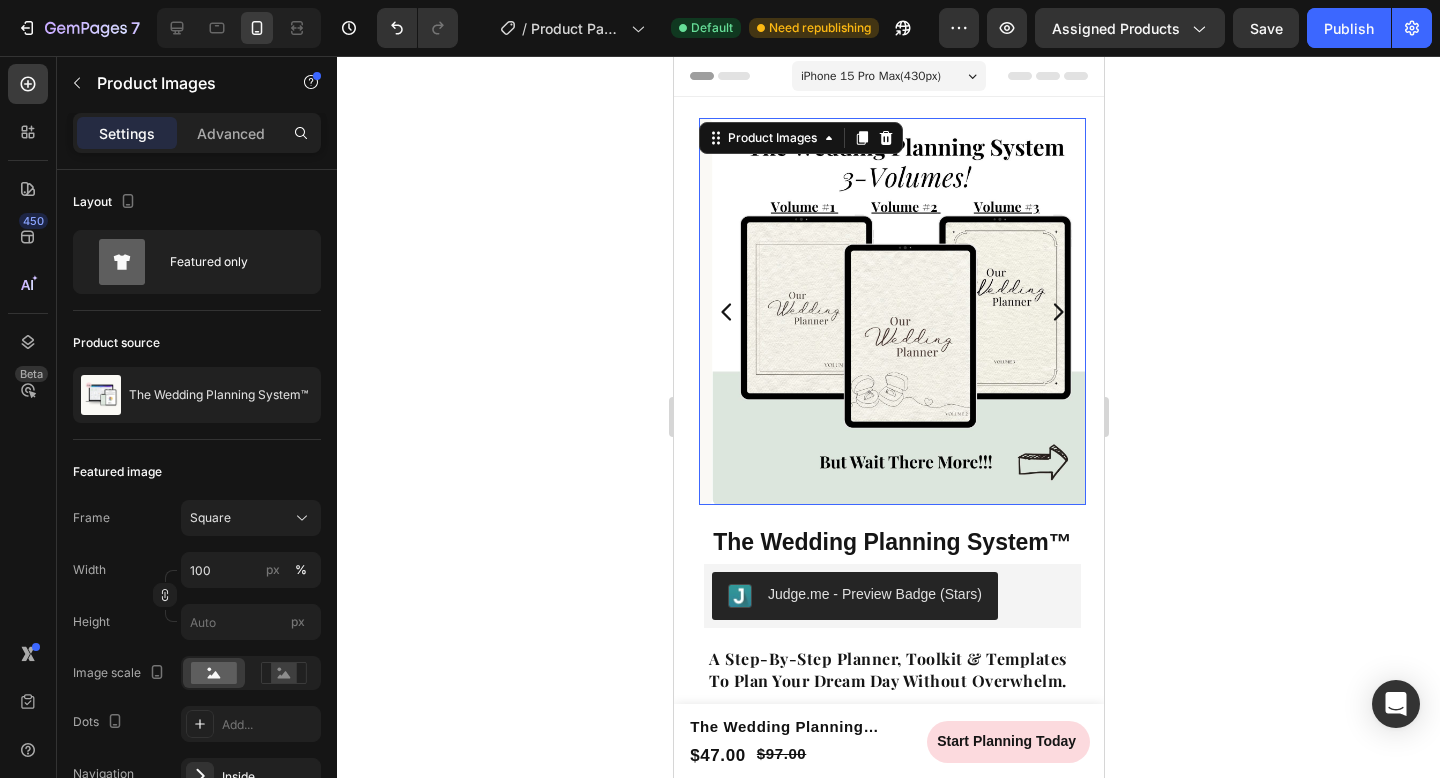click 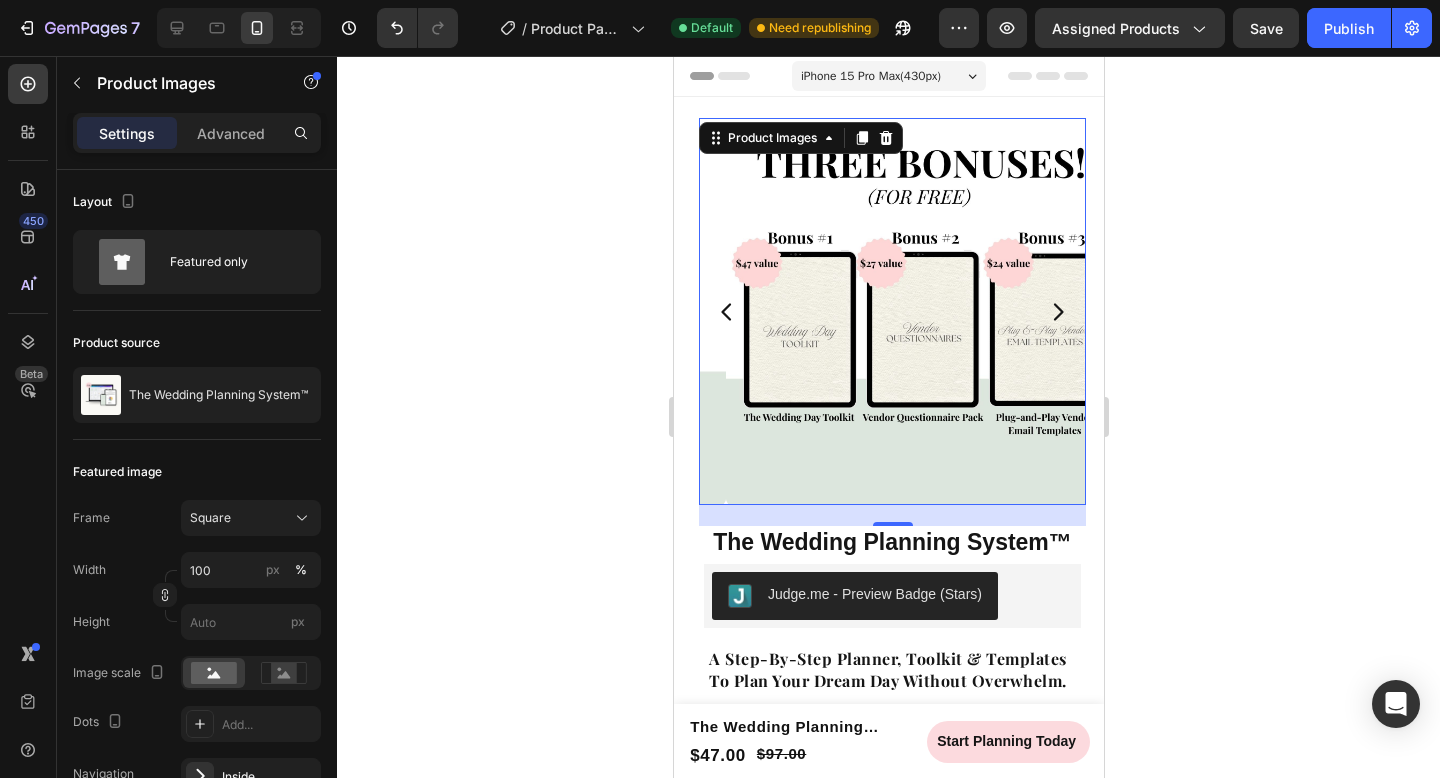 click 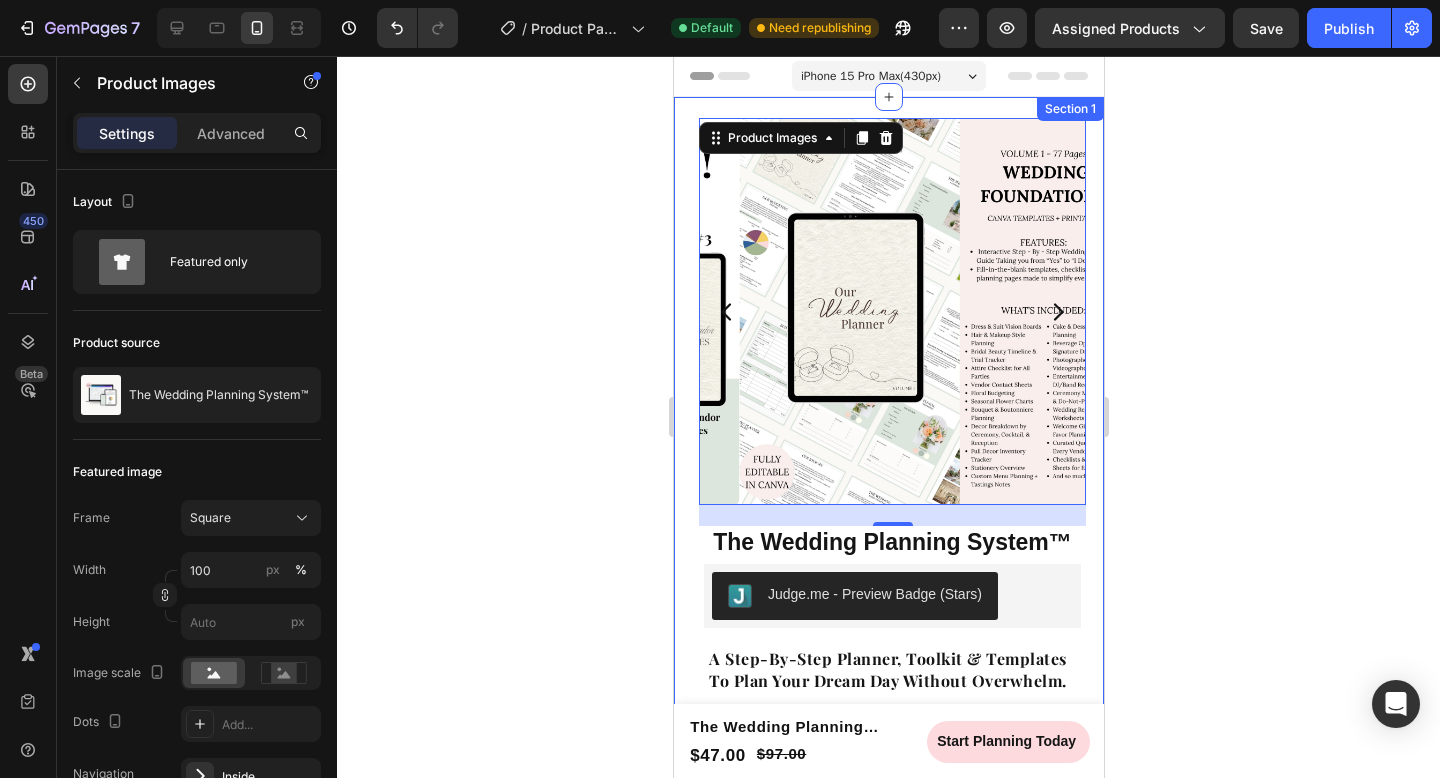 click on "Product Images
Product Images The Wedding Planning System™ Product Title The Wedding Planning System™ Product Title The Wedding Planning System™ Product Title Judge.me - Preview Badge (Stars) Judge.me a step-by-step planner, toolkit & templates to plan your dream day without overwhelm. Text block Row a step-by-step planner, toolkit & templates to plan your dream day without overwhelm. Text block Row $[PRICE] Product Price Product Price $[PRICE] Product Price Product Price Save $[PRICE] Product Badge Row Color: Sage Green Sage Green Sage Green   Gold Gold   Product Variants & Swatches
Description
Key Features
How to Use It?
Our Guarantee Accordion
Description
Key Features
How to Use It?
Our Guarantee Accordion
Description
Key Features
How to Use It?
Image" at bounding box center (888, 868) 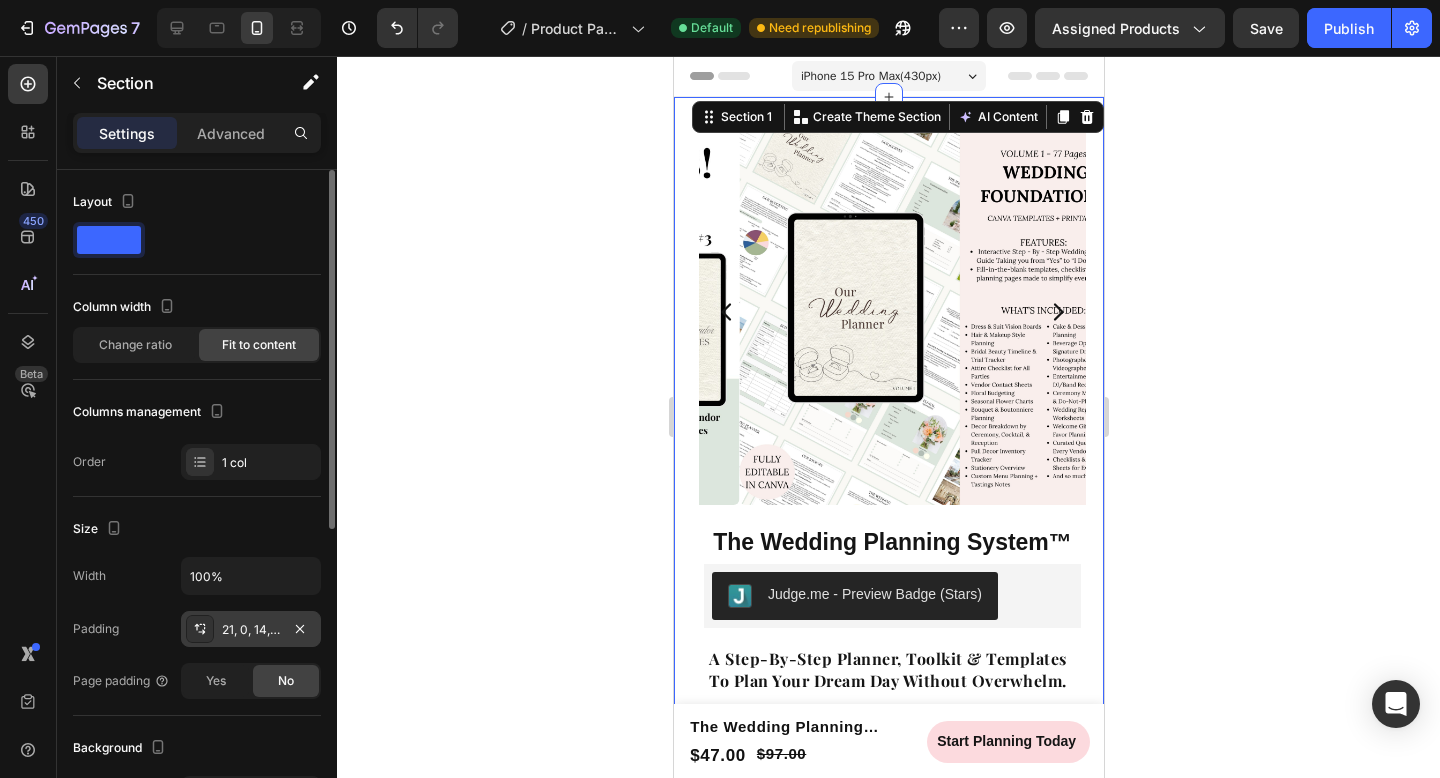 click on "21, 0, 14, 0" at bounding box center (251, 629) 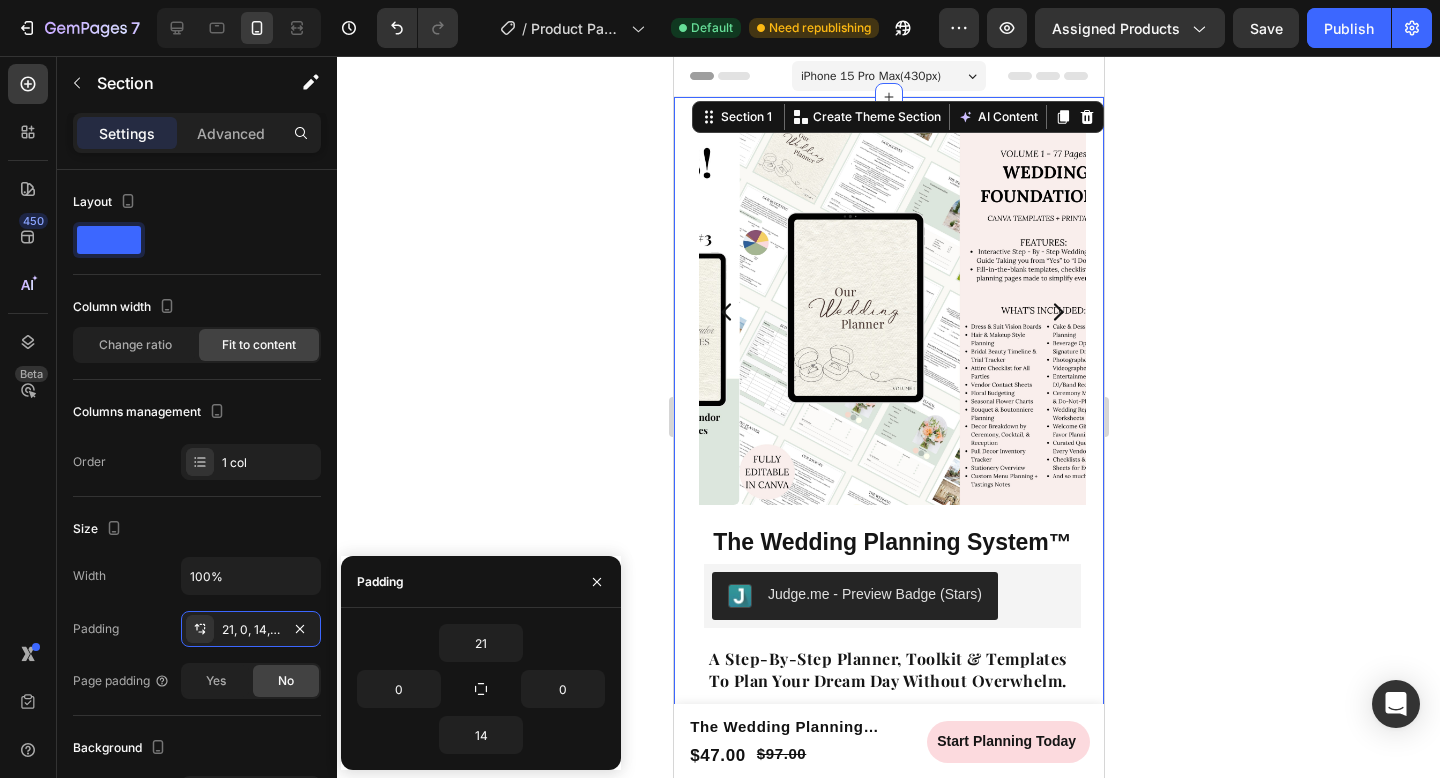 click 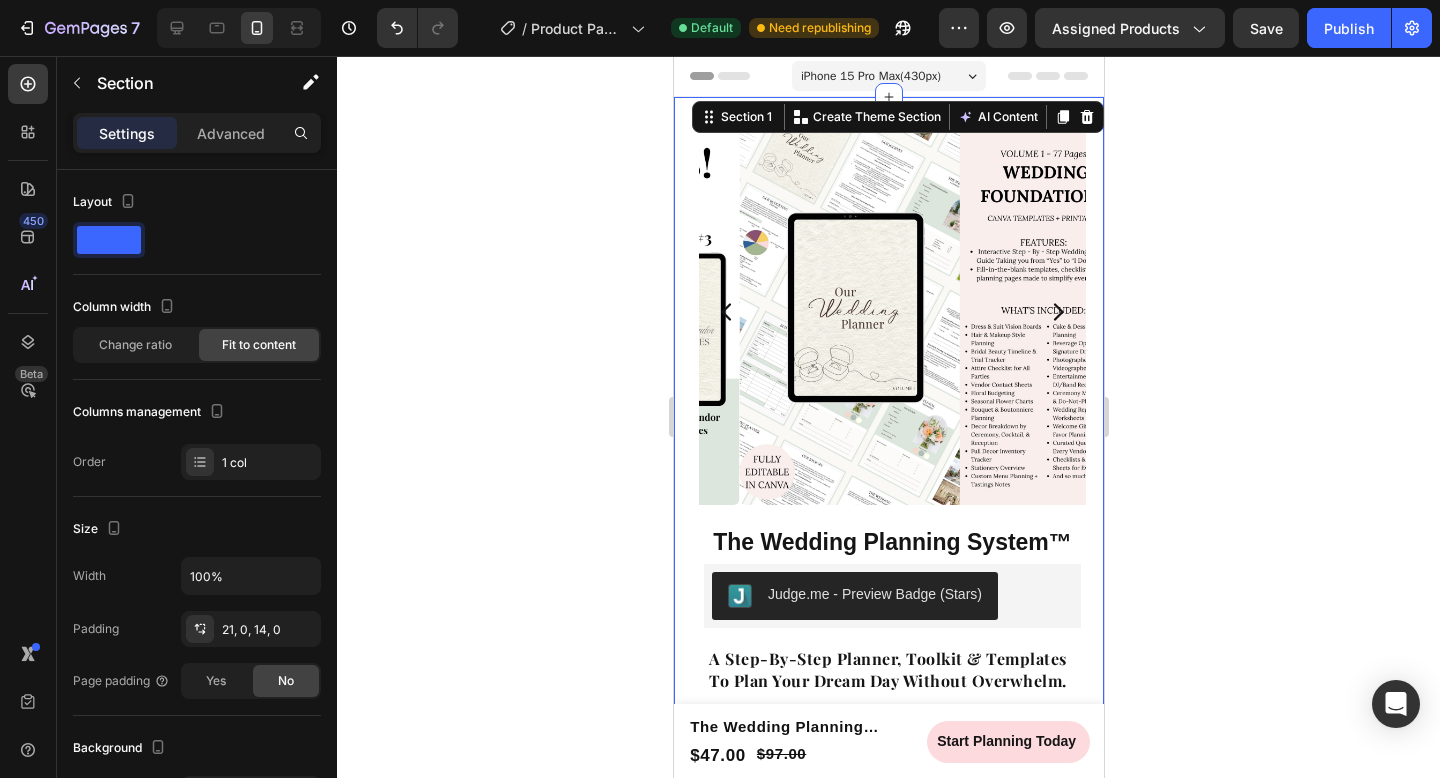 click on "Product Images
Product Images The Wedding Planning System™ Product Title The Wedding Planning System™ Product Title The Wedding Planning System™ Product Title Judge.me - Preview Badge (Stars) Judge.me a step-by-step planner, toolkit & templates to plan your dream day without overwhelm. Text block Row a step-by-step planner, toolkit & templates to plan your dream day without overwhelm. Text block Row $[PRICE] Product Price Product Price $[PRICE] Product Price Product Price Save $[PRICE] Product Badge Row Color: Sage Green Sage Green Sage Green   Gold Gold   Product Variants & Swatches
Description
Key Features
How to Use It?
Our Guarantee Accordion
Description
Key Features
How to Use It?
Our Guarantee Accordion
Description
Key Features
How to Use It?
Accordion" at bounding box center (888, 868) 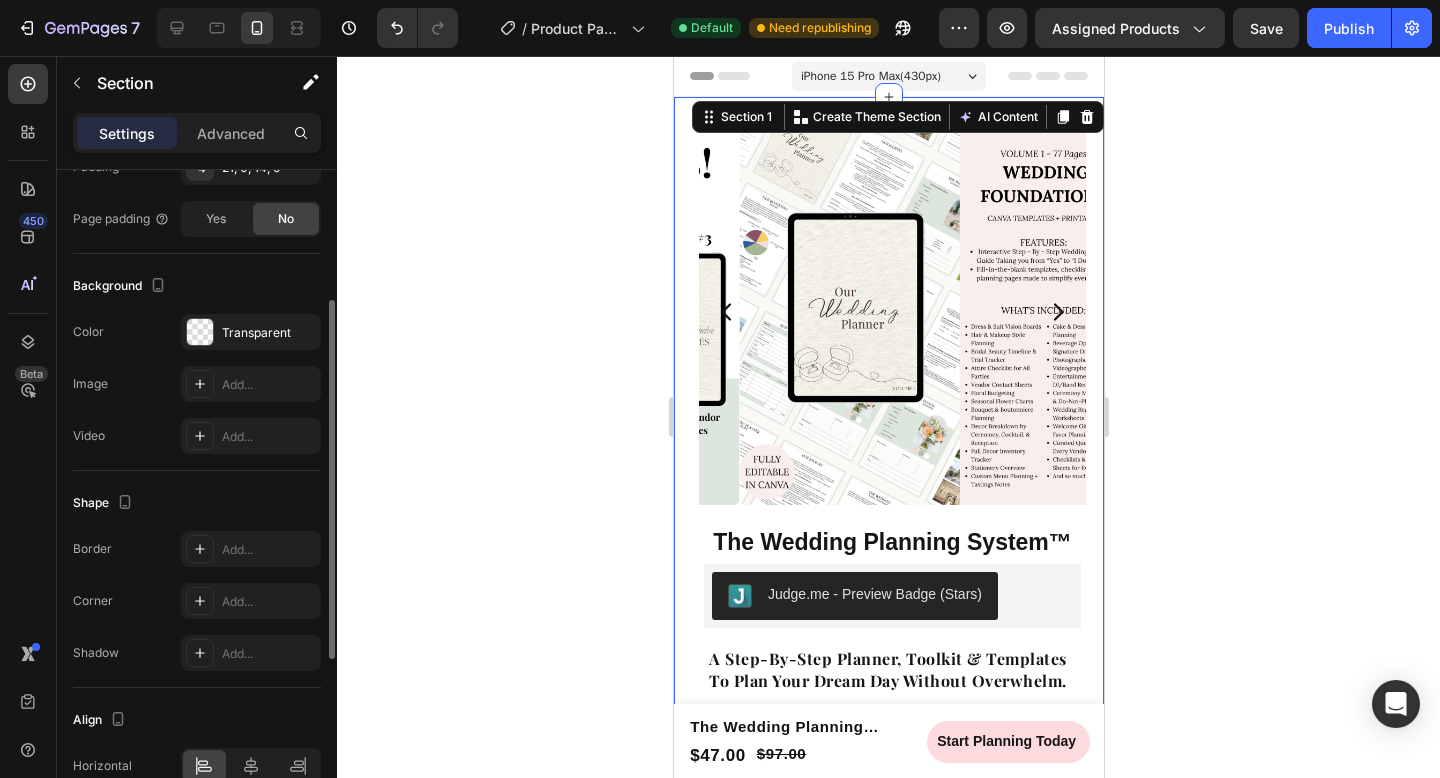 scroll, scrollTop: 469, scrollLeft: 0, axis: vertical 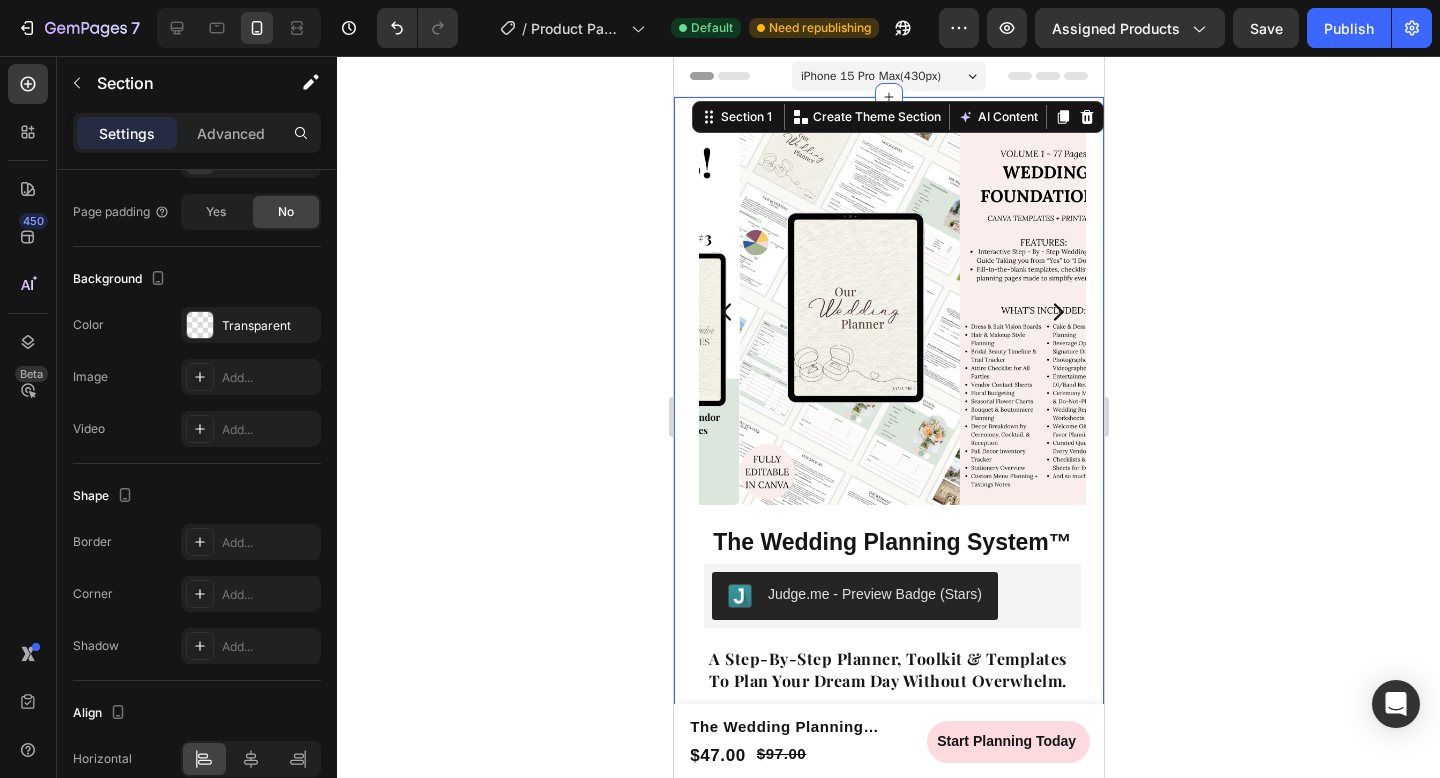 click 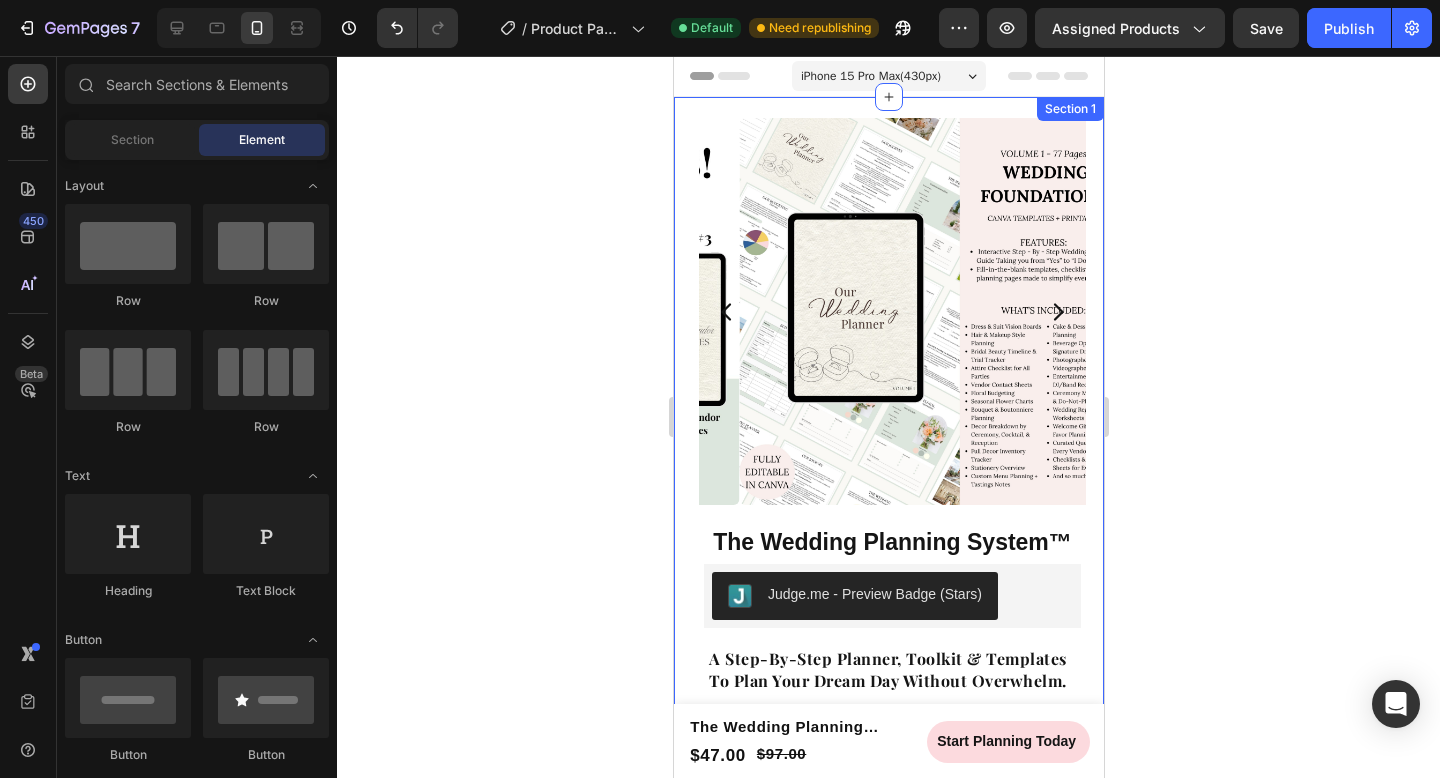 click on "Product Images
Product Images The Wedding Planning System™ Product Title The Wedding Planning System™ Product Title The Wedding Planning System™ Product Title Judge.me - Preview Badge (Stars) Judge.me a step-by-step planner, toolkit & templates to plan your dream day without overwhelm. Text block Row a step-by-step planner, toolkit & templates to plan your dream day without overwhelm. Text block Row $[PRICE] Product Price Product Price $[PRICE] Product Price Product Price Save $[PRICE] Product Badge Row Color: Sage Green Sage Green Sage Green   Gold Gold   Product Variants & Swatches
Description
Key Features
How to Use It?
Our Guarantee Accordion
Description
Key Features
How to Use It?
Our Guarantee Accordion
Description
Key Features
How to Use It?
Accordion" at bounding box center (888, 868) 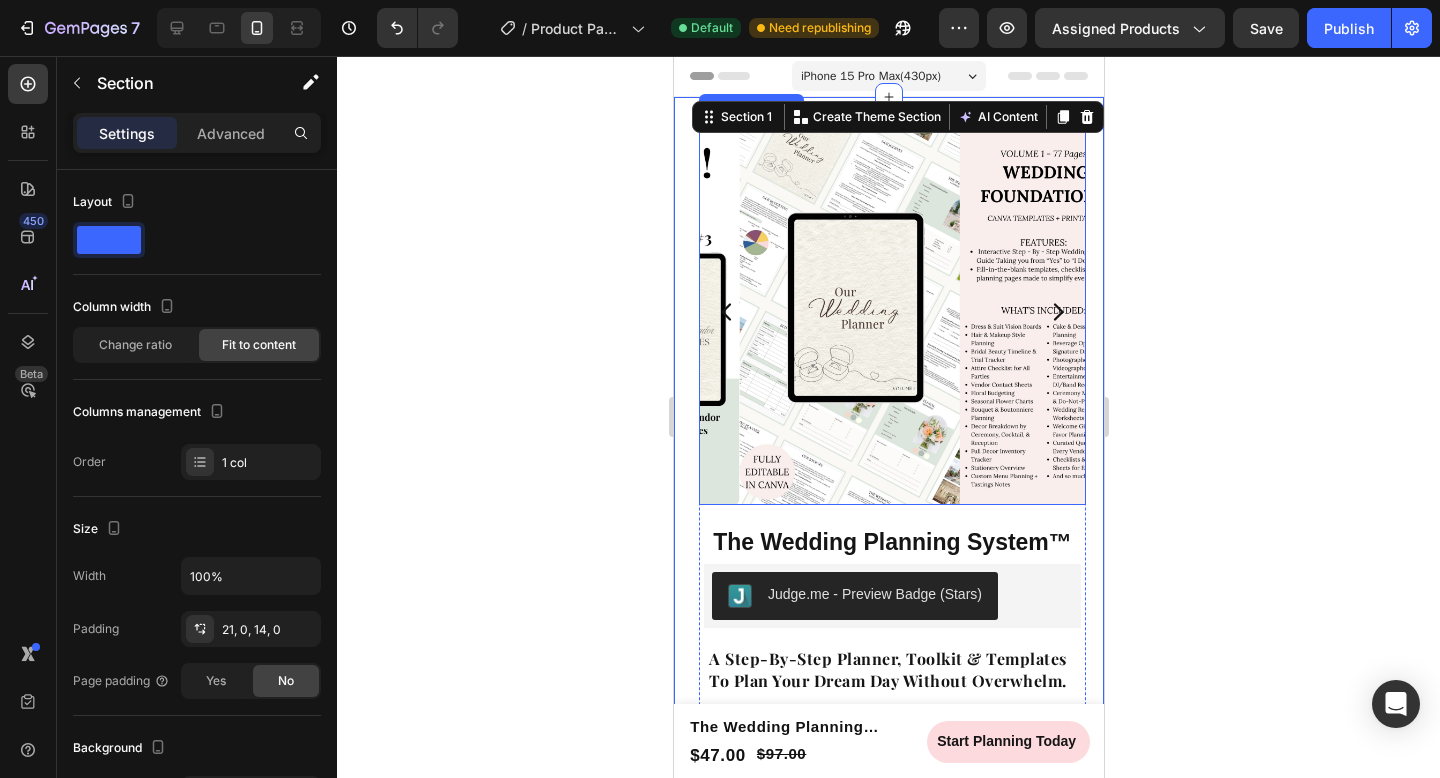 click at bounding box center (932, 311) 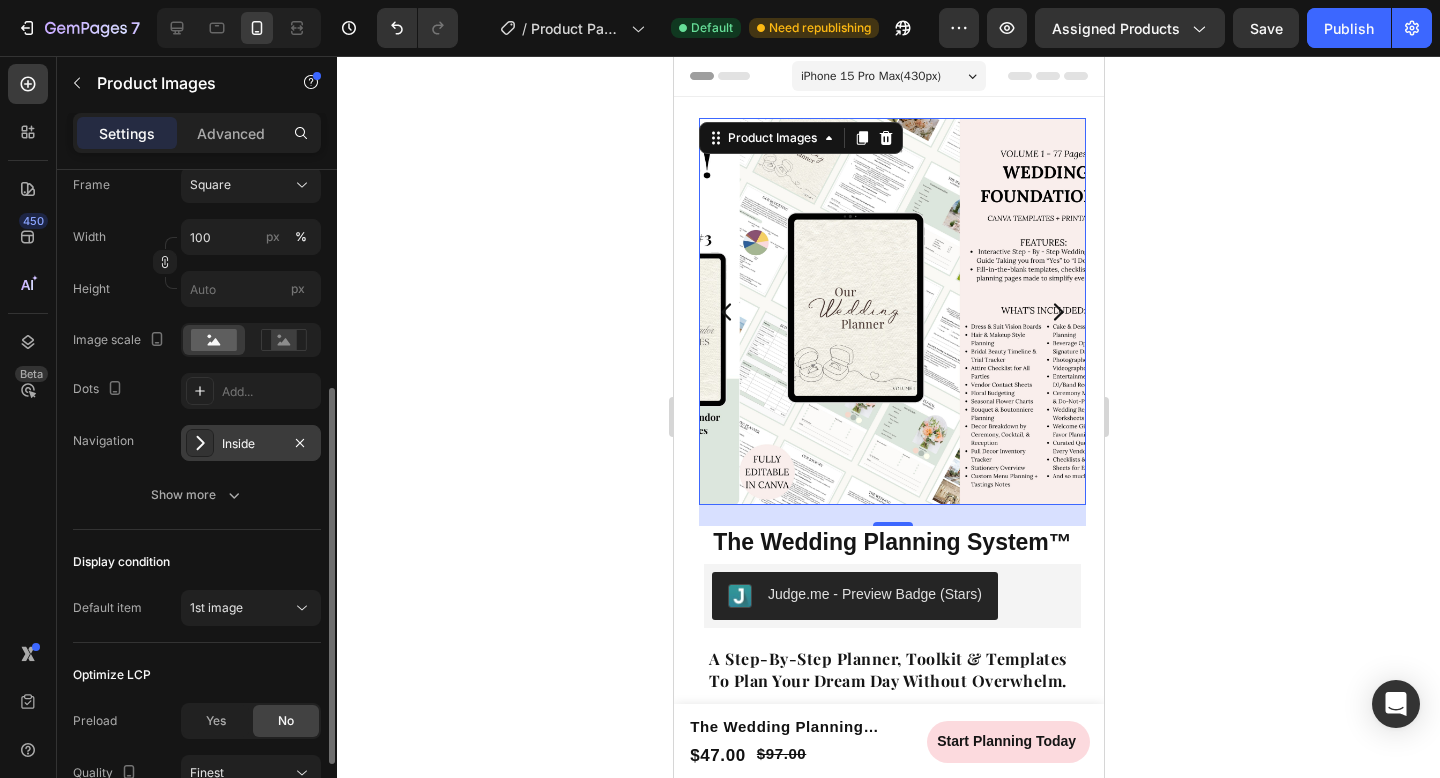 scroll, scrollTop: 359, scrollLeft: 0, axis: vertical 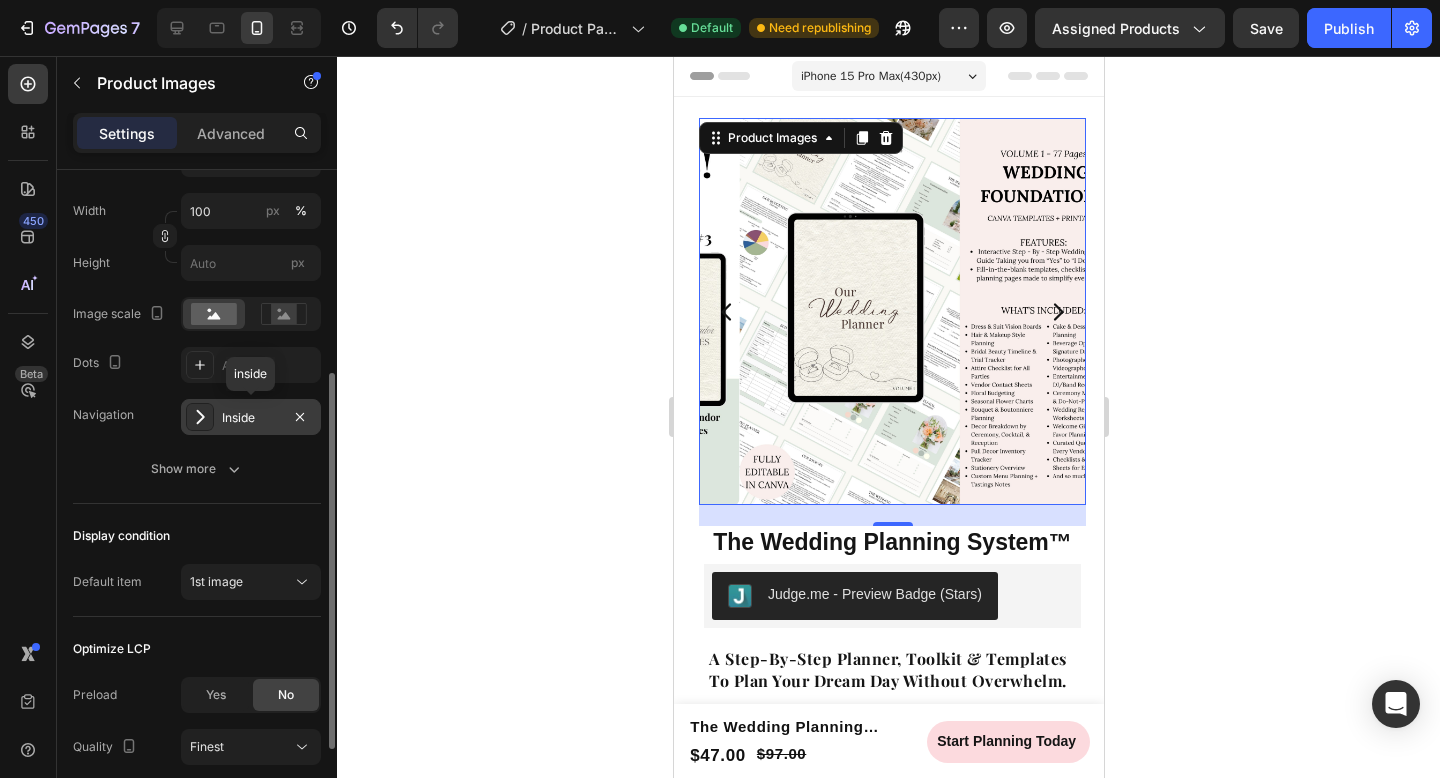 click on "Inside" at bounding box center (251, 418) 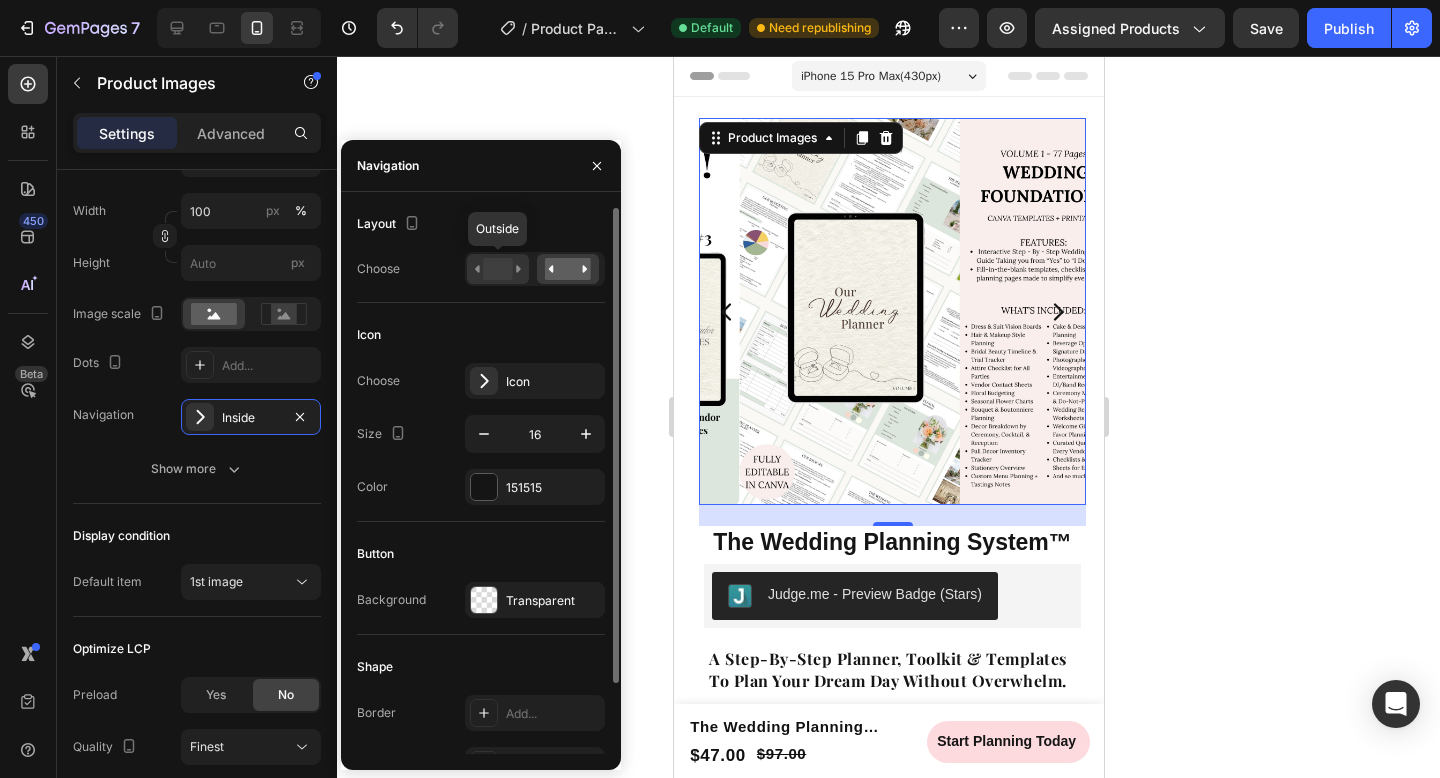 click 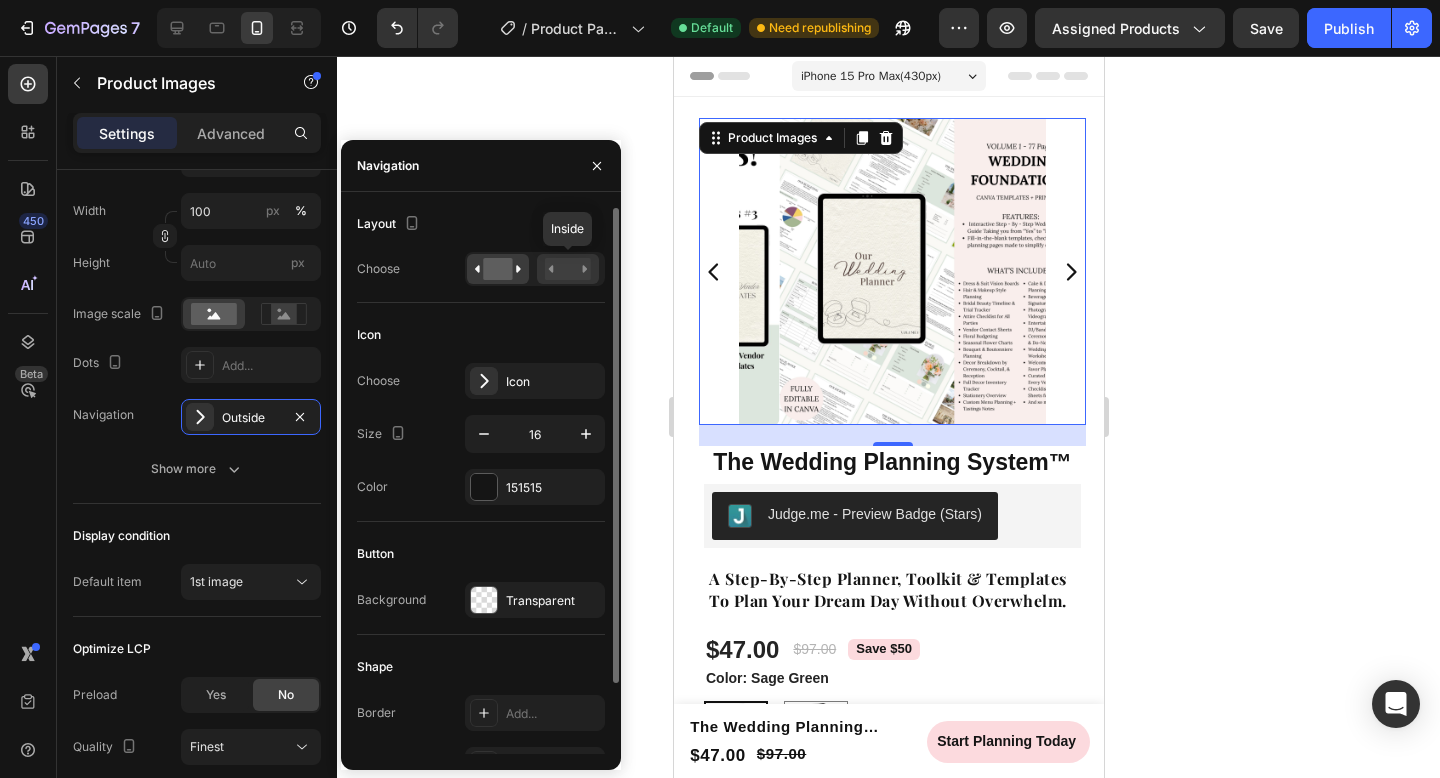 click 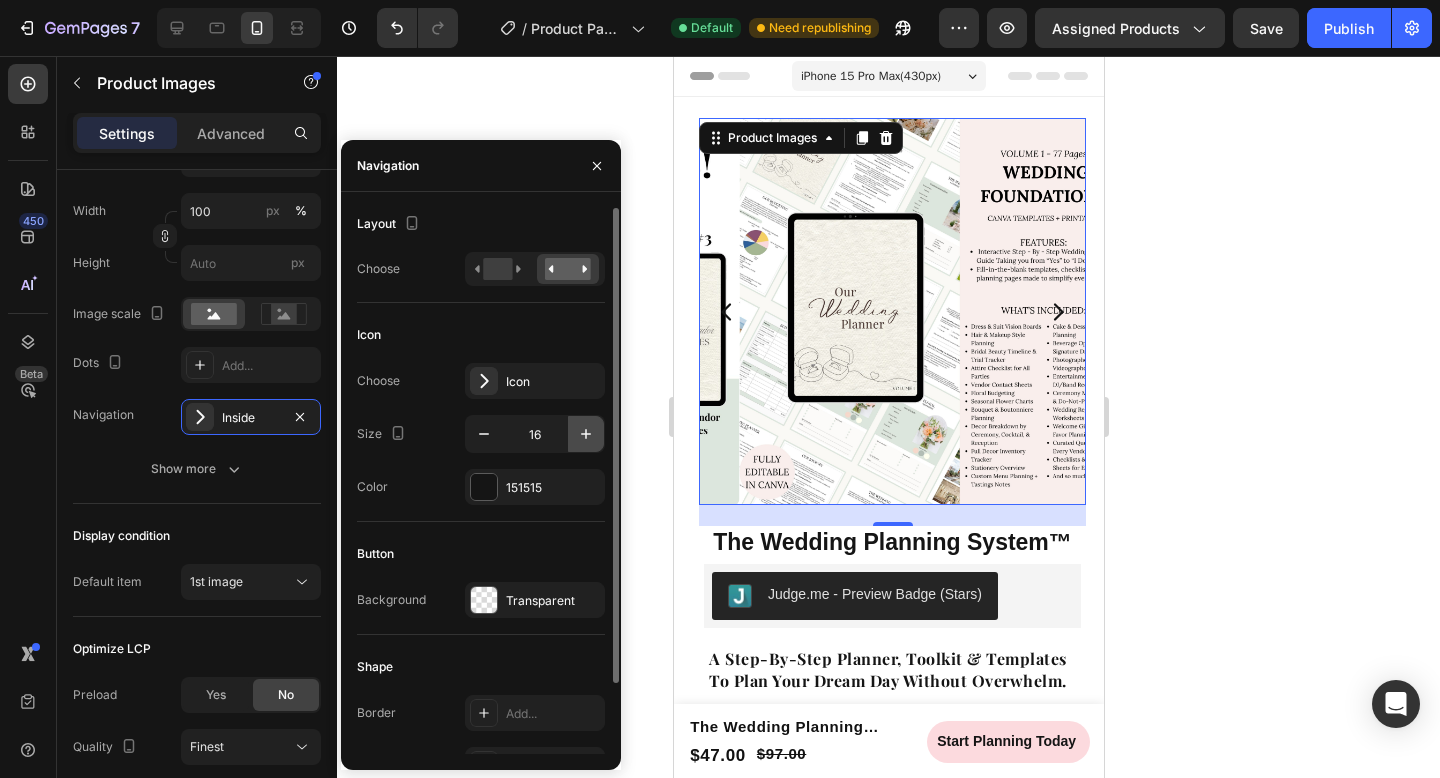 click 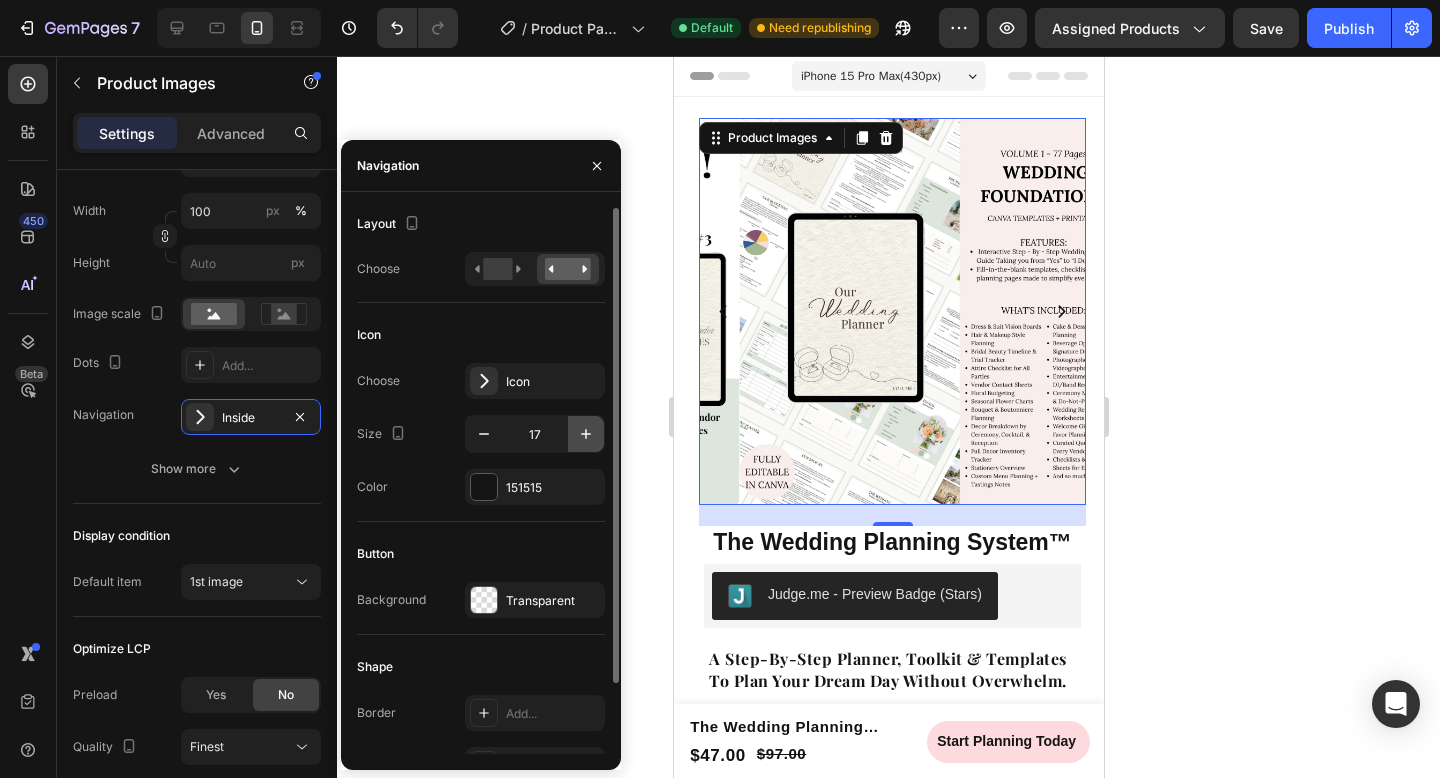 click 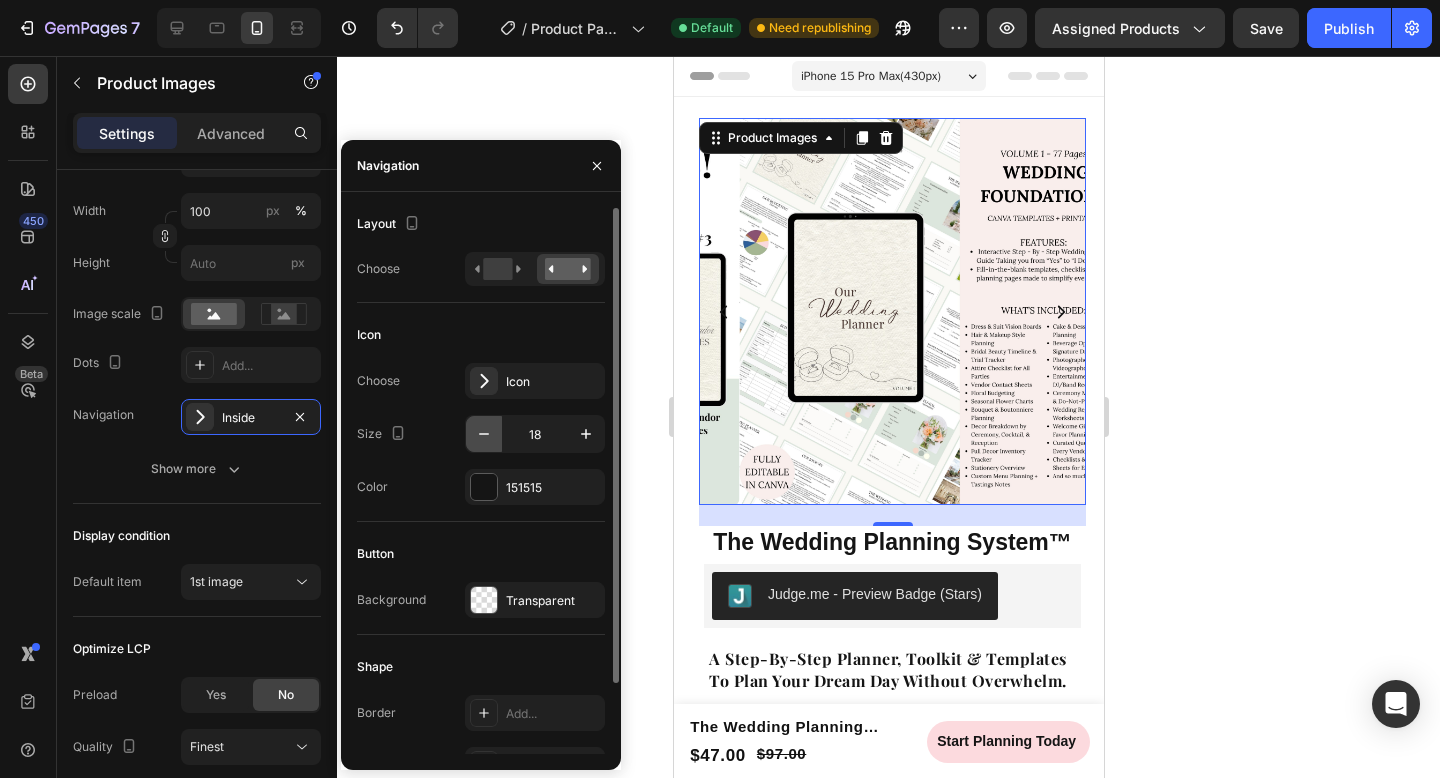 click 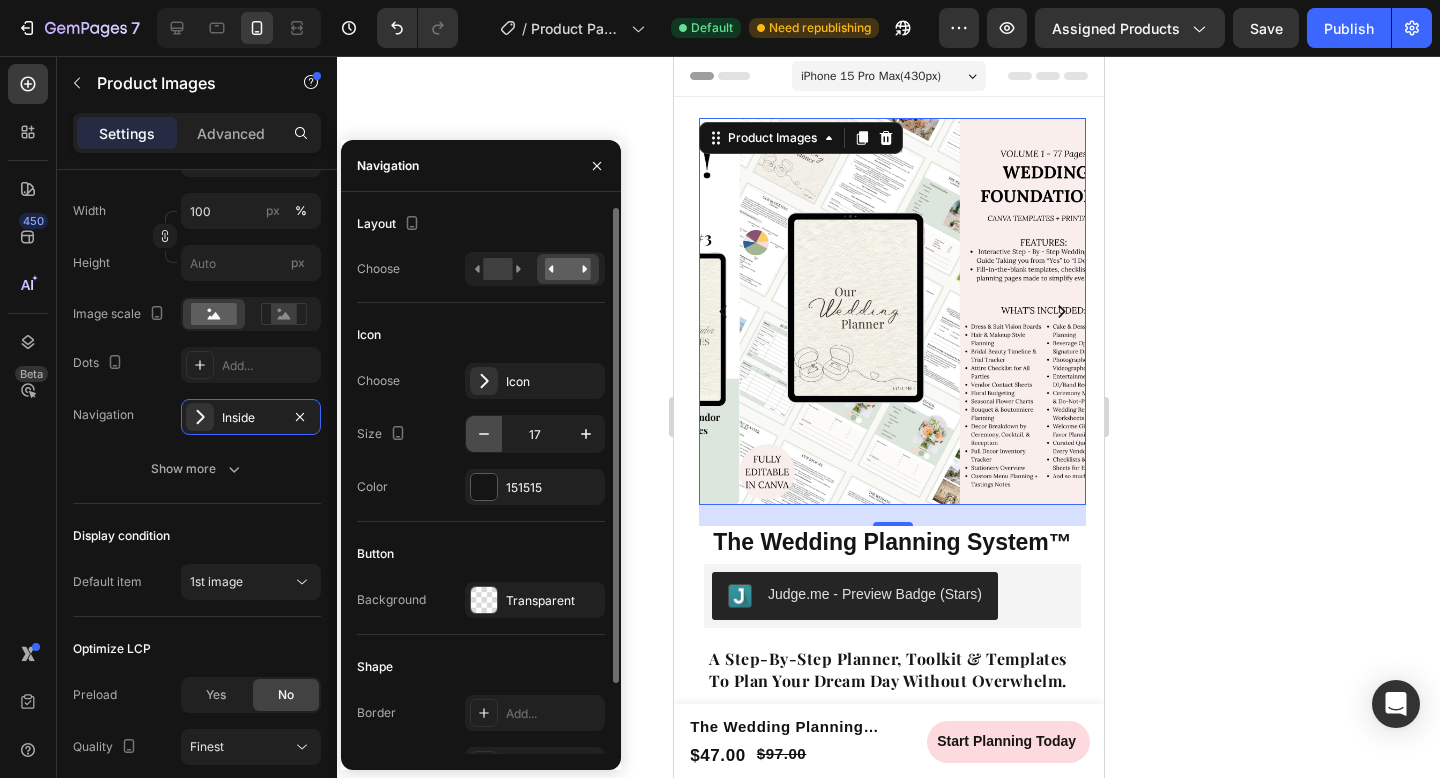 click 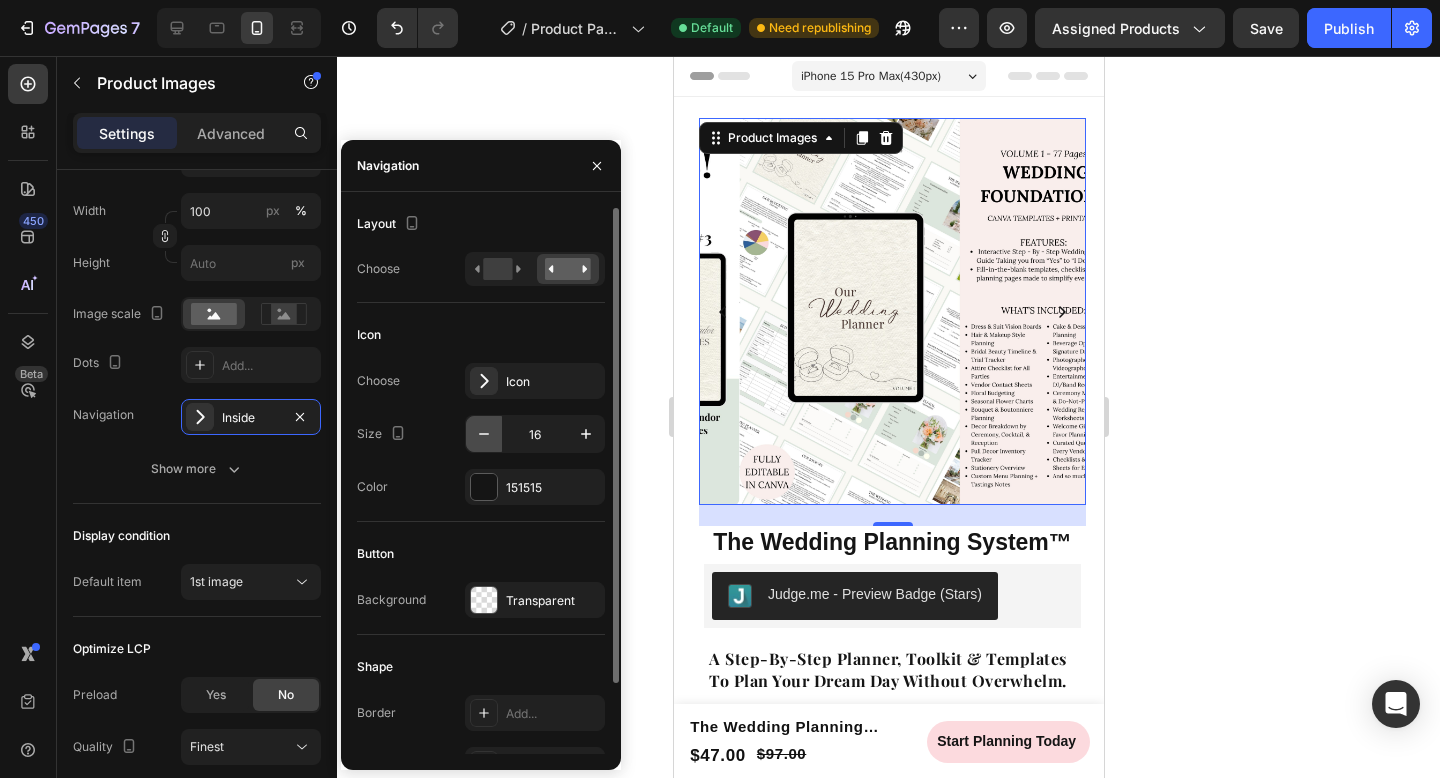 click 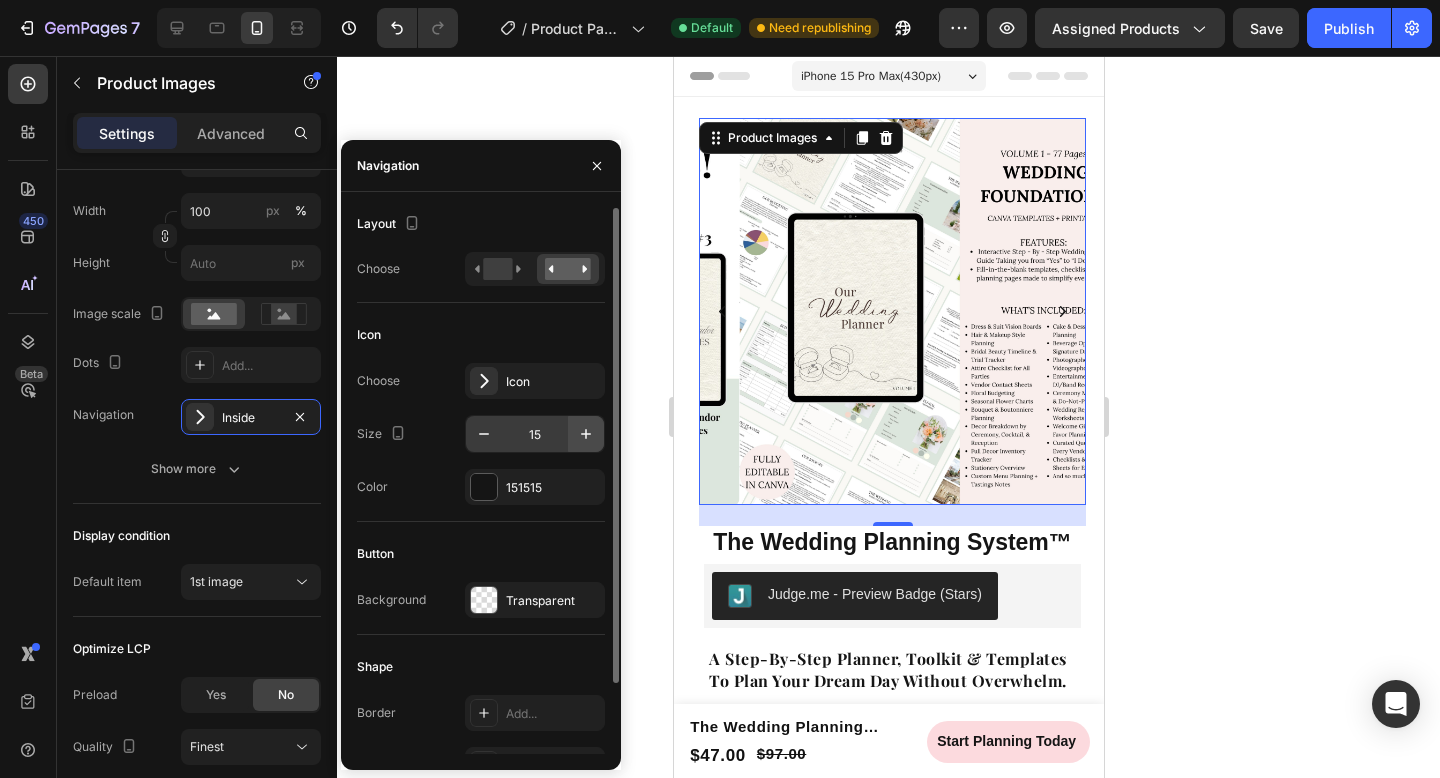 click at bounding box center (586, 434) 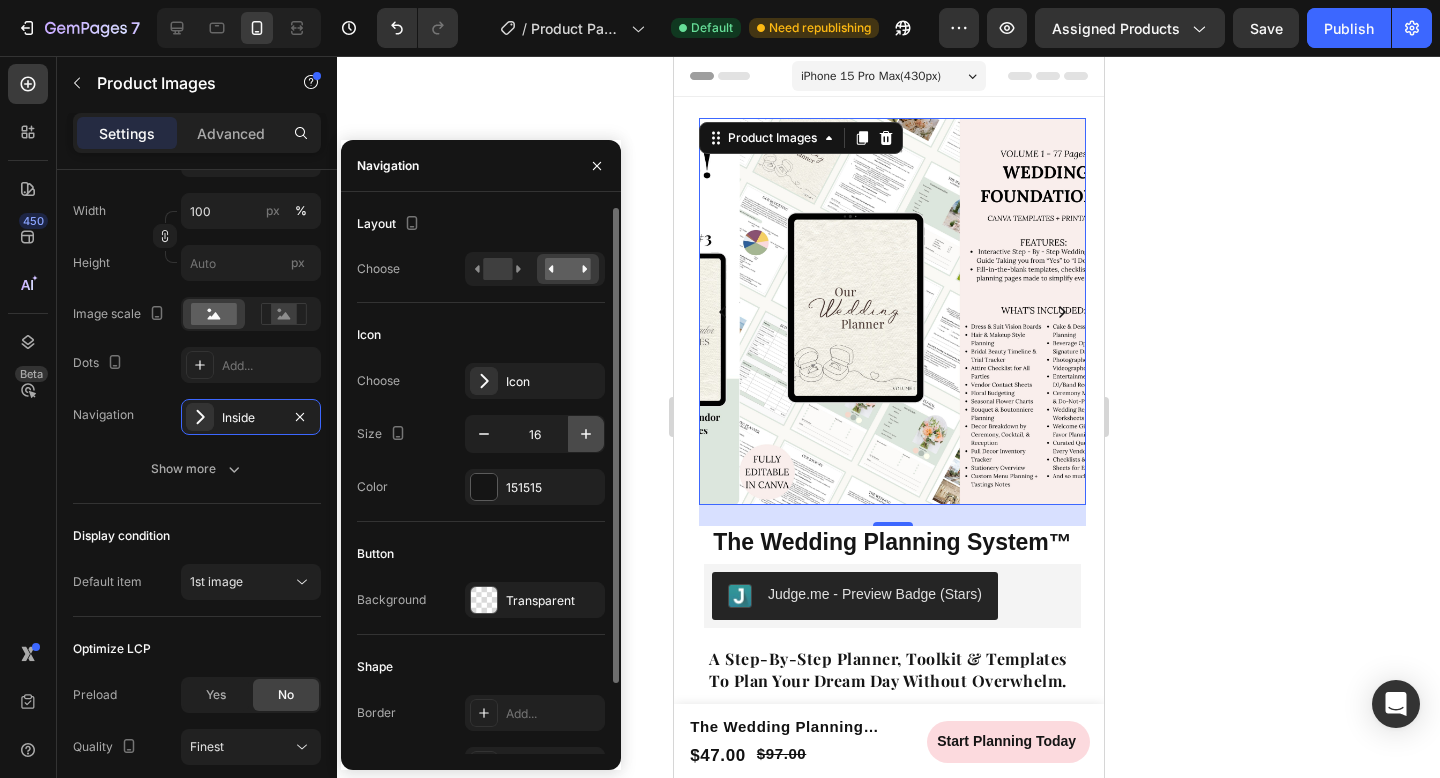click 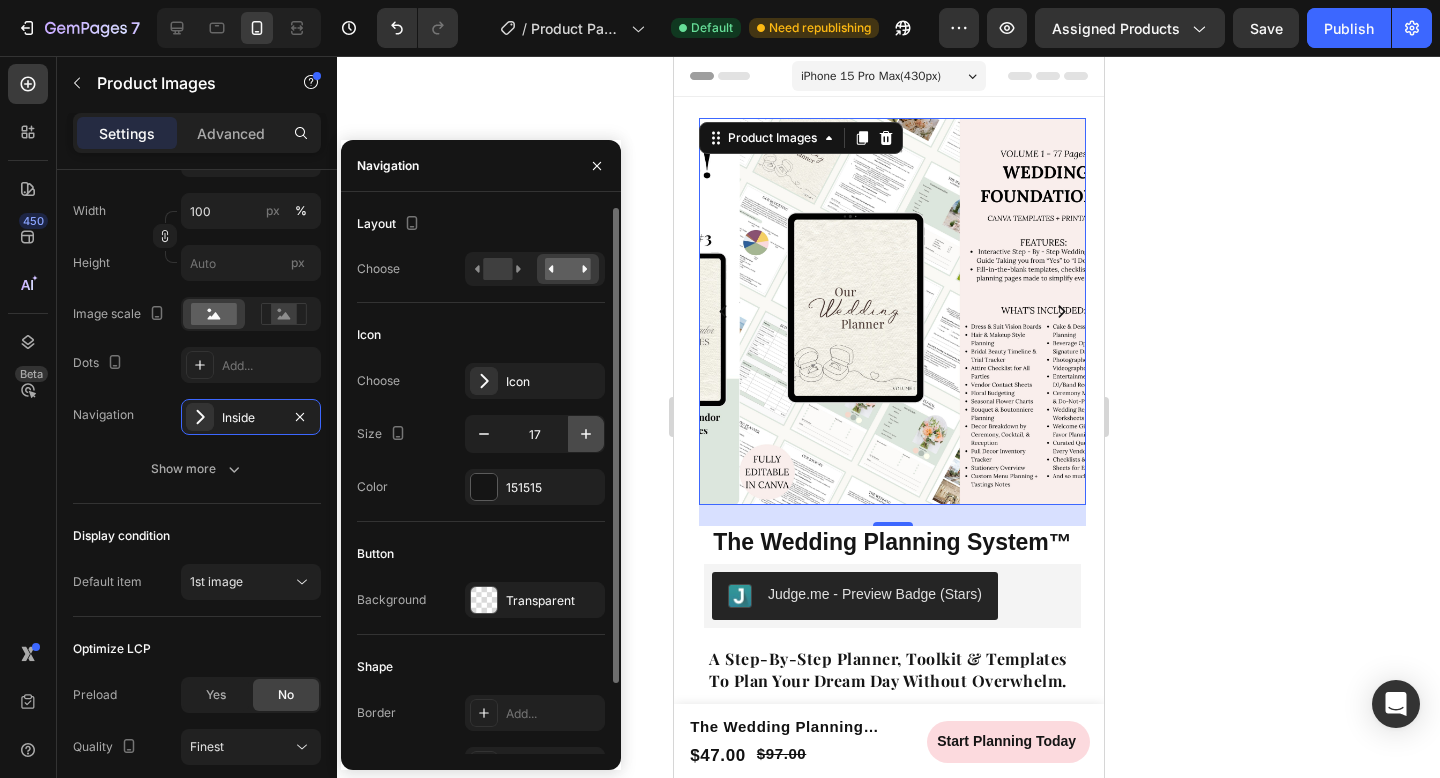 click 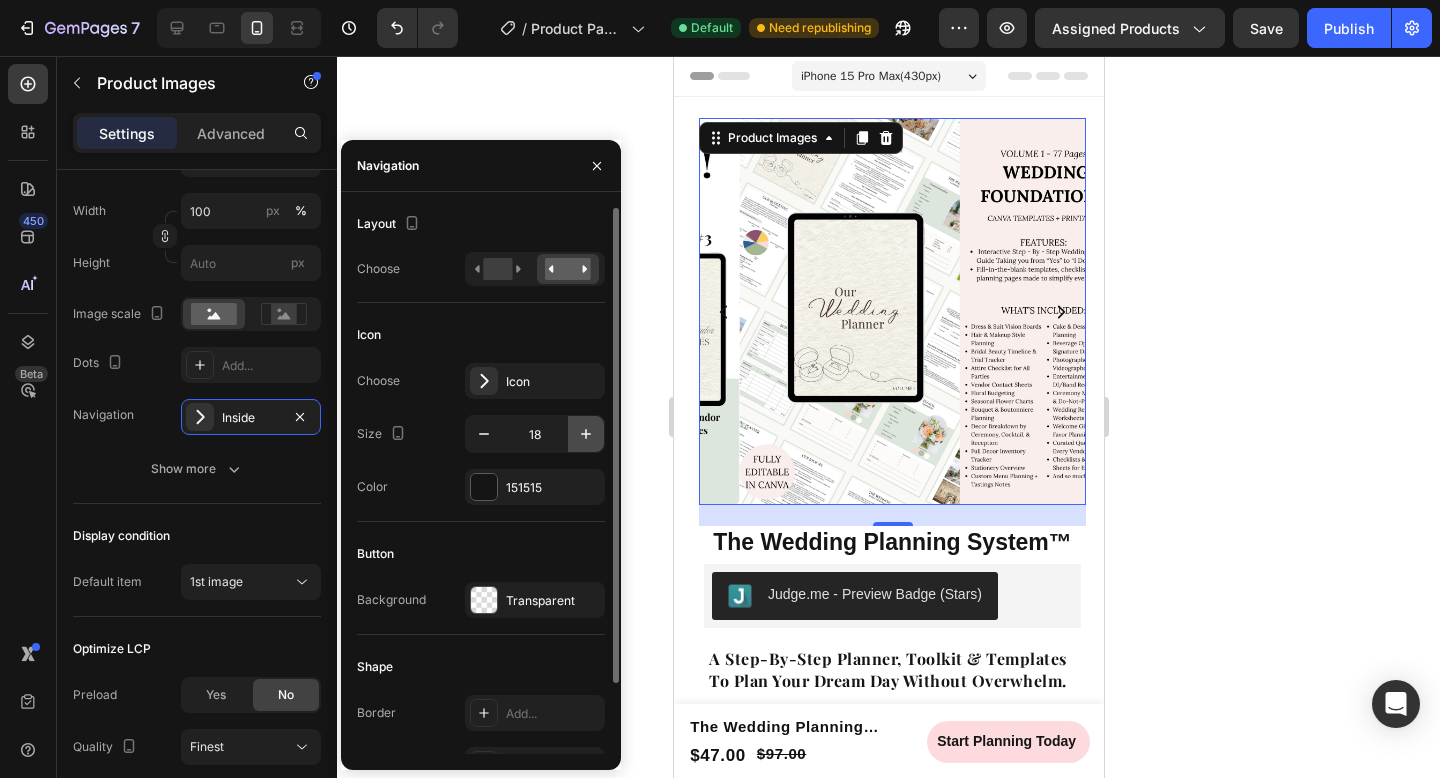 click 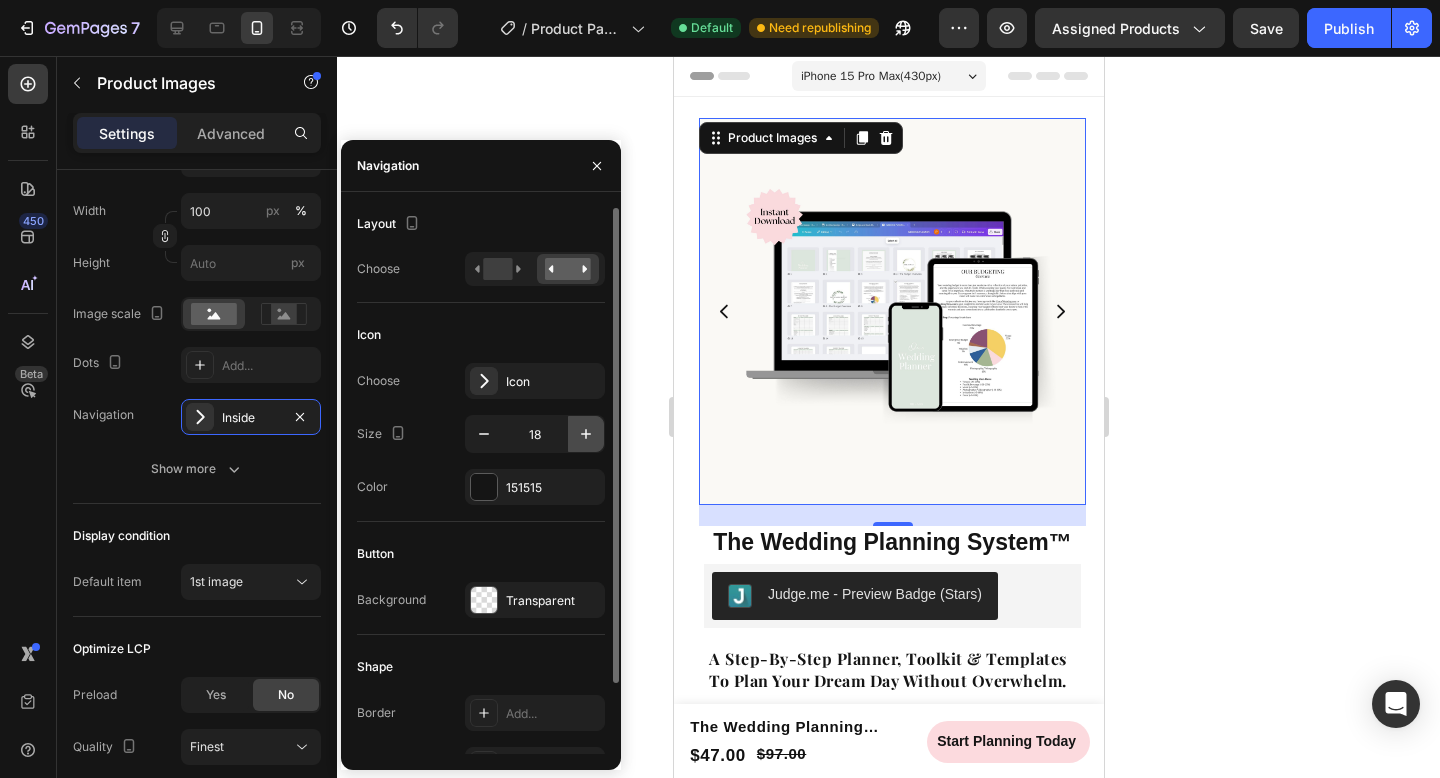 type on "19" 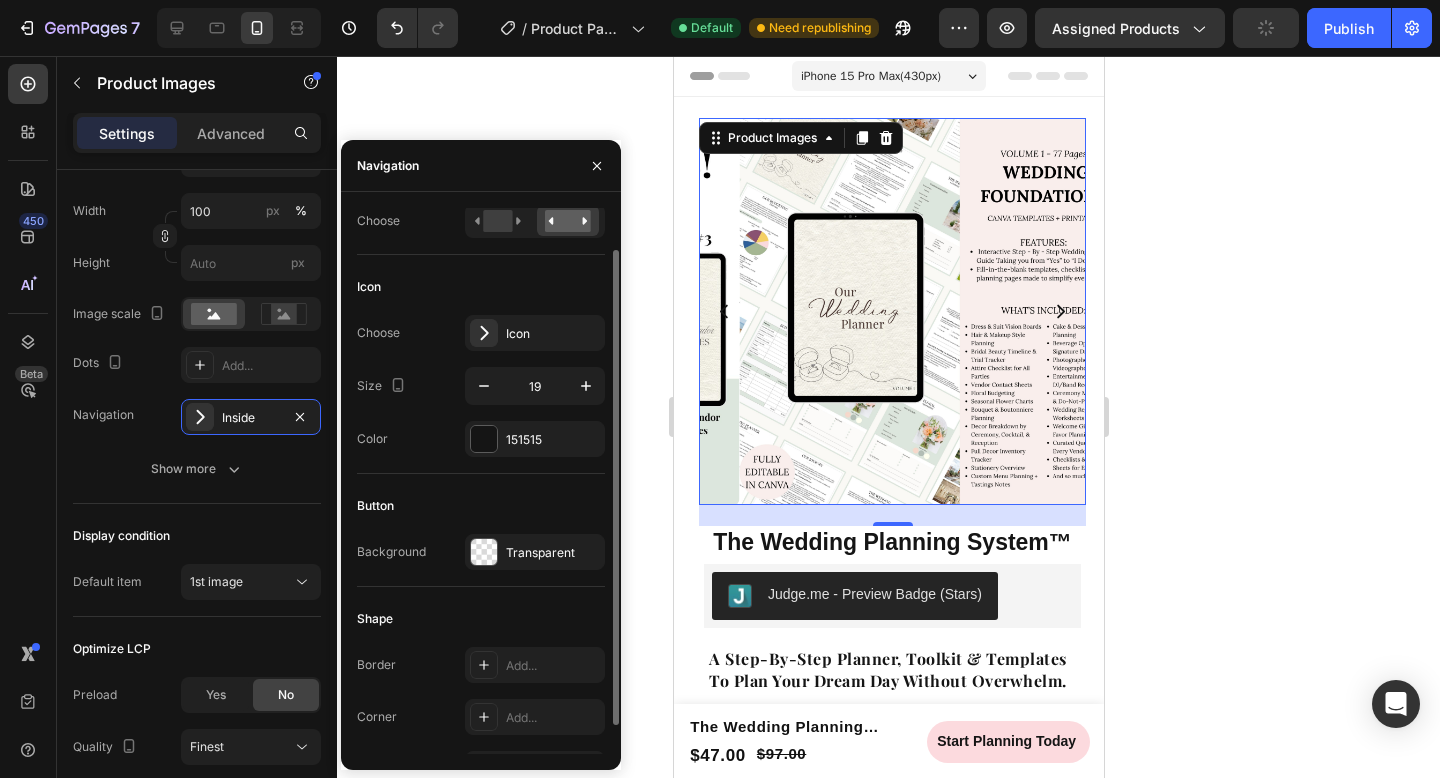 scroll, scrollTop: 81, scrollLeft: 0, axis: vertical 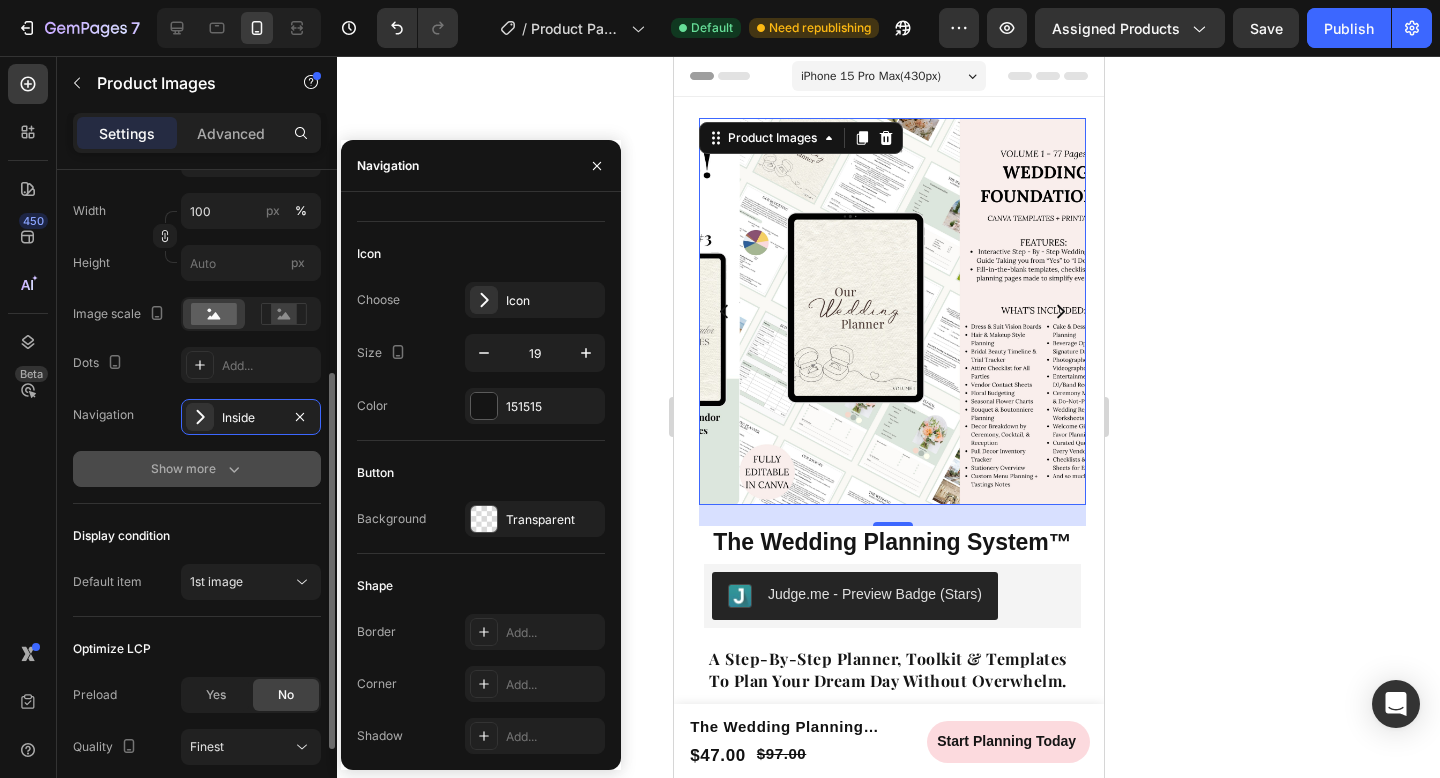 click 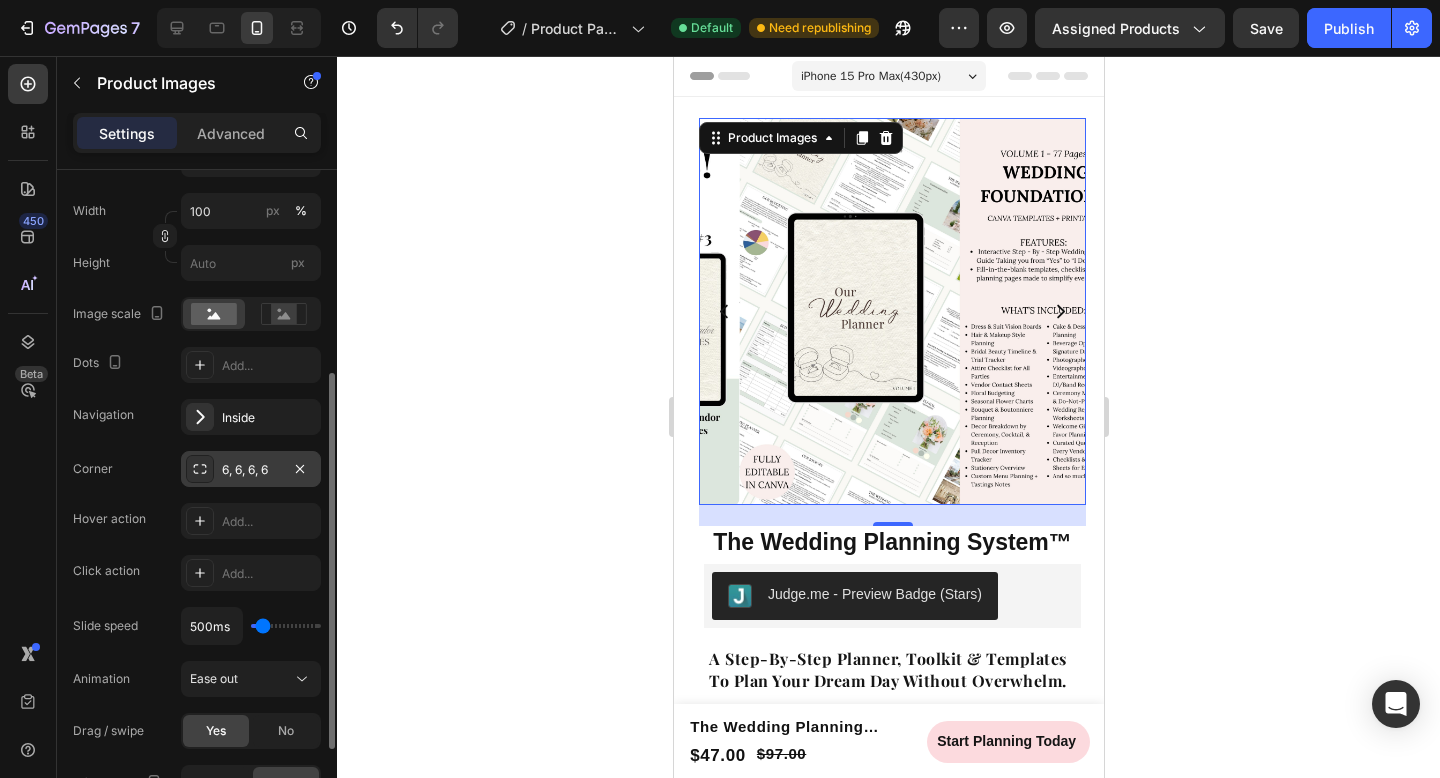 click on "6, 6, 6, 6" at bounding box center (251, 469) 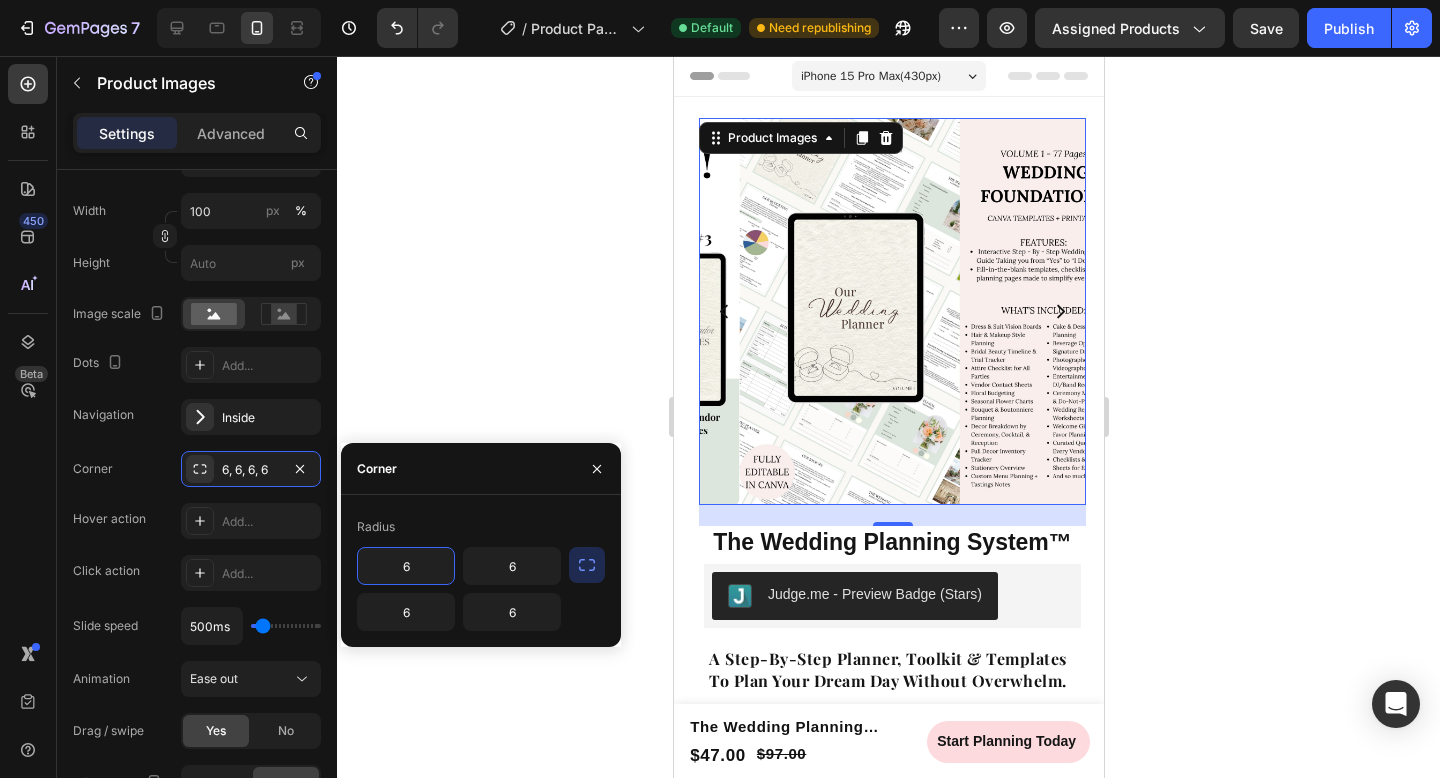 click on "6" at bounding box center [406, 566] 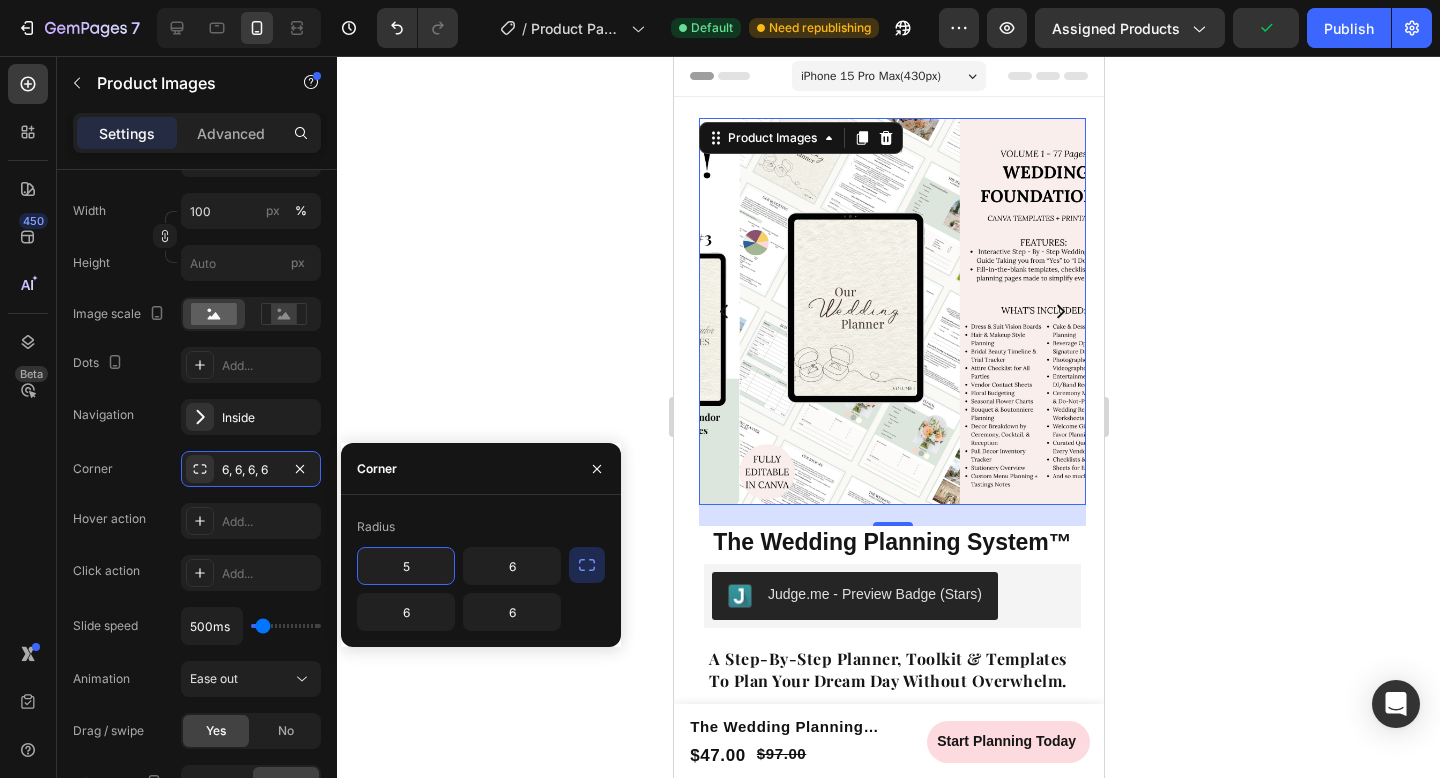 click on "Radius" at bounding box center [481, 527] 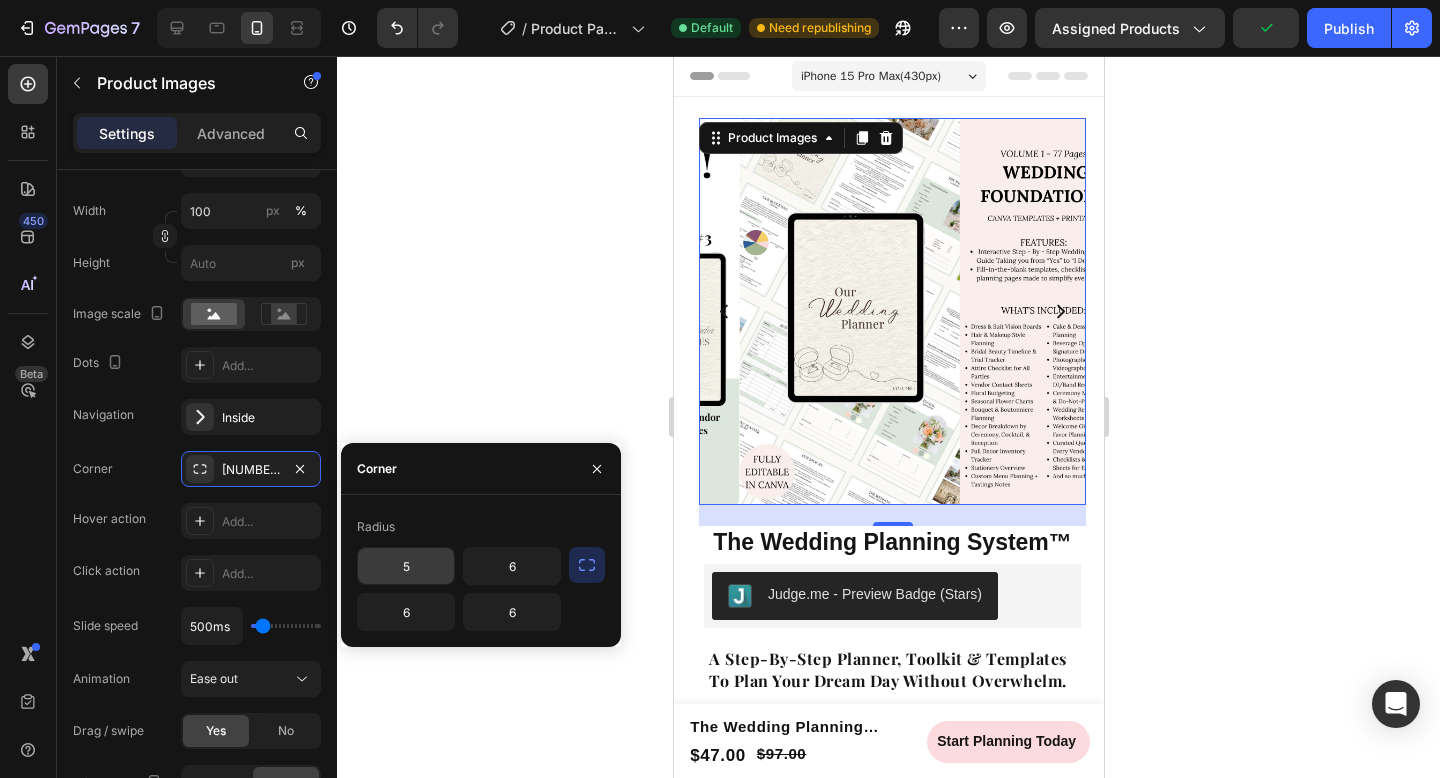 click on "5" at bounding box center (406, 566) 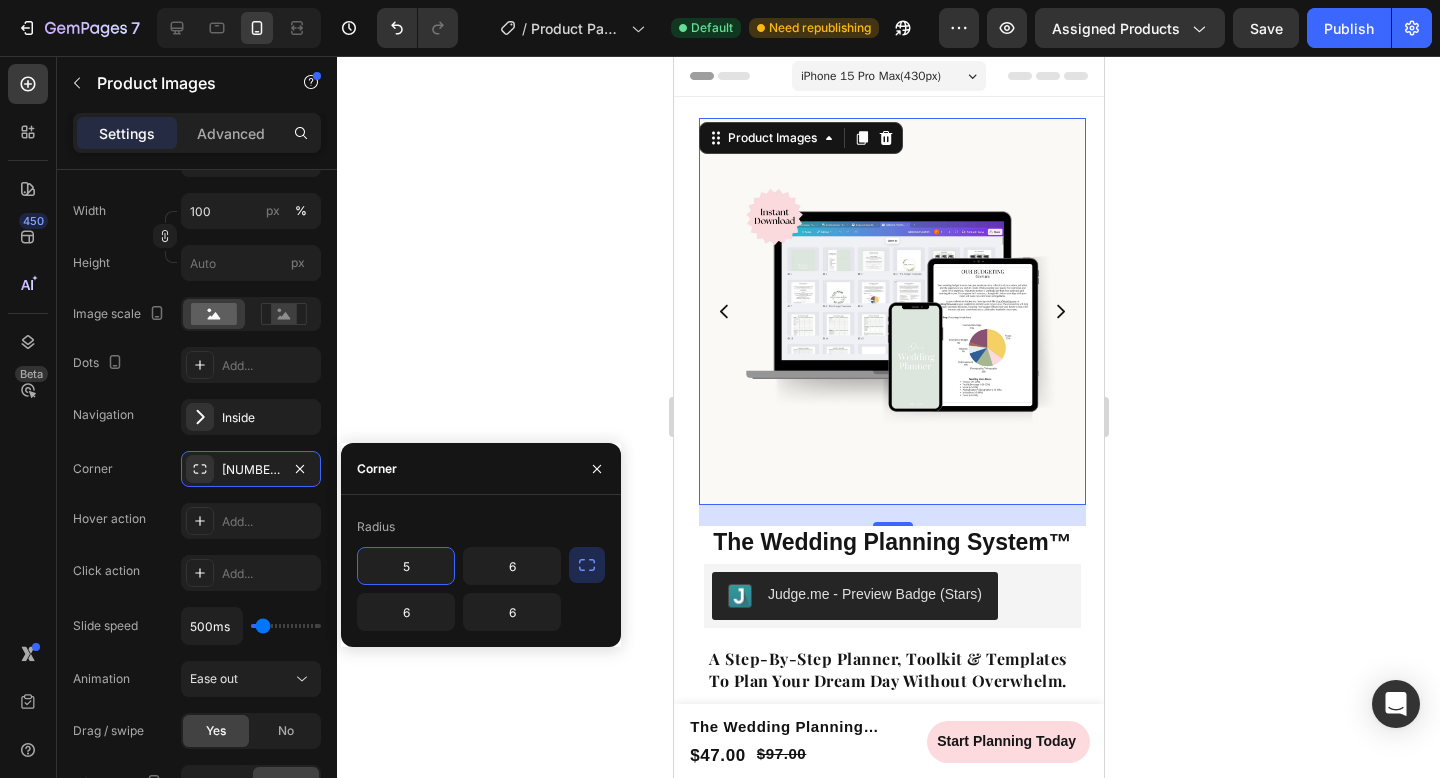 type on "6" 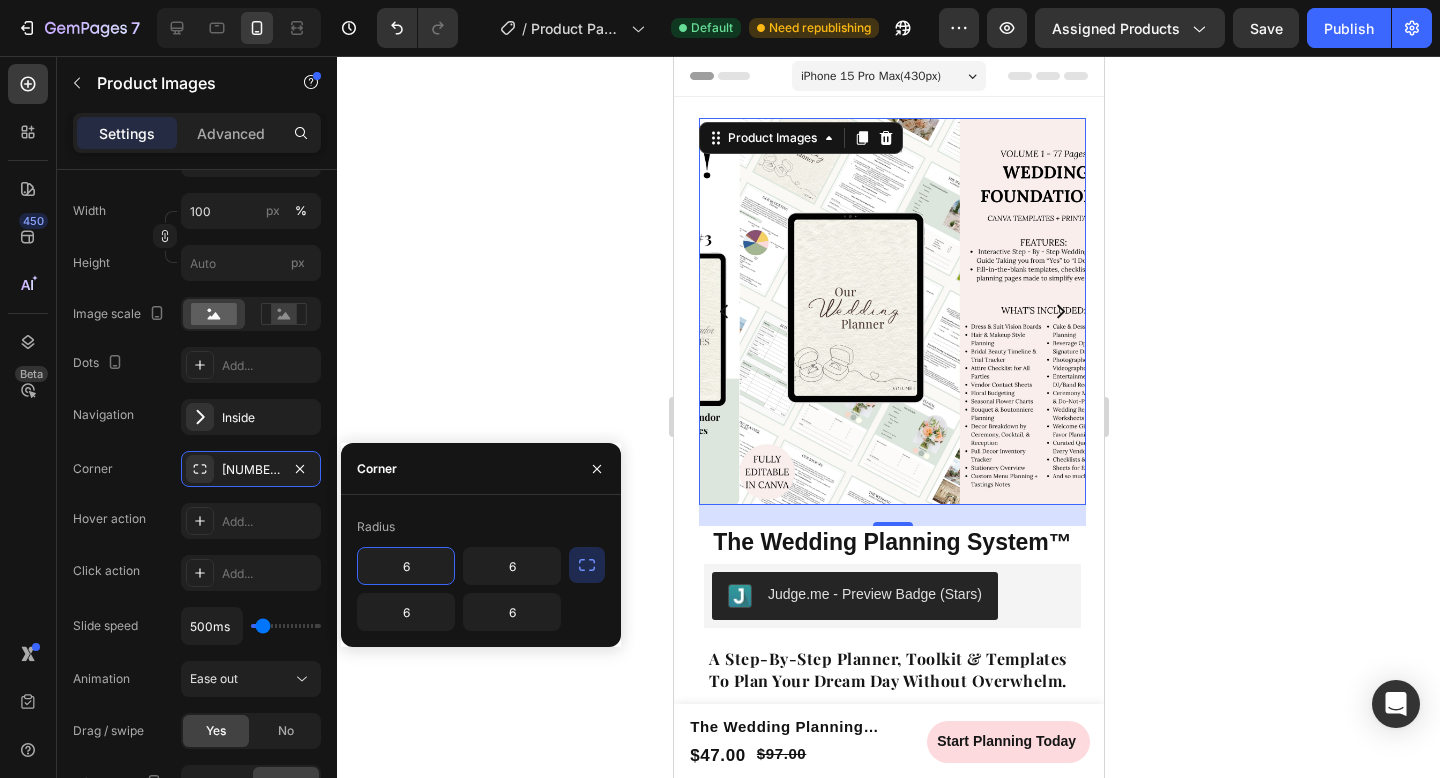 click on "Radius" at bounding box center [481, 527] 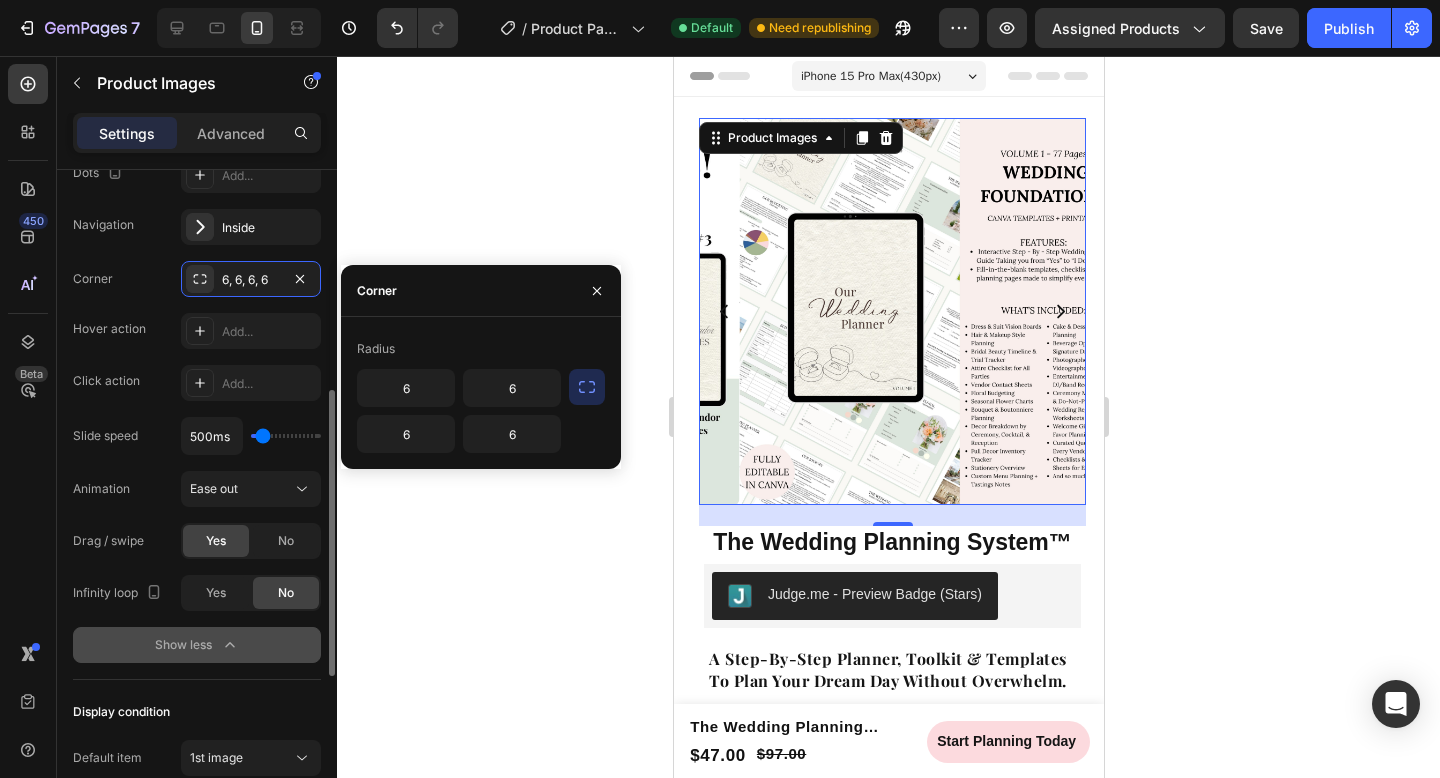 scroll, scrollTop: 563, scrollLeft: 0, axis: vertical 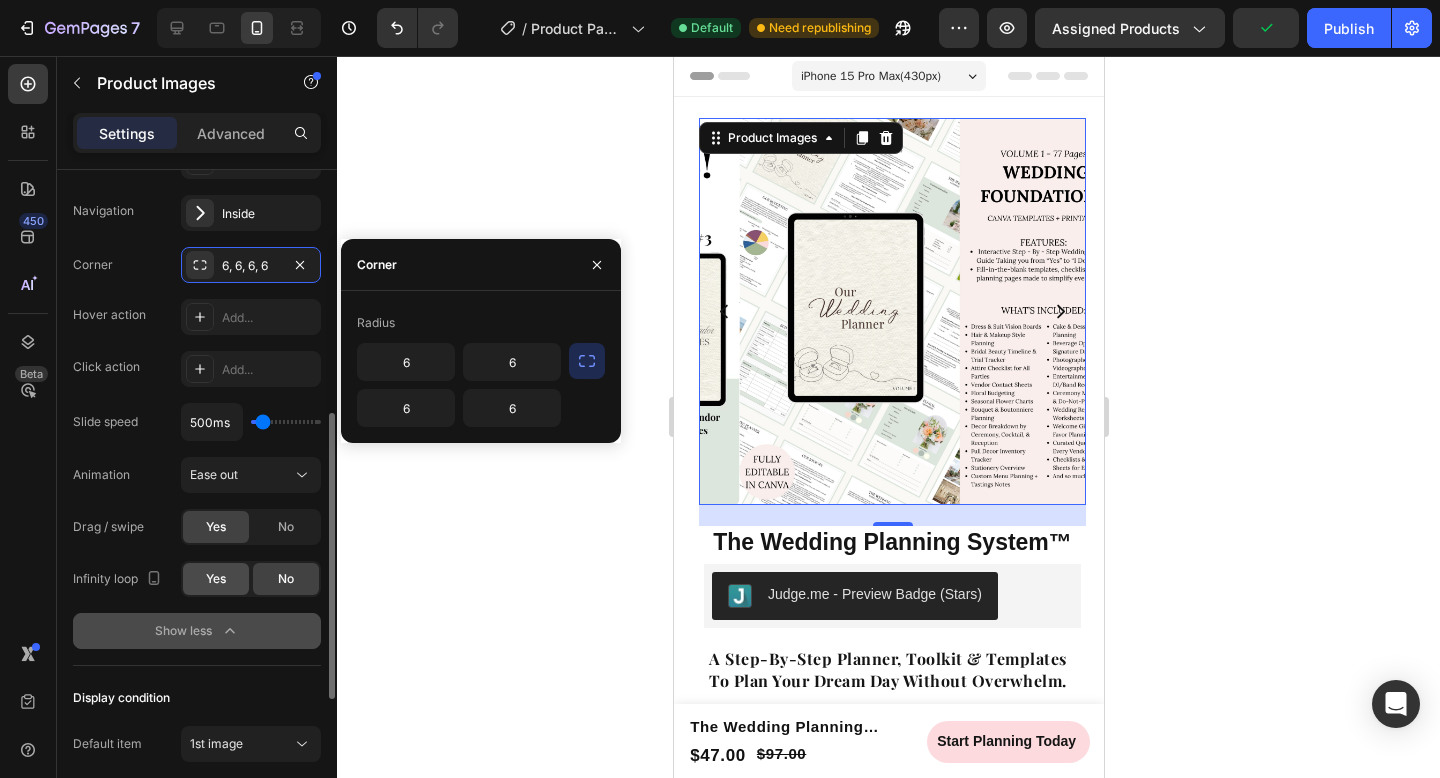 click on "Yes" 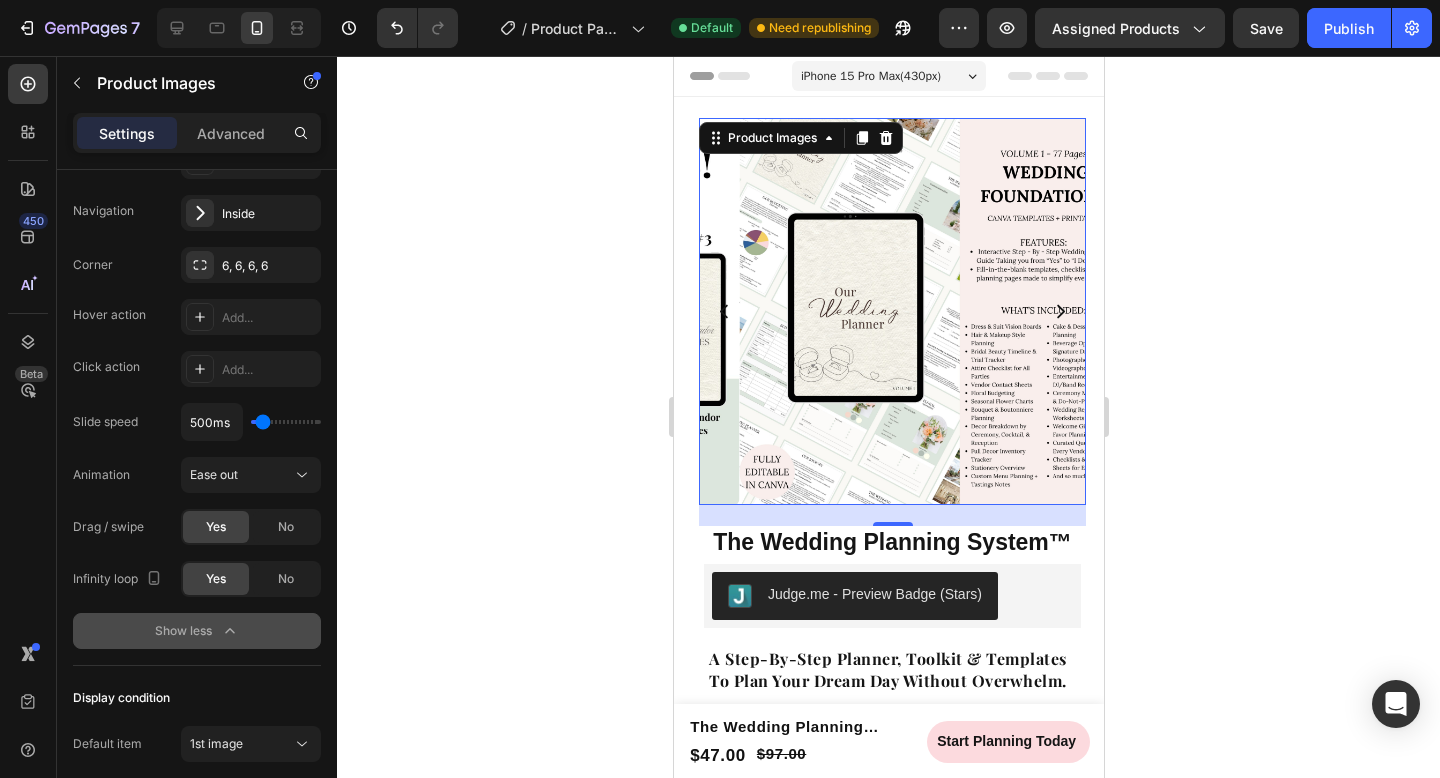 click on "Show less" 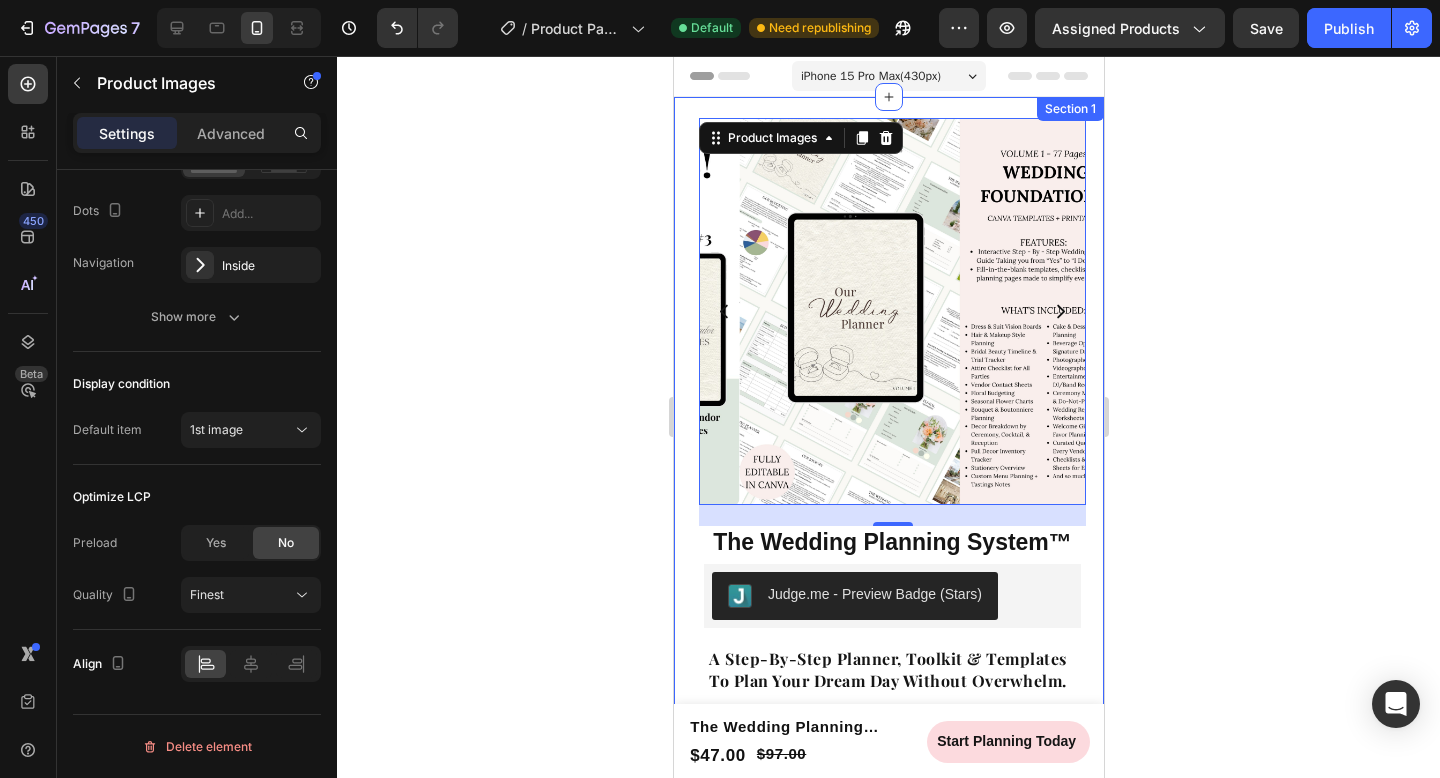 click on "Product Images
Product Images The Wedding Planning System™ Product Title The Wedding Planning System™ Product Title The Wedding Planning System™ Product Title Judge.me - Preview Badge (Stars) Judge.me a step-by-step planner, toolkit & templates to plan your dream day without overwhelm. Text block Row a step-by-step planner, toolkit & templates to plan your dream day without overwhelm. Text block Row $[PRICE] Product Price Product Price $[PRICE] Product Price Product Price Save $[PRICE] Product Badge Row Color: Sage Green Sage Green Sage Green   Gold Gold   Product Variants & Swatches
Description
Key Features
How to Use It?
Our Guarantee Accordion
Description
Key Features
How to Use It?
Our Guarantee Accordion
Description
Key Features
How to Use It?
Image" at bounding box center [888, 868] 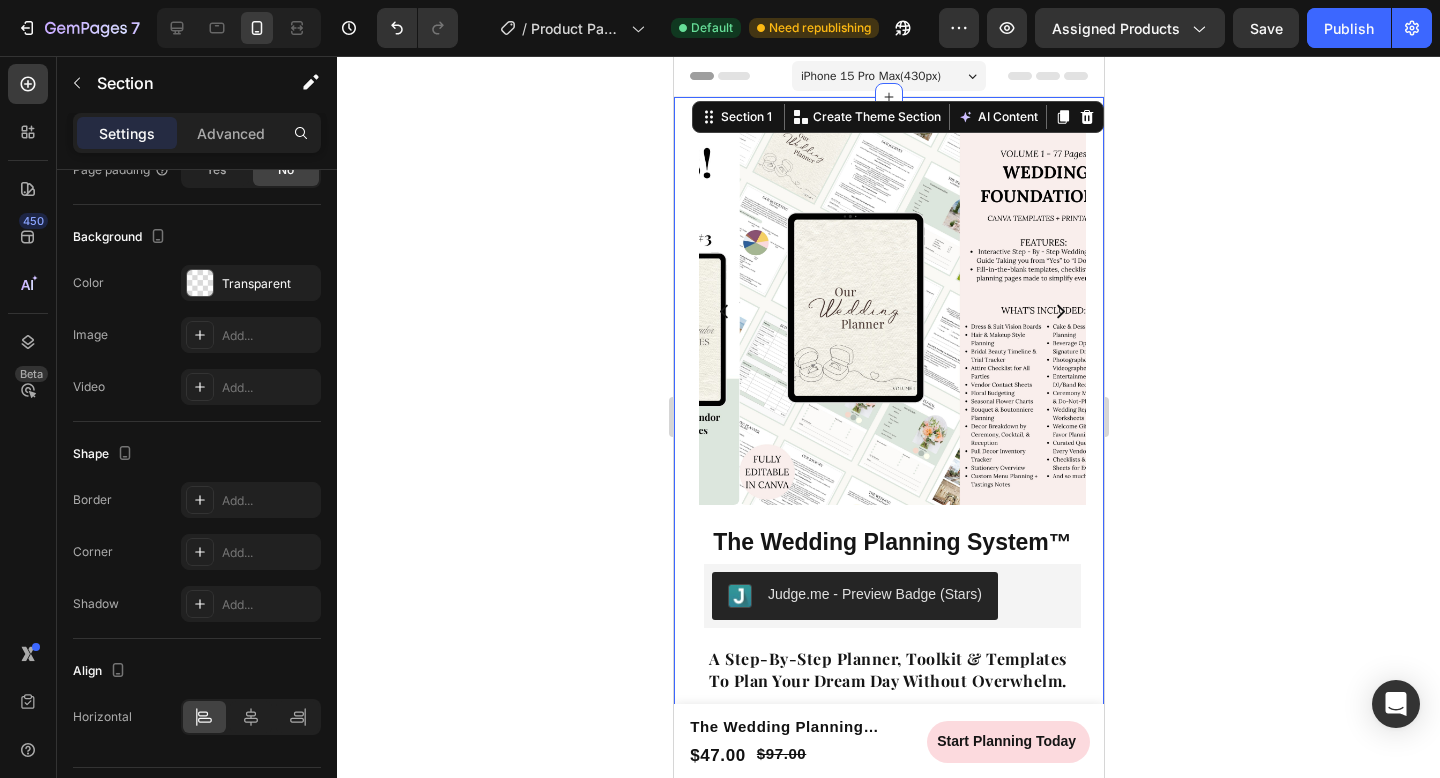 scroll, scrollTop: 0, scrollLeft: 0, axis: both 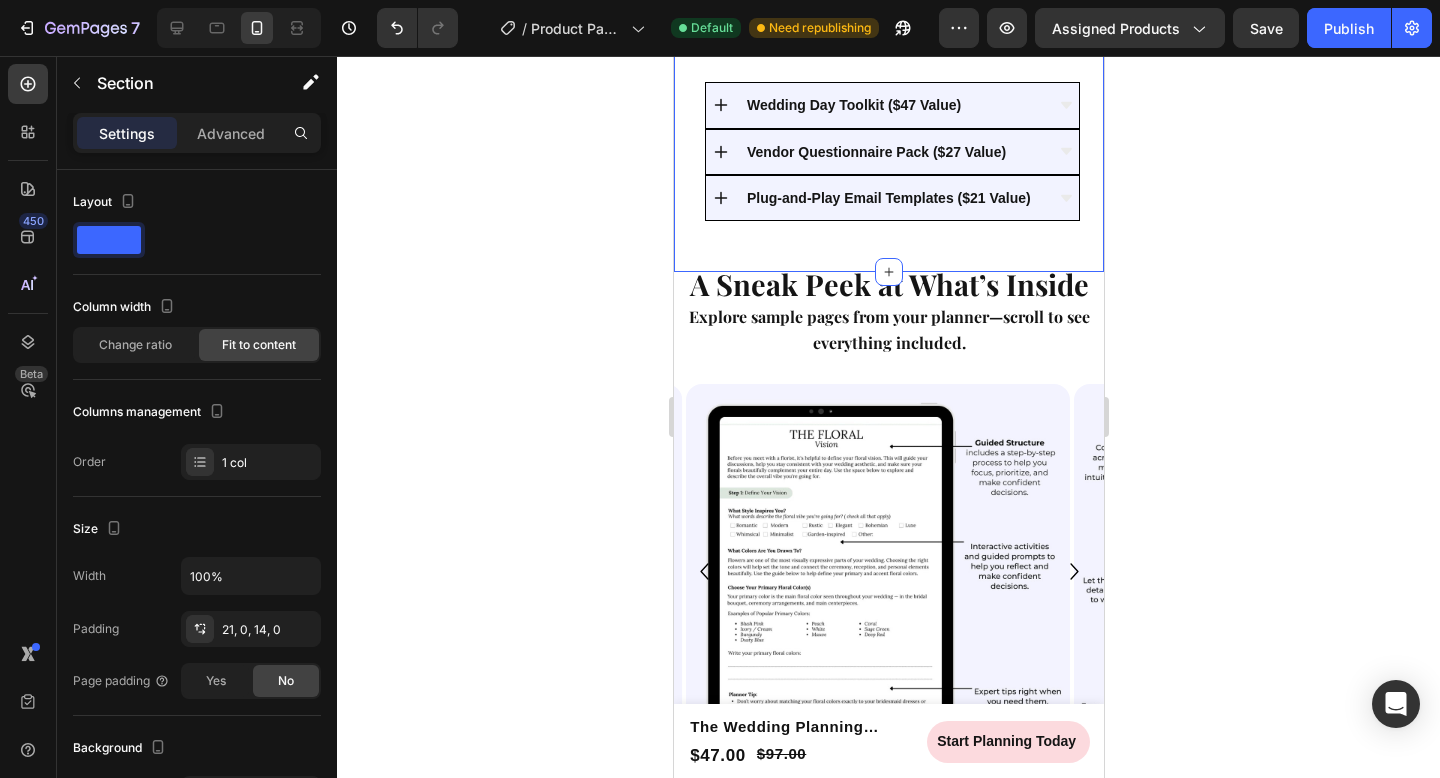 click 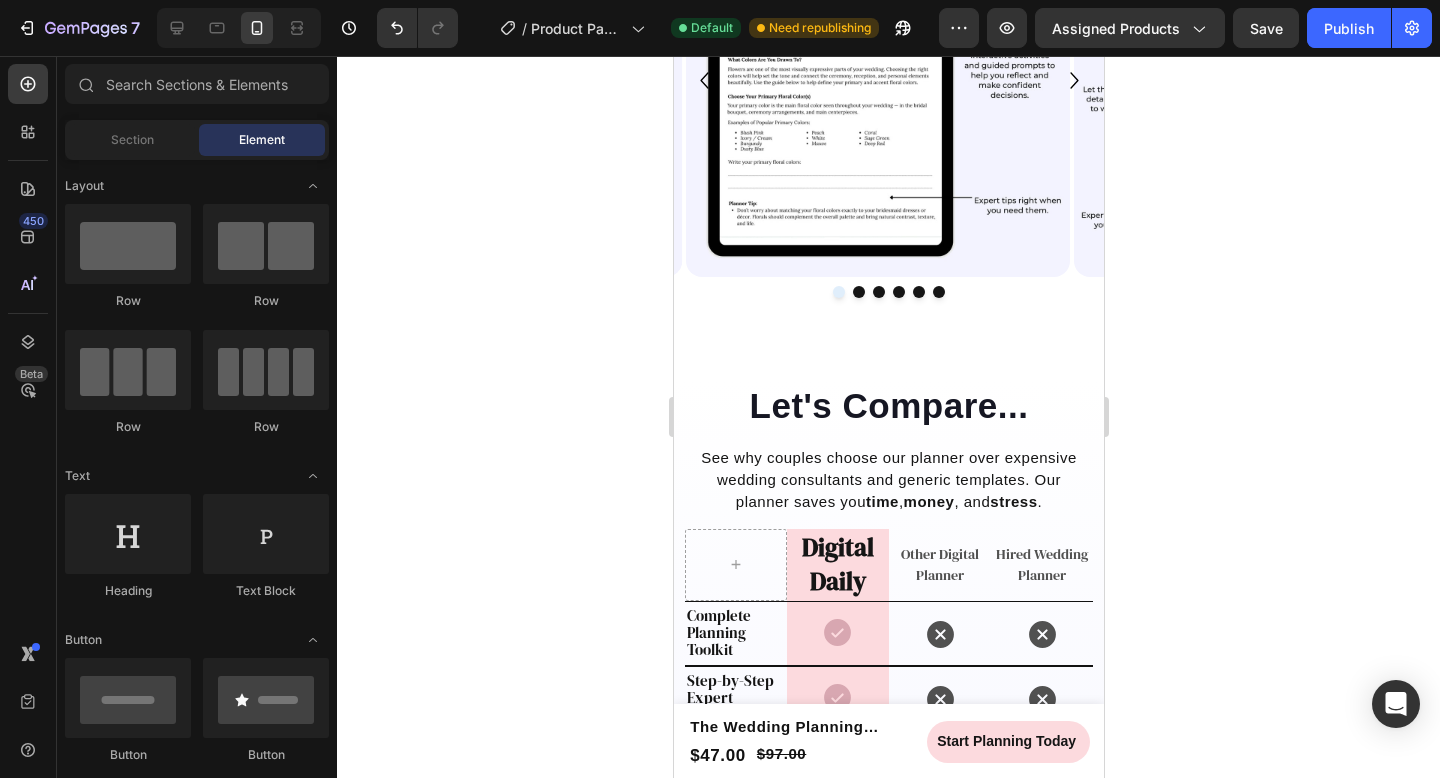 scroll, scrollTop: 1884, scrollLeft: 0, axis: vertical 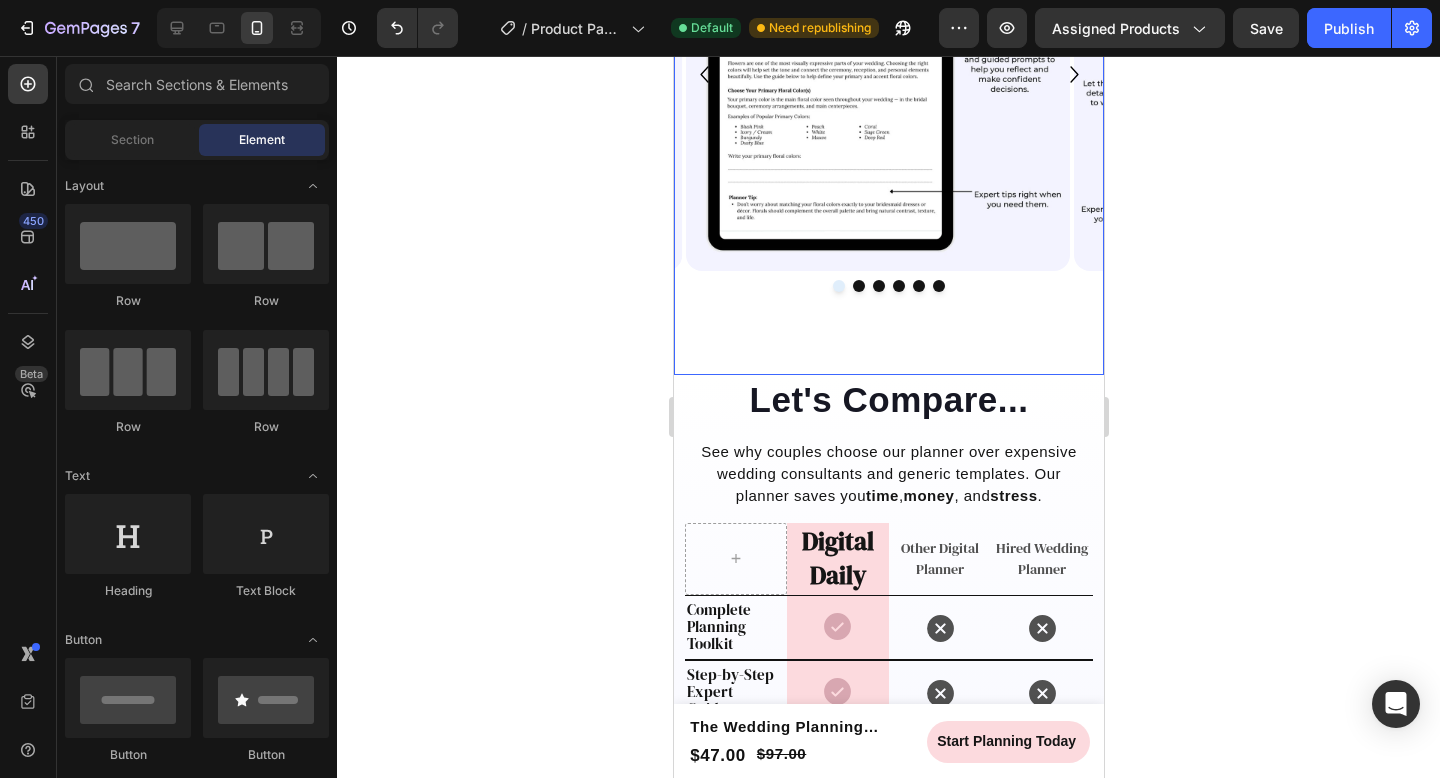 click on "Image Row Image Row Image Image Image Image
Carousel" at bounding box center (888, 125) 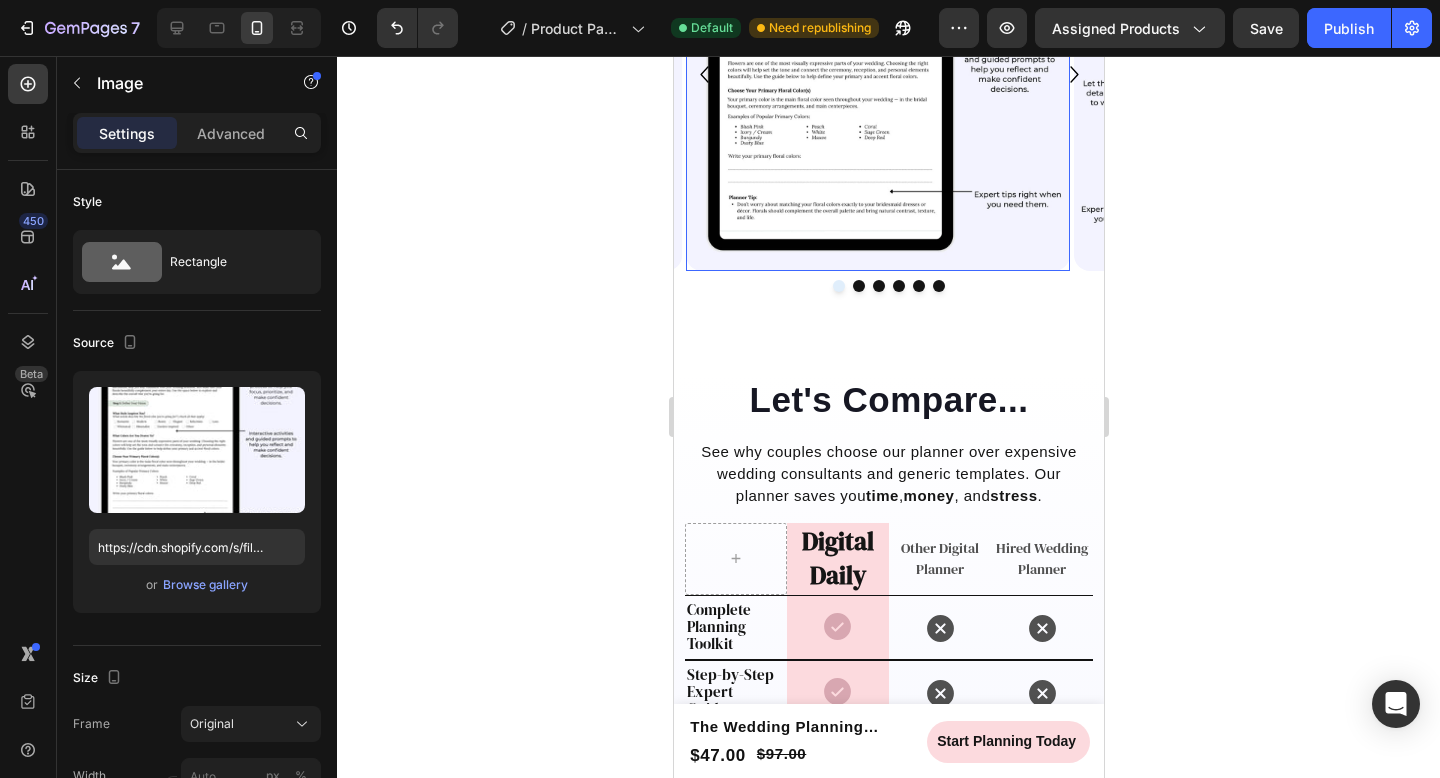 click at bounding box center [877, 79] 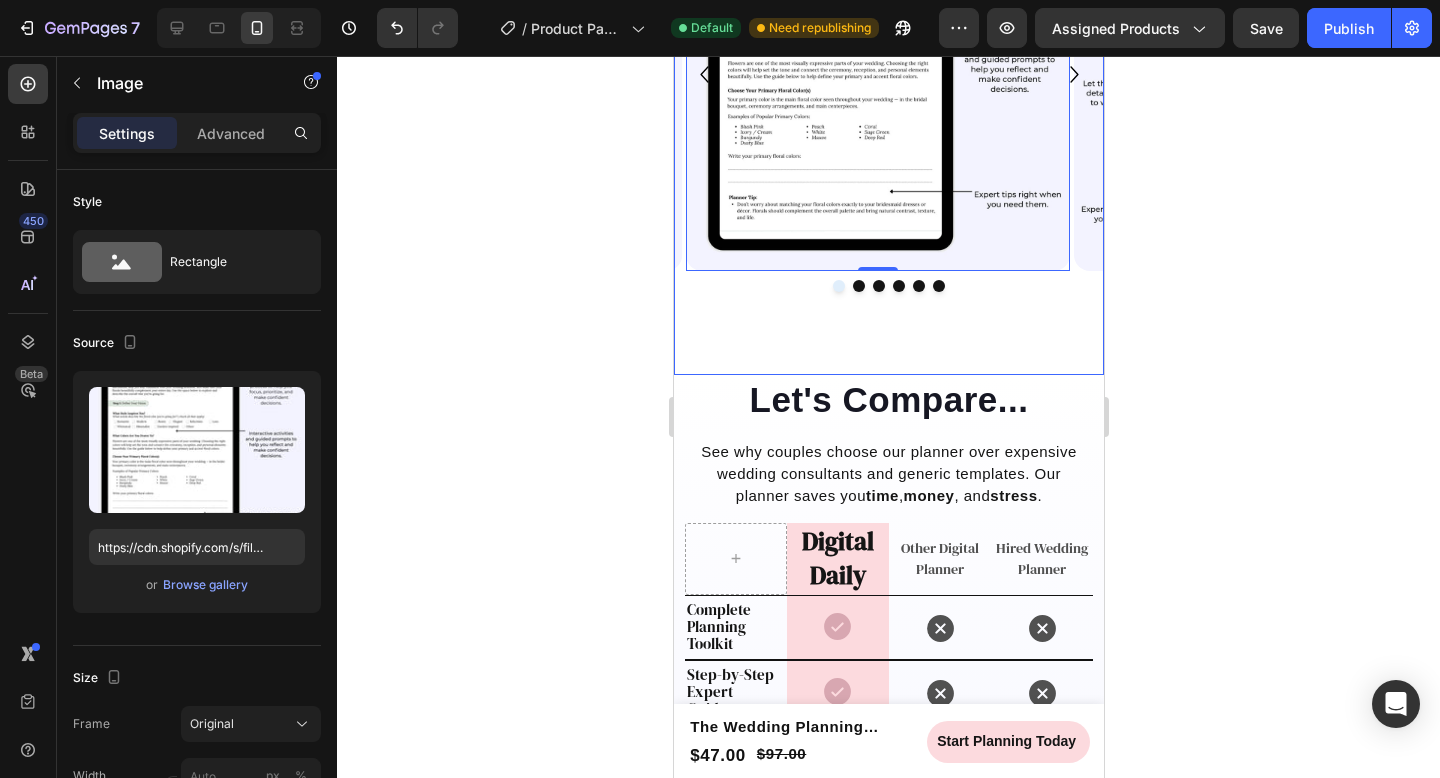 click on "Image   0 Row Image Row Image Image Image Image
Carousel" at bounding box center (888, 125) 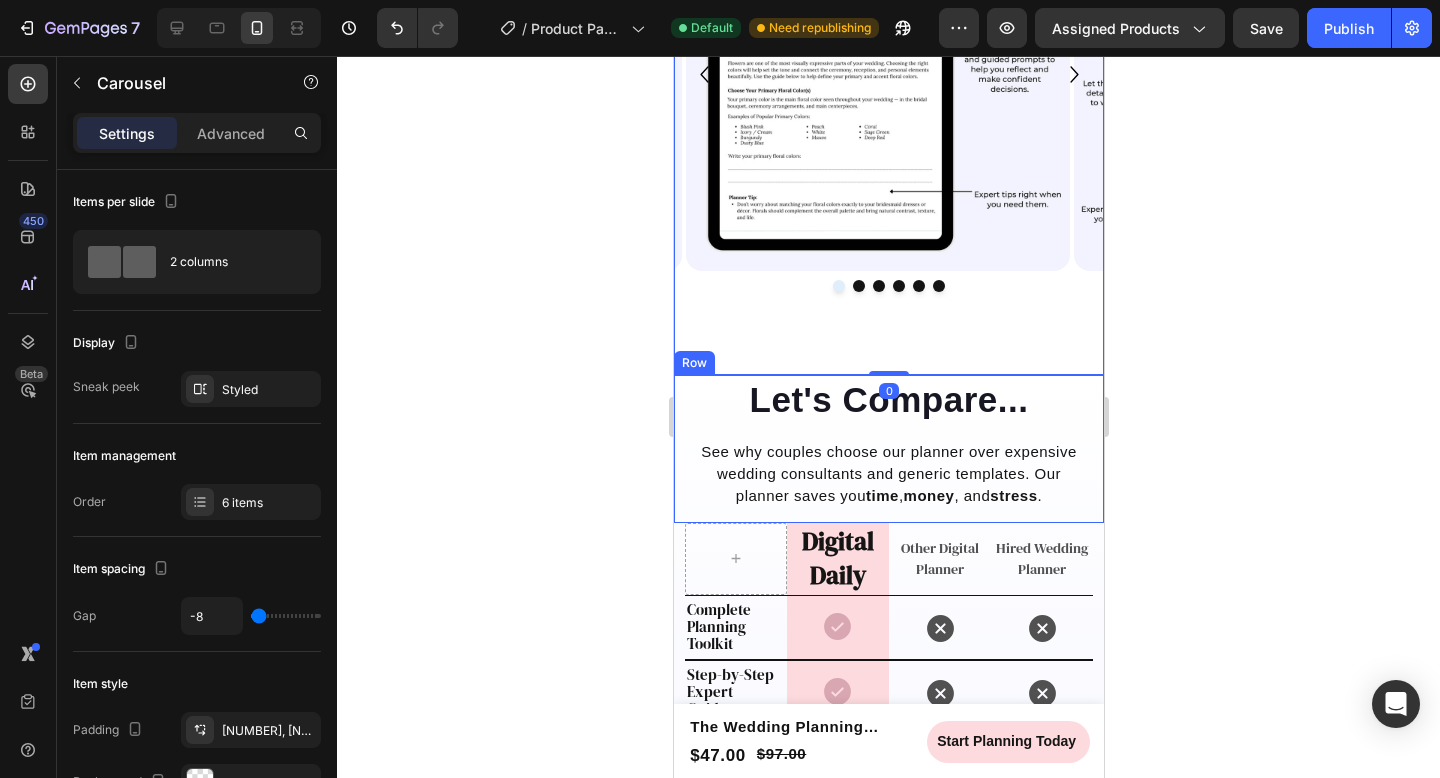 click 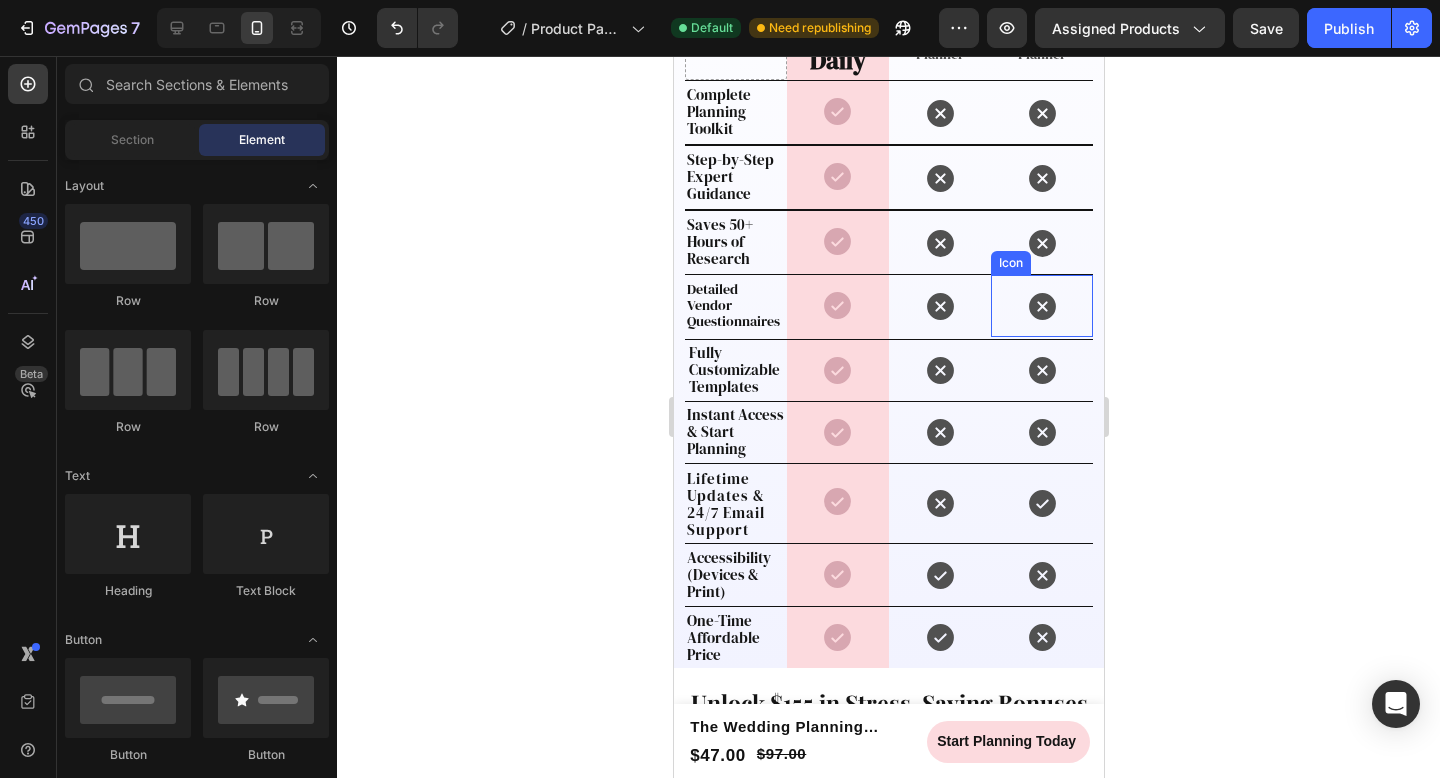 scroll, scrollTop: 2413, scrollLeft: 0, axis: vertical 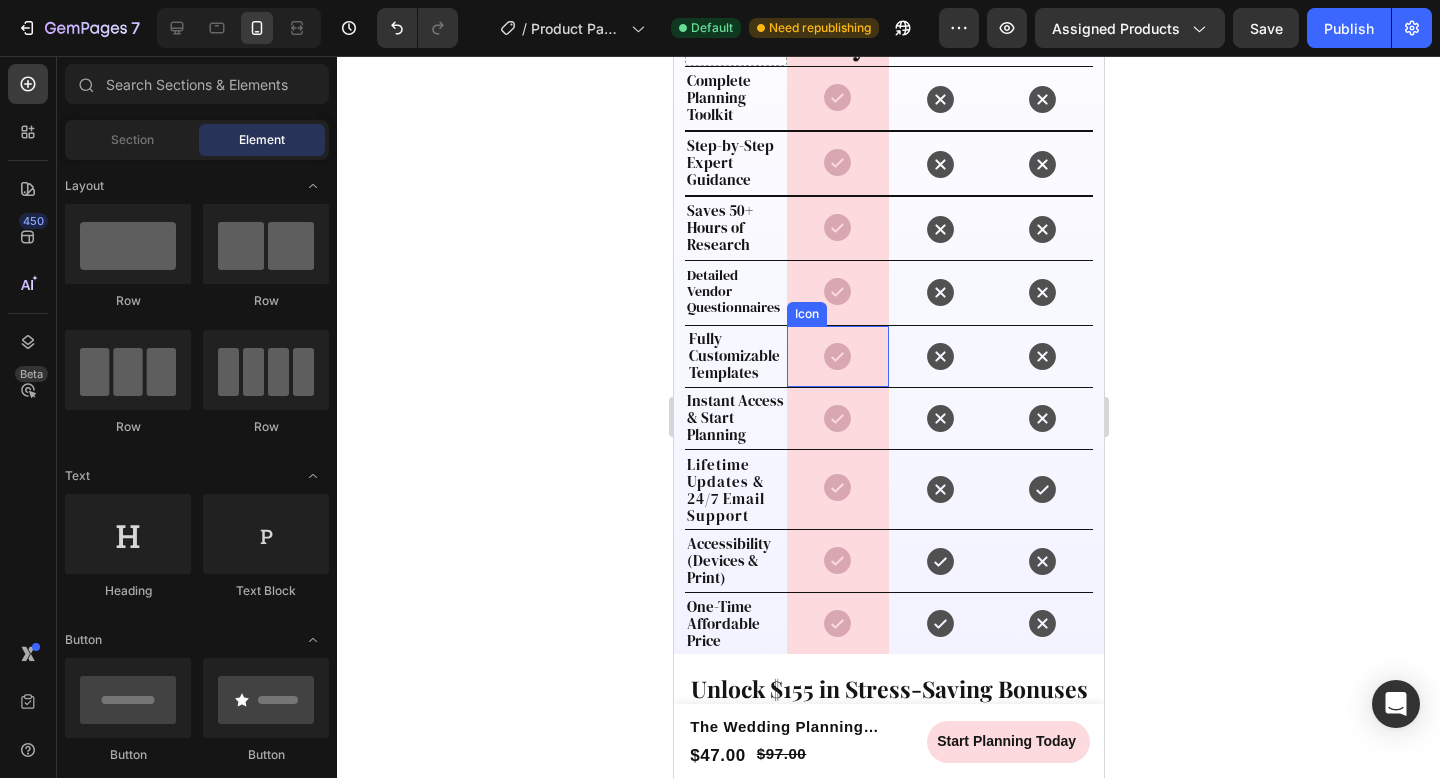 click on "Icon" at bounding box center (837, 356) 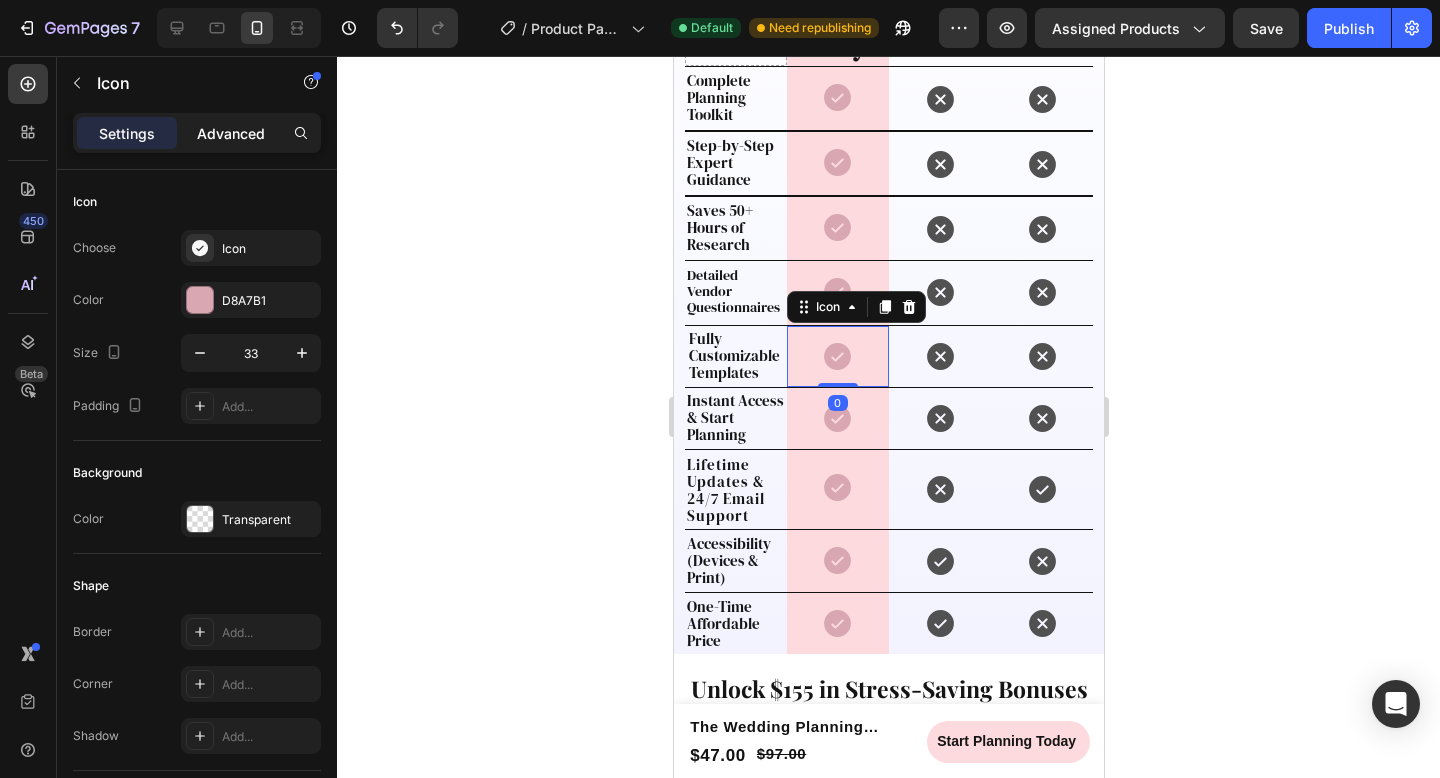 click on "Advanced" at bounding box center (231, 133) 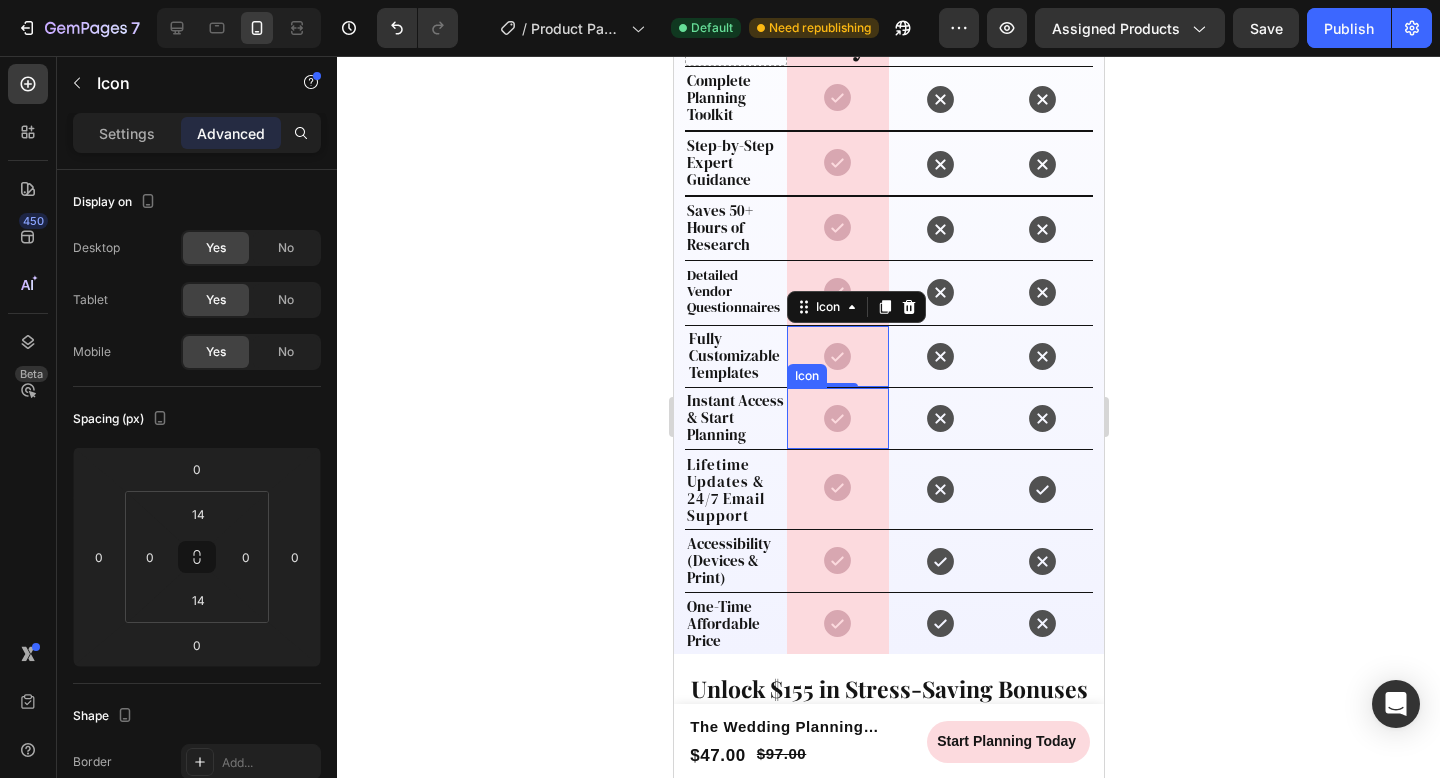 click on "Icon" at bounding box center [837, 418] 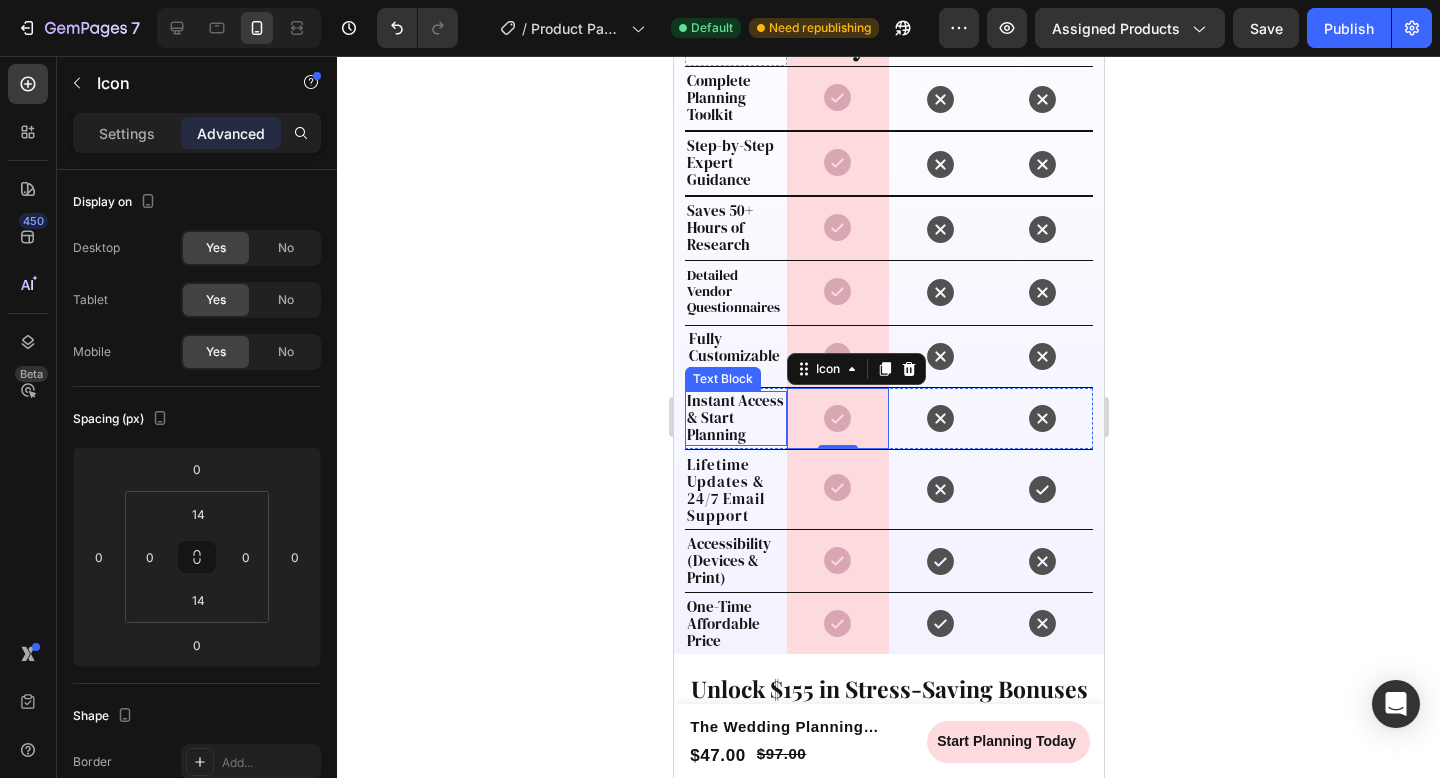 click 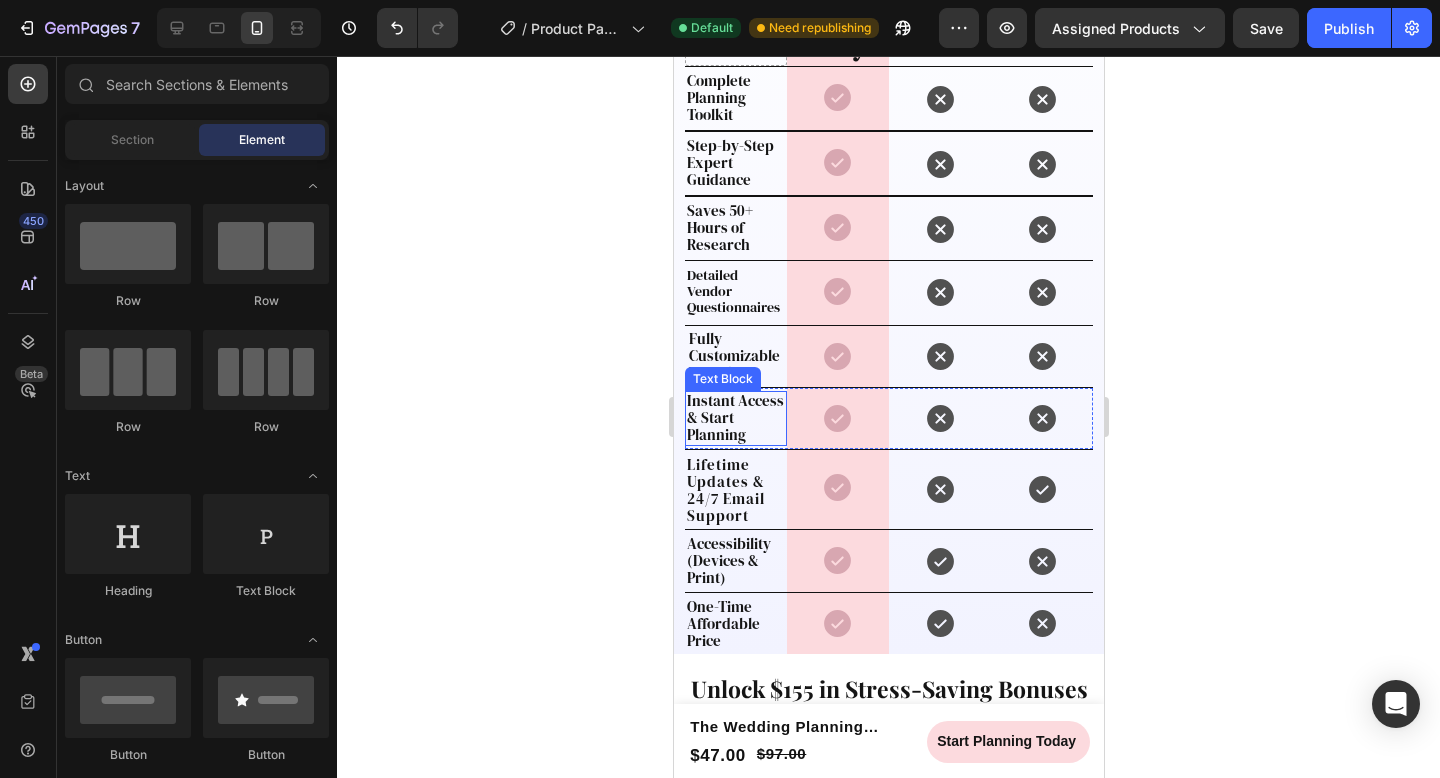 click on "Instant Access & Start Planning" at bounding box center (735, 418) 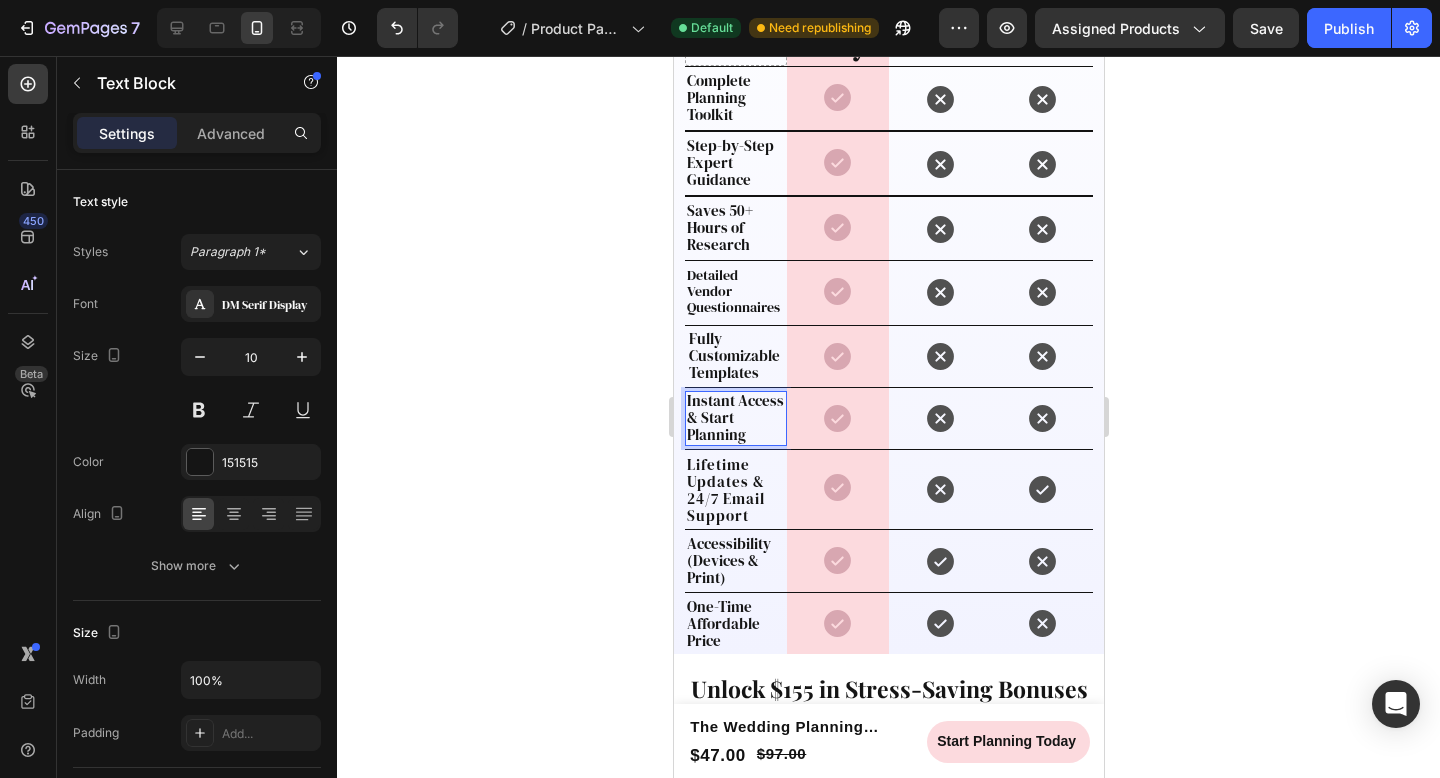 click on "Instant Access & Start Planning" at bounding box center [734, 417] 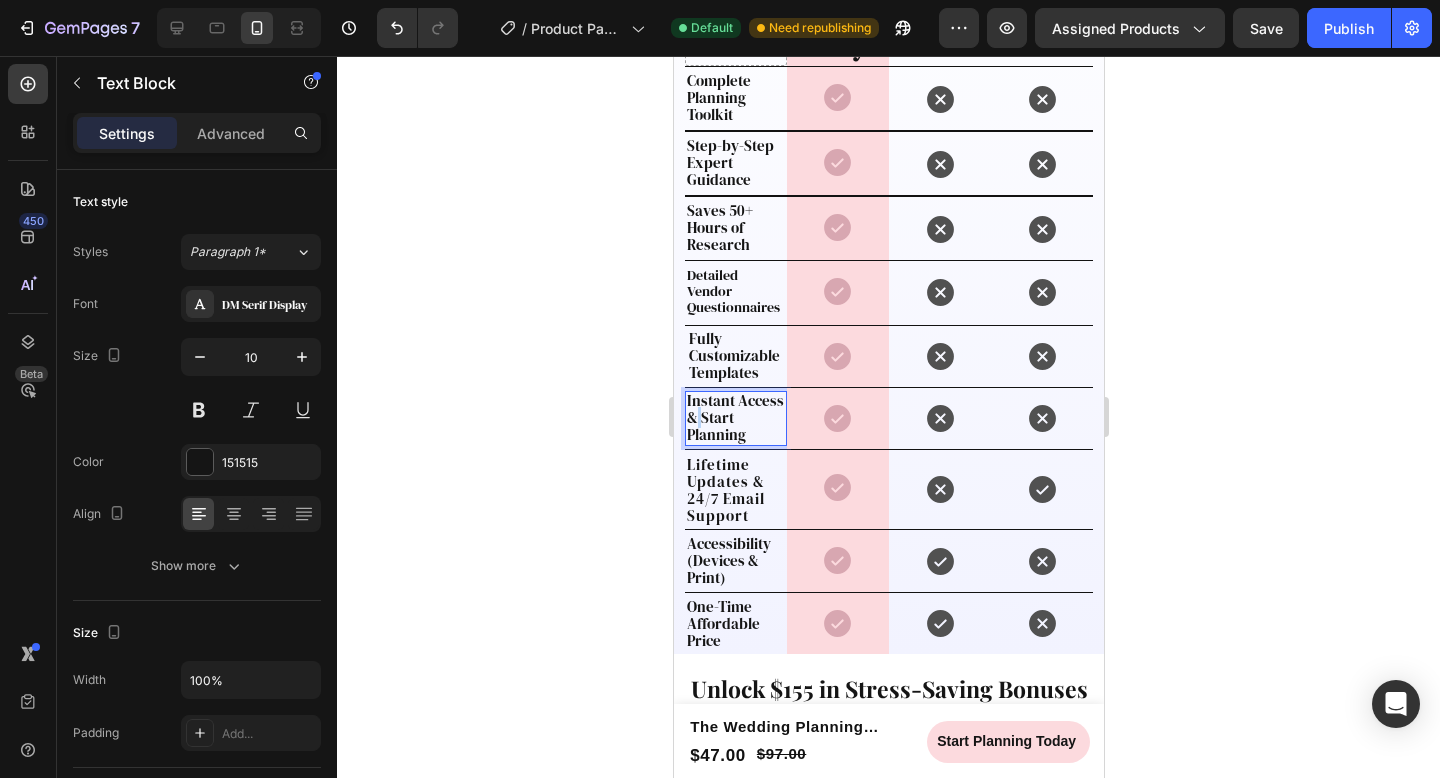 click on "Instant Access & Start Planning" at bounding box center (734, 417) 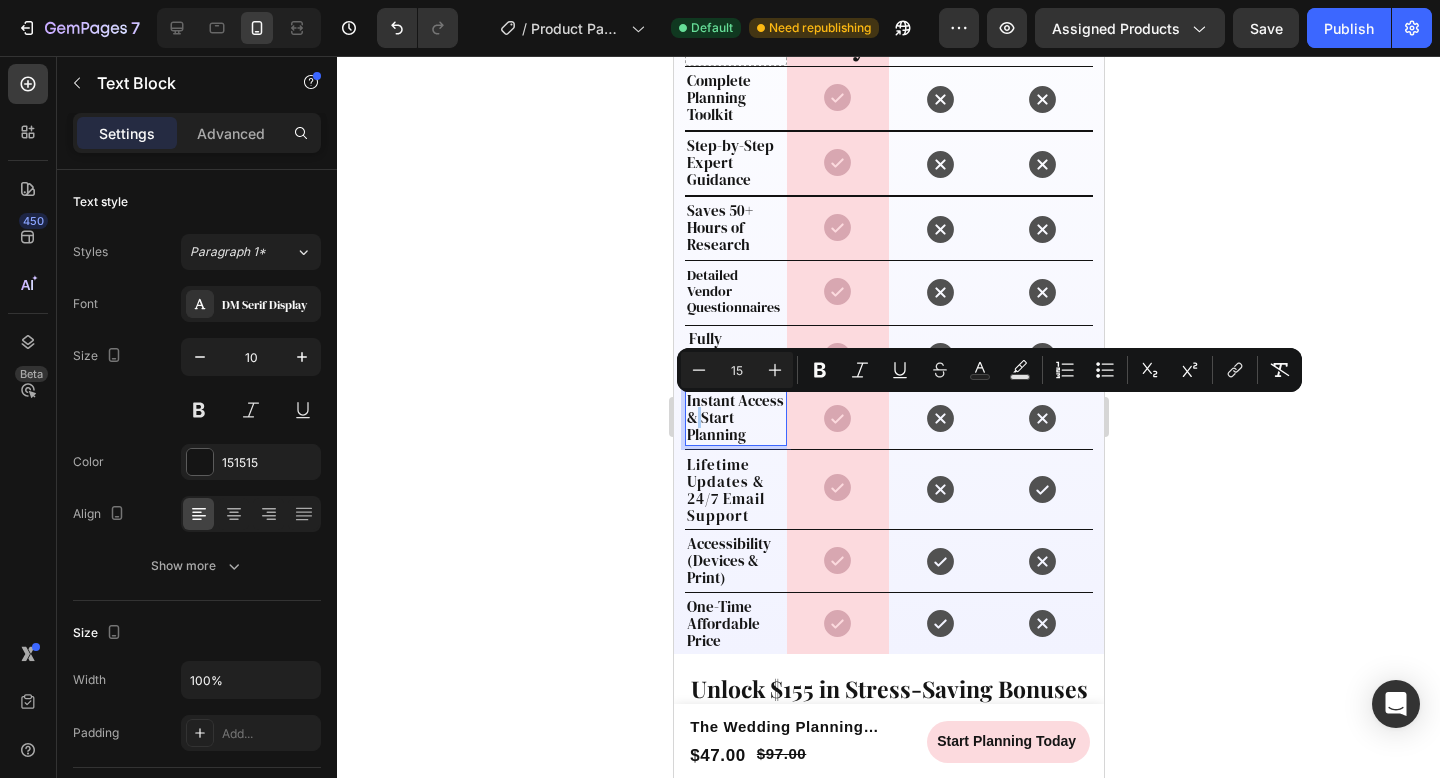 click 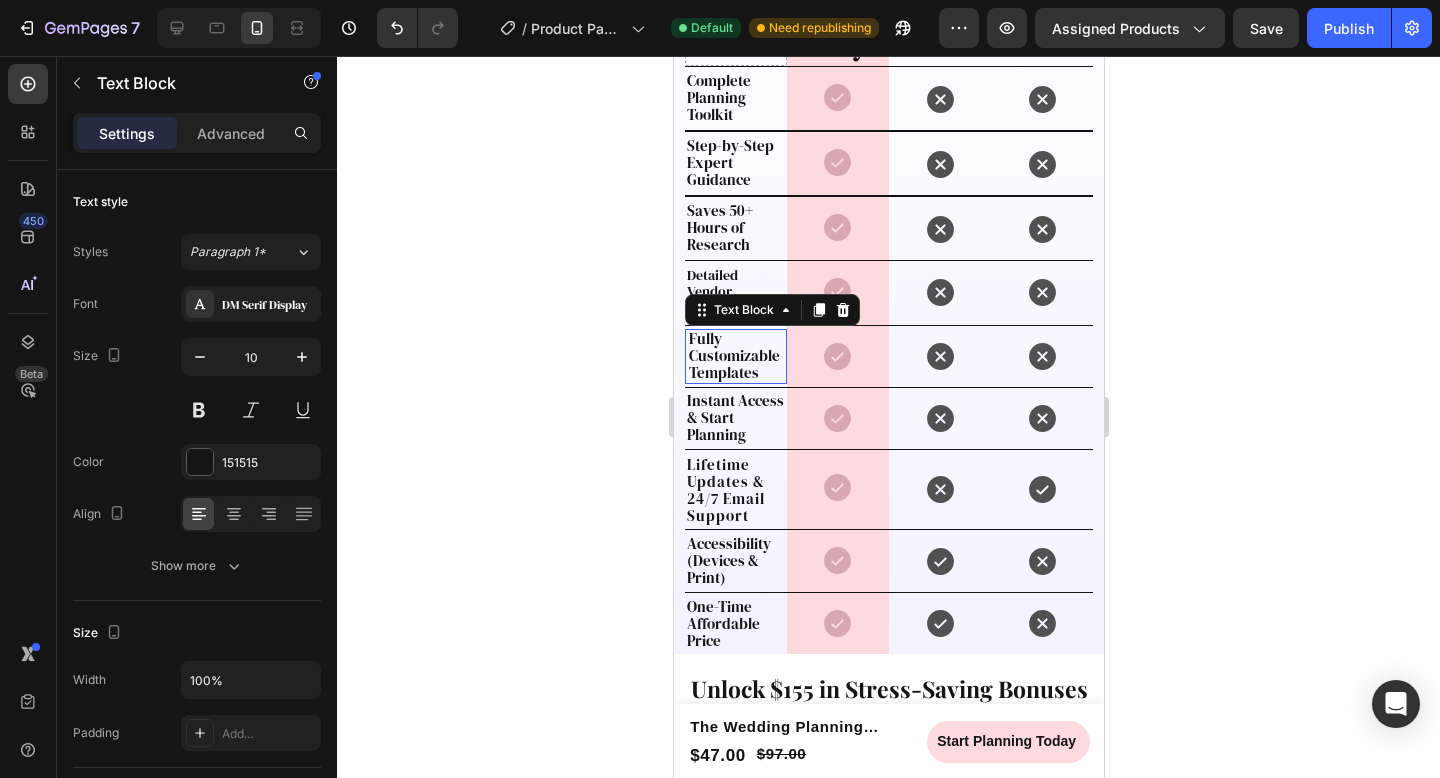 click on "Fully Customizable Templates" at bounding box center (733, 355) 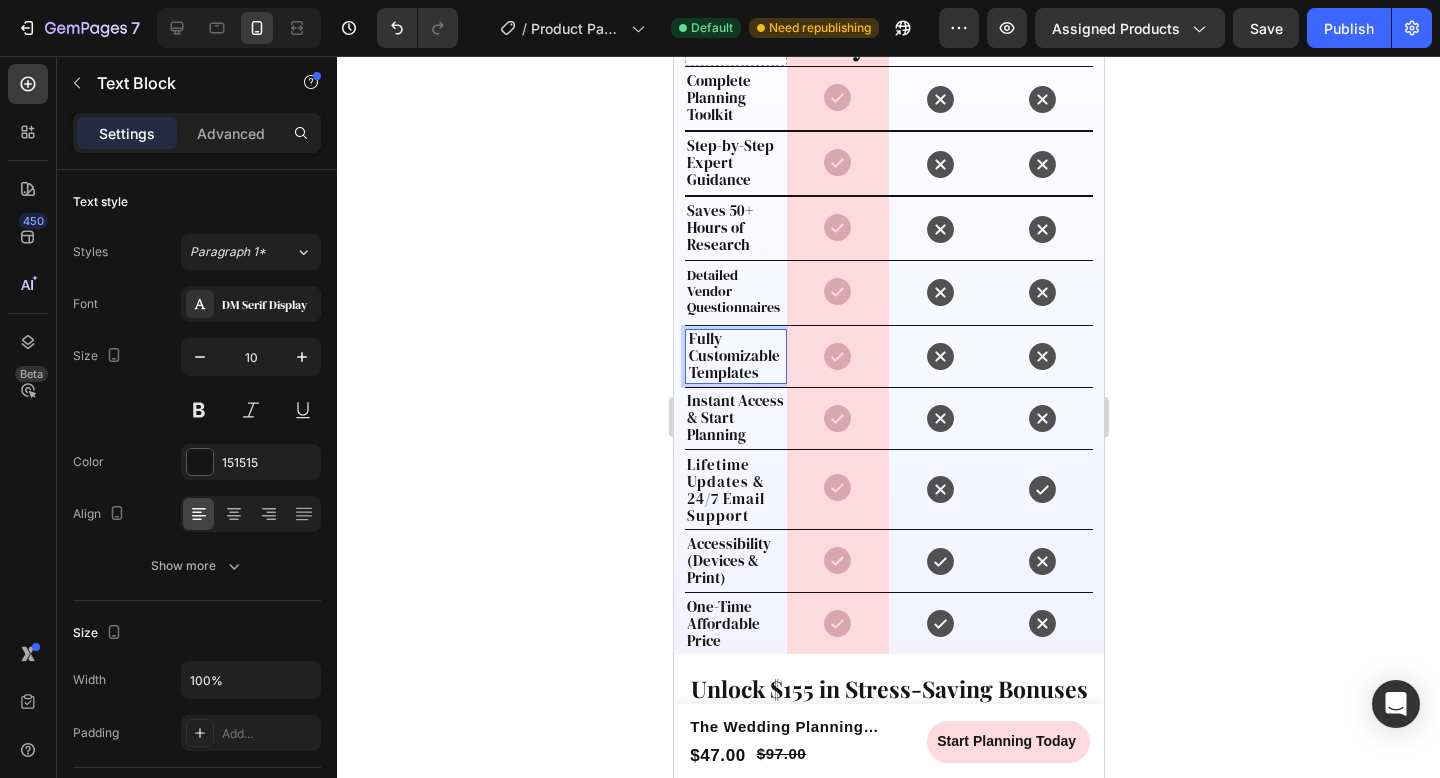 click on "Fully Customizable Templates" at bounding box center [733, 355] 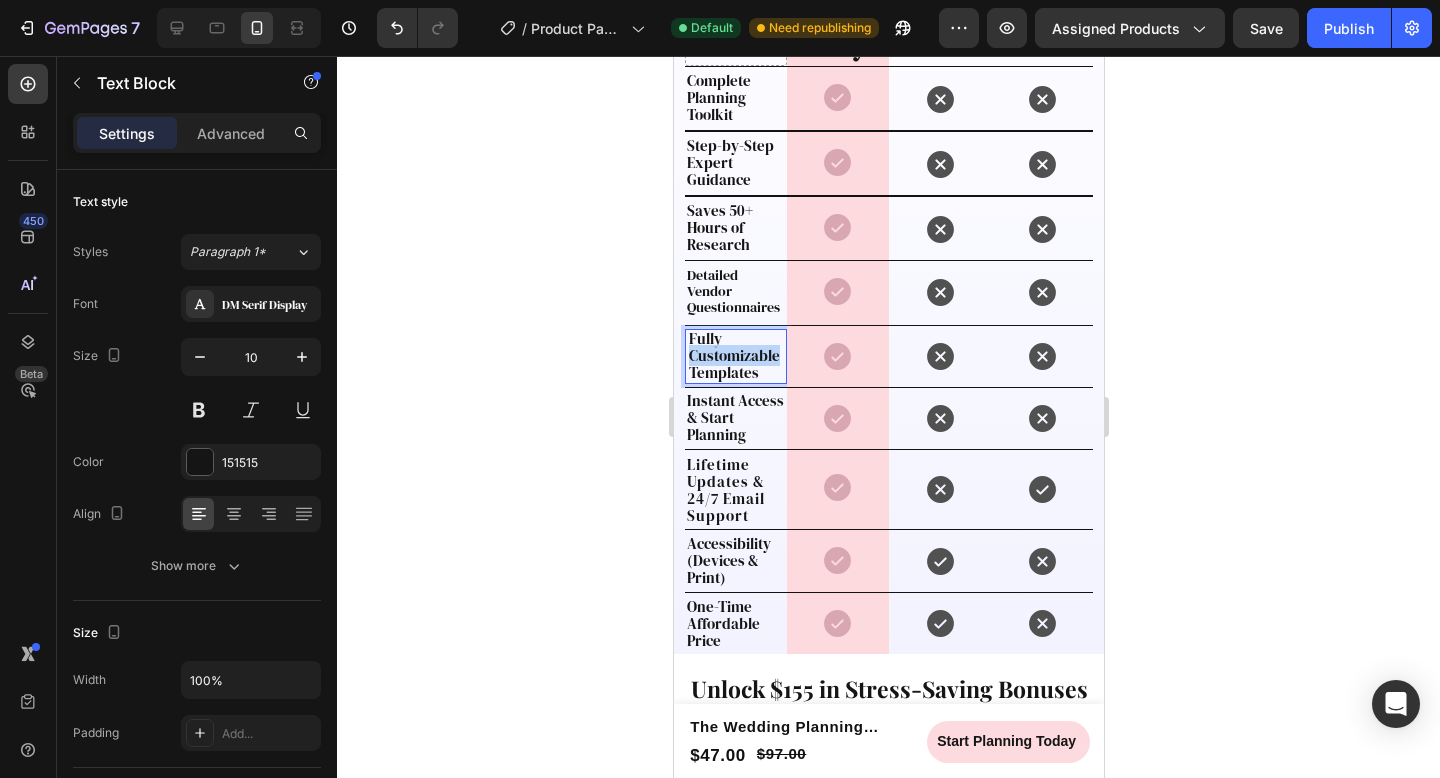 click on "Fully Customizable Templates" at bounding box center (733, 355) 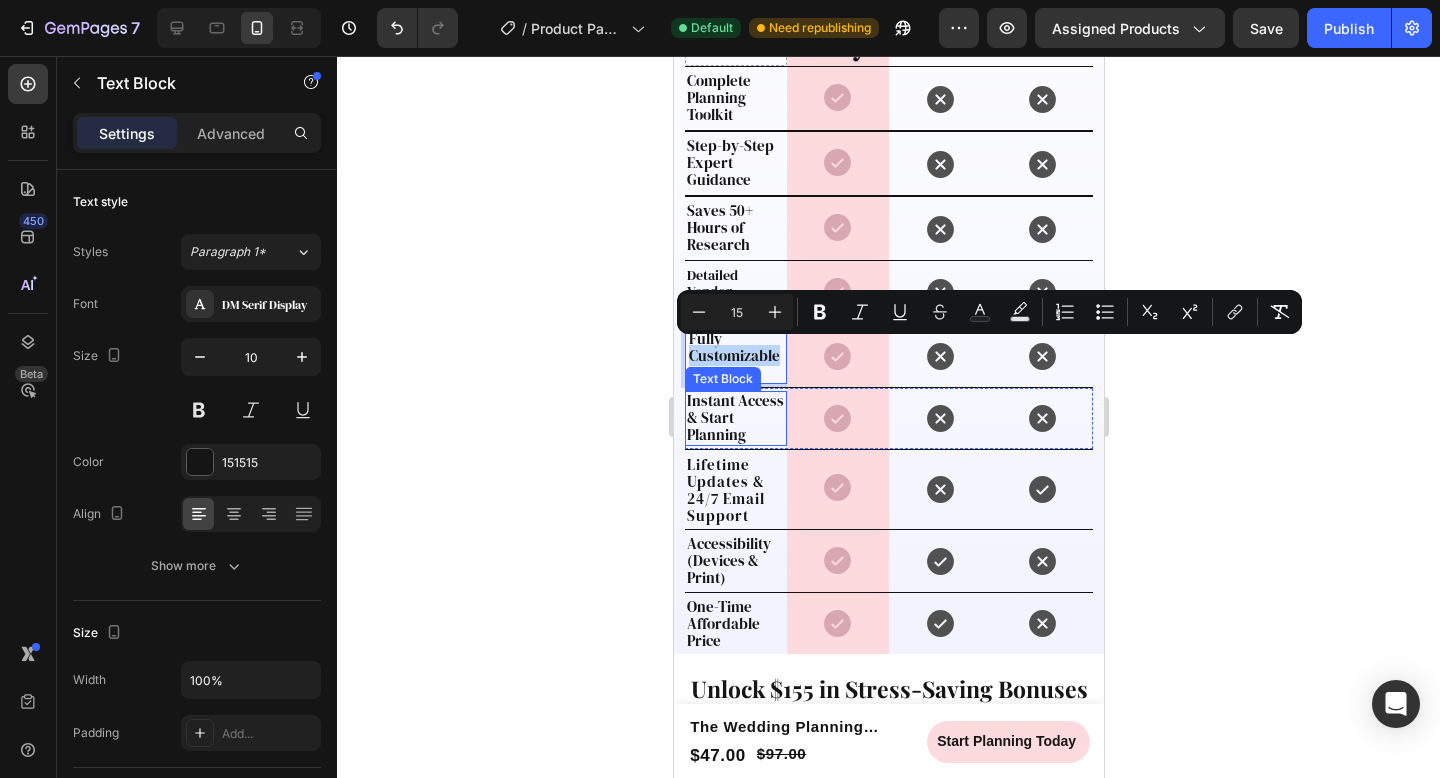 click on "Instant Access & Start Planning" at bounding box center [734, 417] 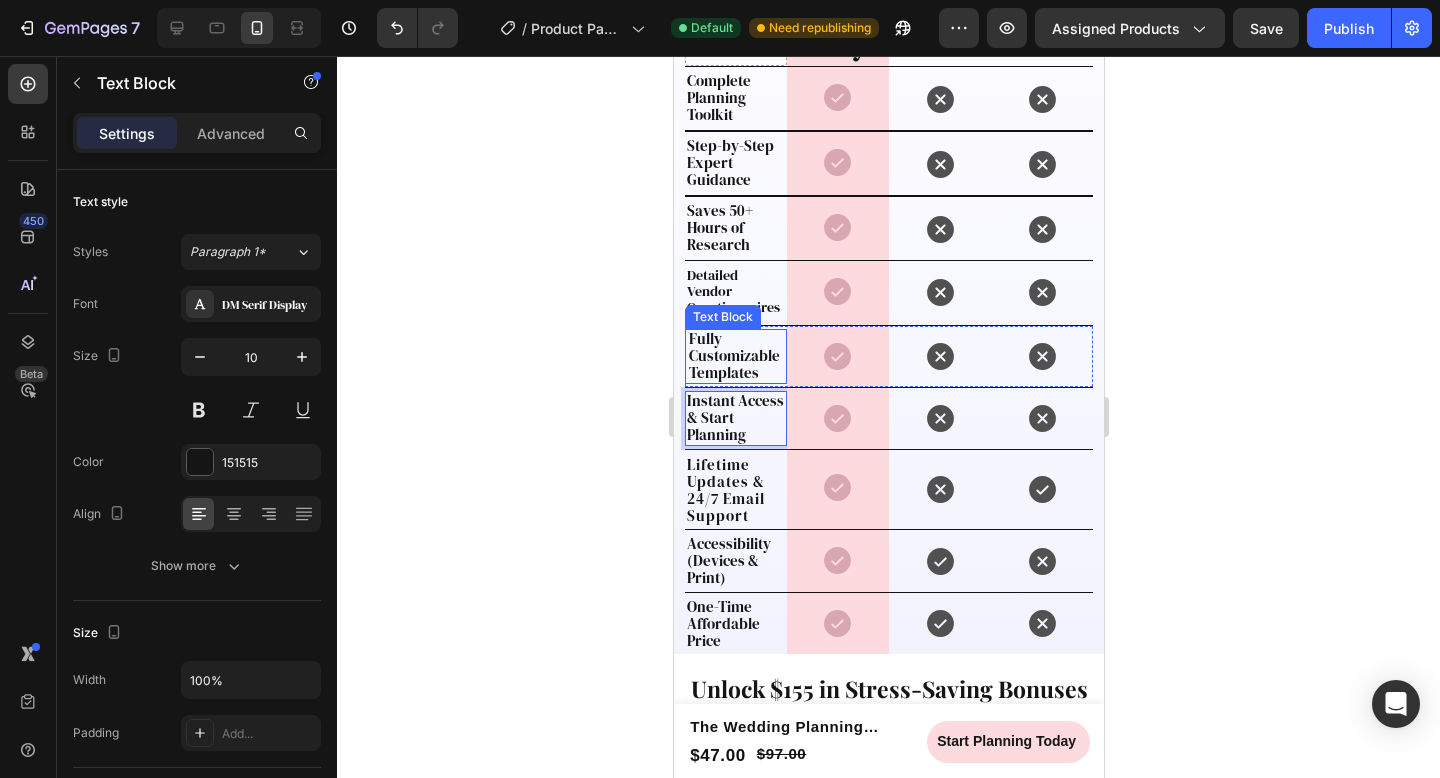 click on "Fully Customizable Templates" at bounding box center (733, 355) 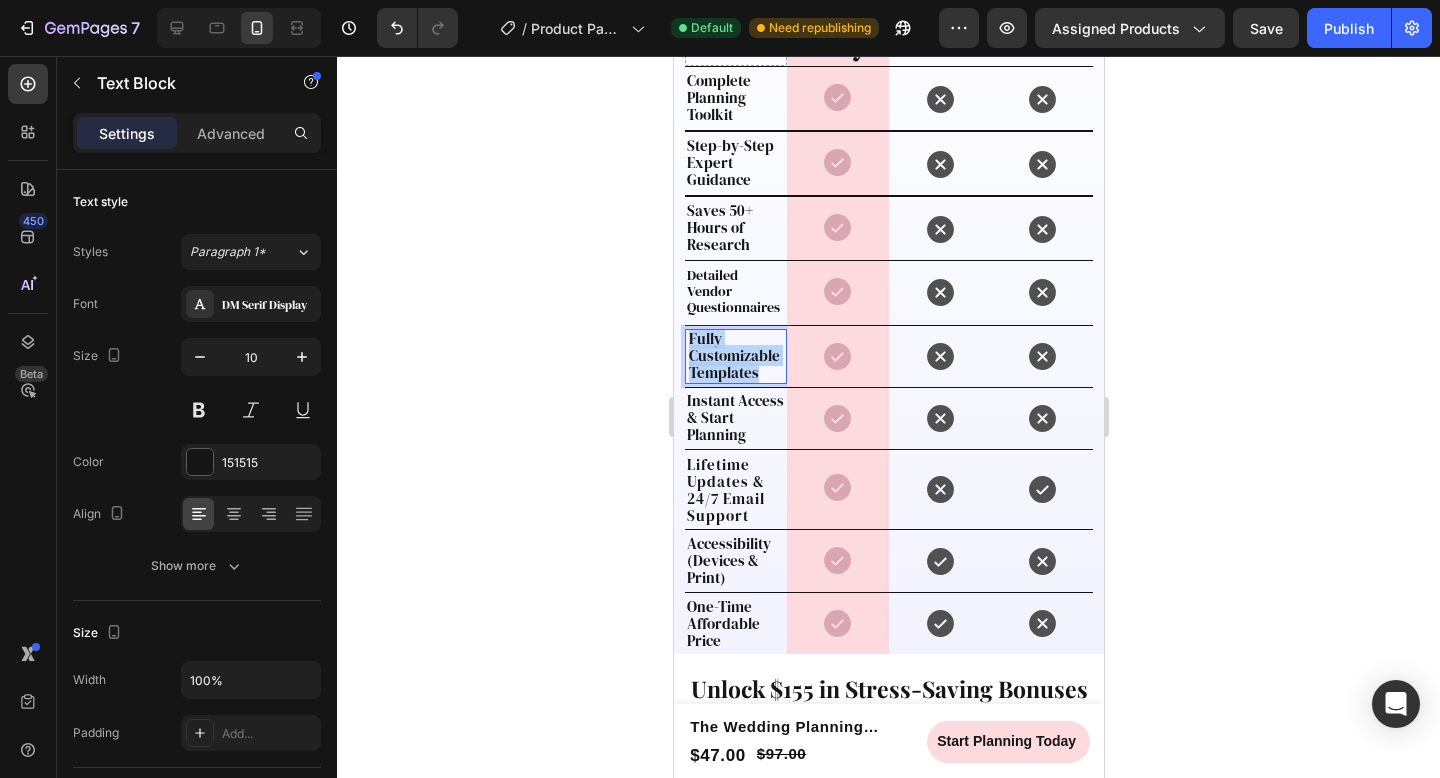 click on "Fully Customizable Templates" at bounding box center (733, 355) 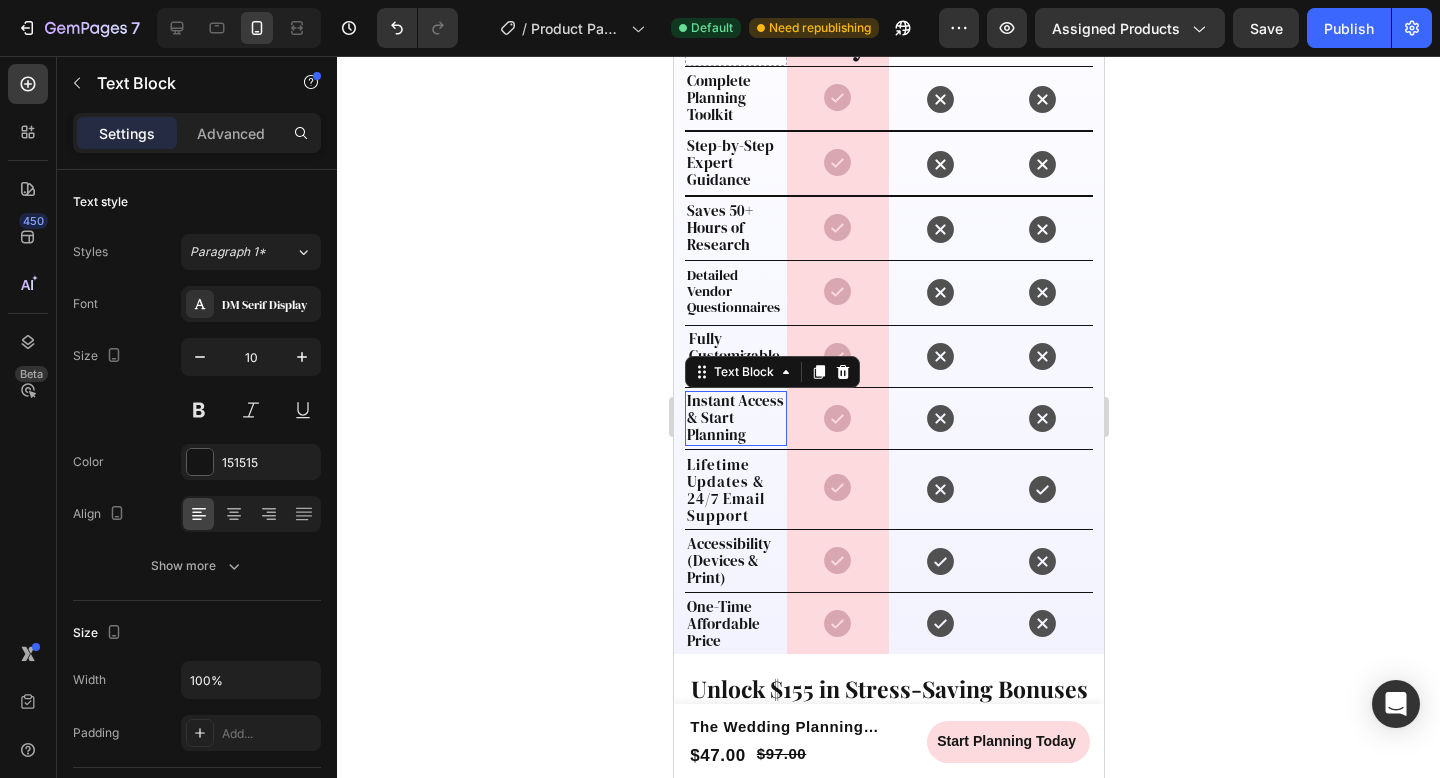 click on "Instant Access & Start Planning" at bounding box center [735, 418] 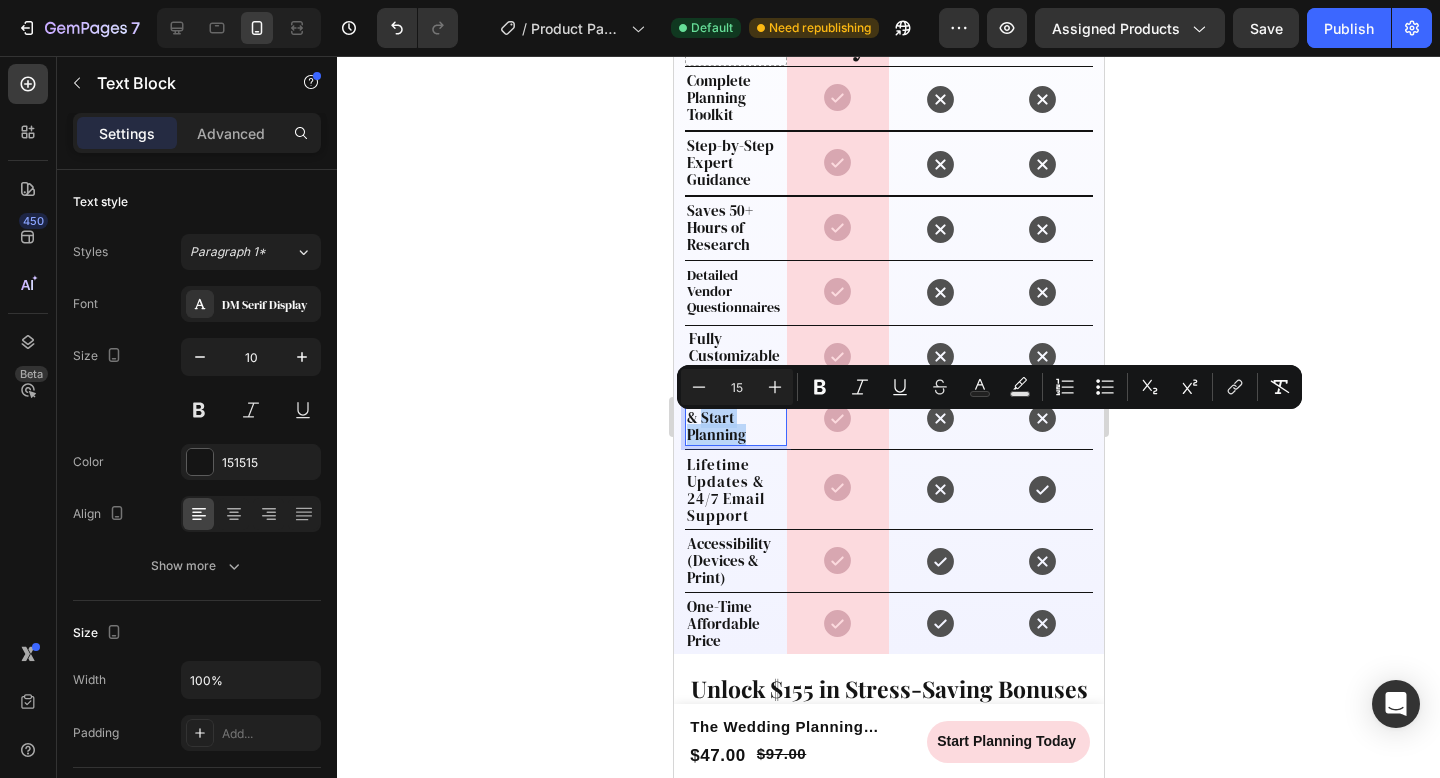 drag, startPoint x: 747, startPoint y: 443, endPoint x: 685, endPoint y: 426, distance: 64.288414 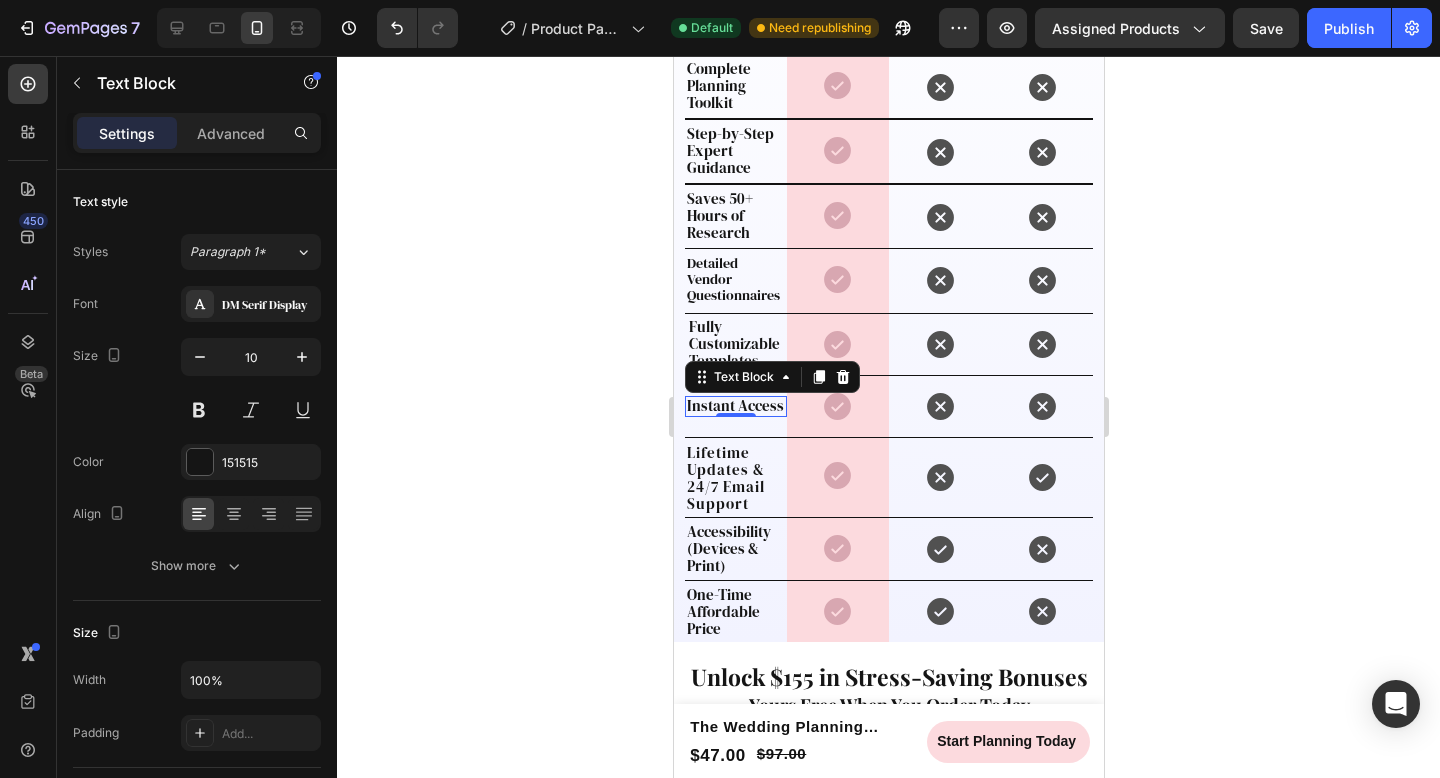 click 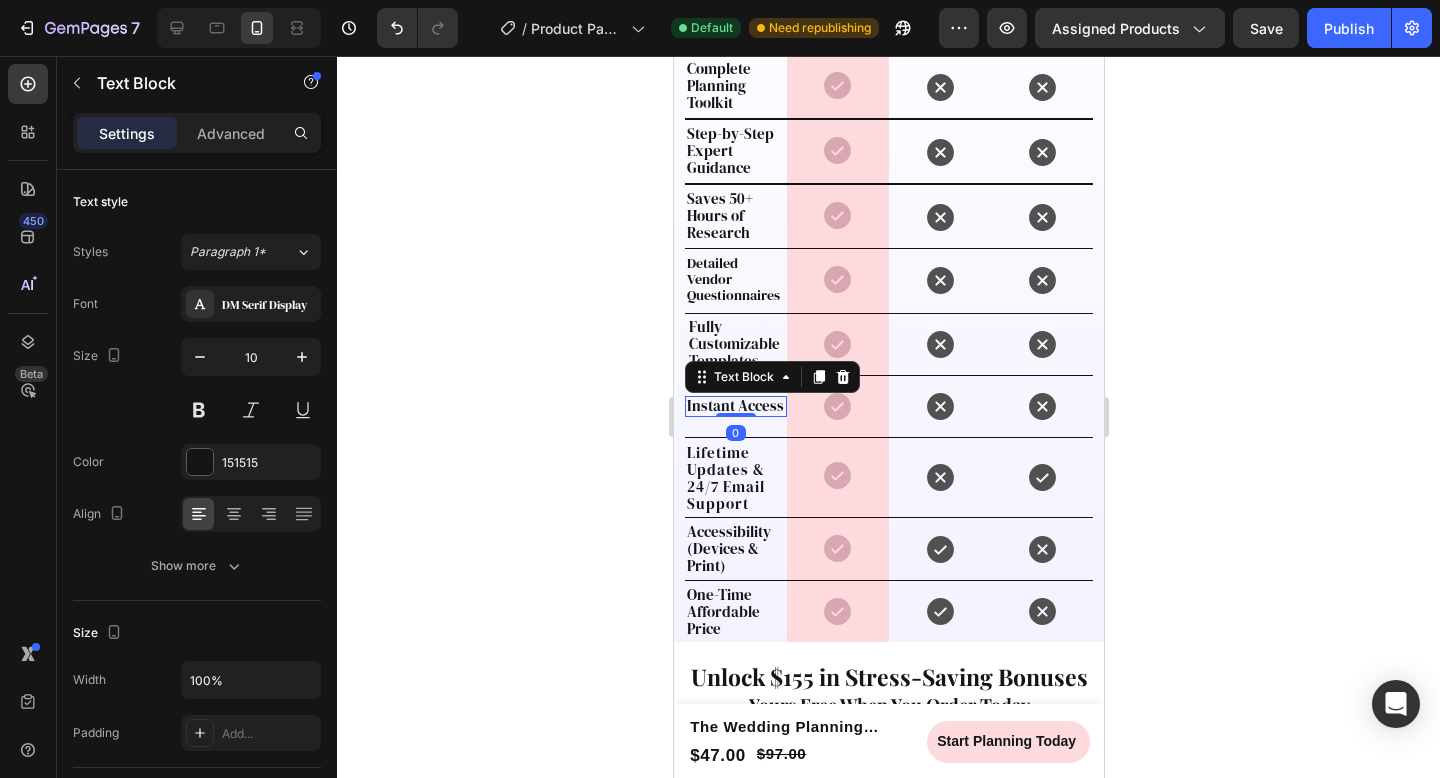 click on "Instant Access" at bounding box center (735, 406) 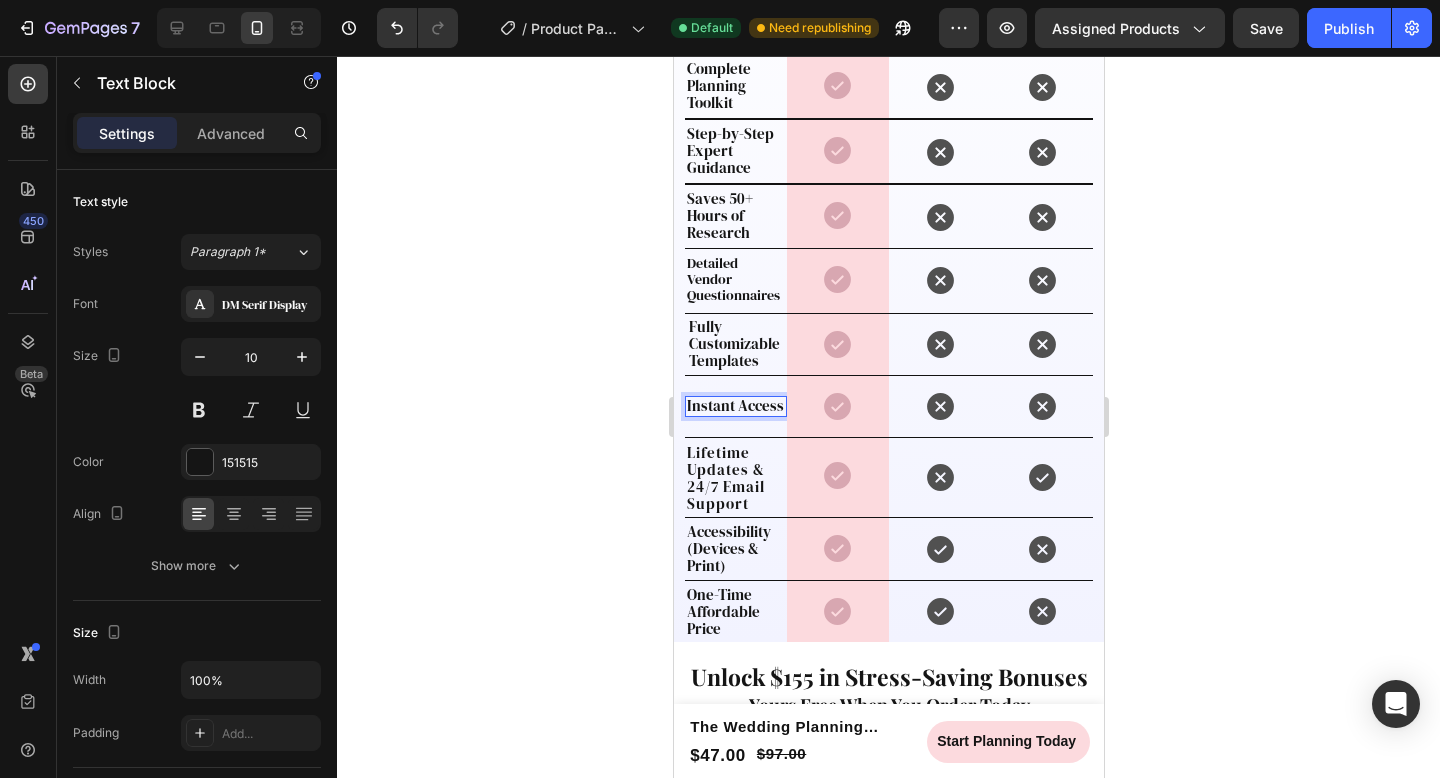 click on "Instant Access" at bounding box center [735, 406] 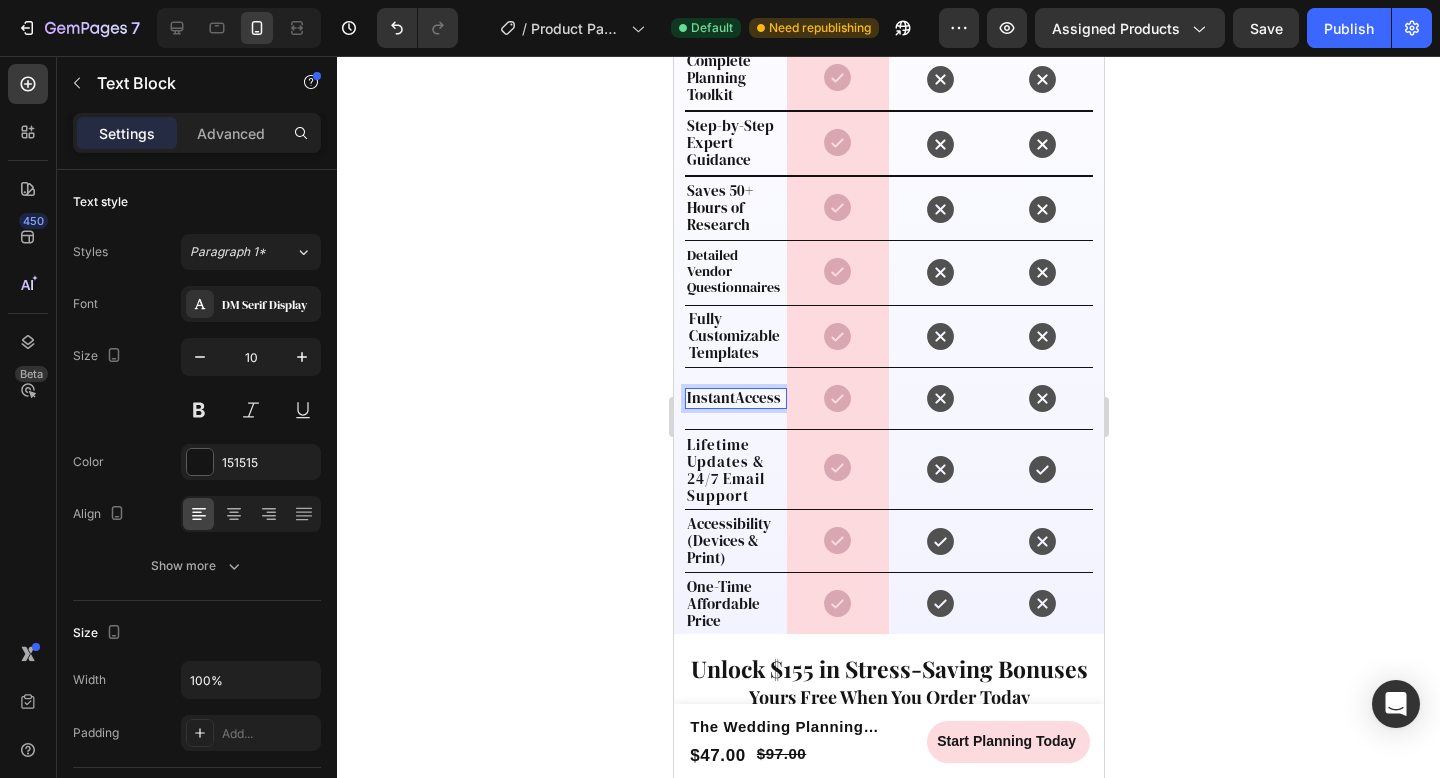 click on "InstantAccess" at bounding box center [735, 398] 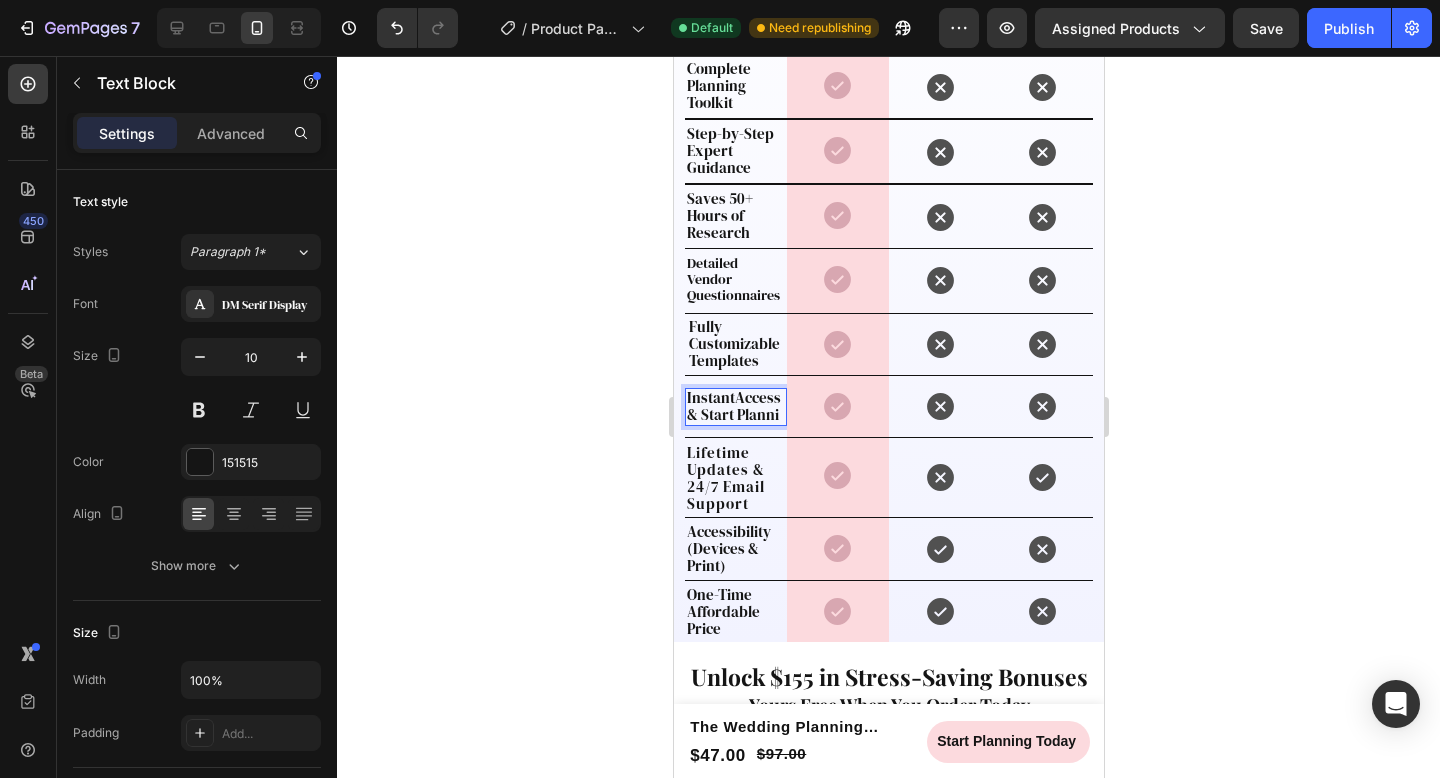 scroll, scrollTop: 2417, scrollLeft: 0, axis: vertical 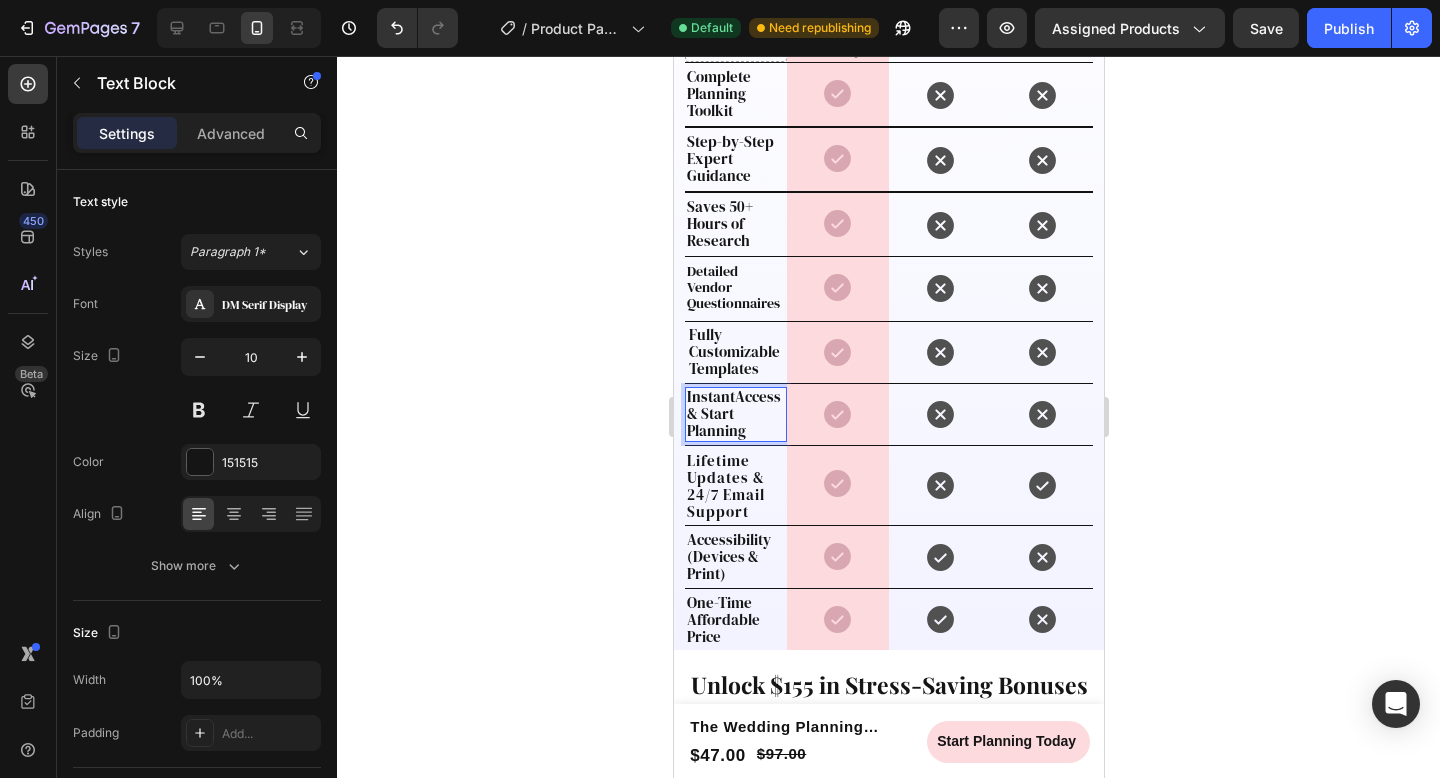 click 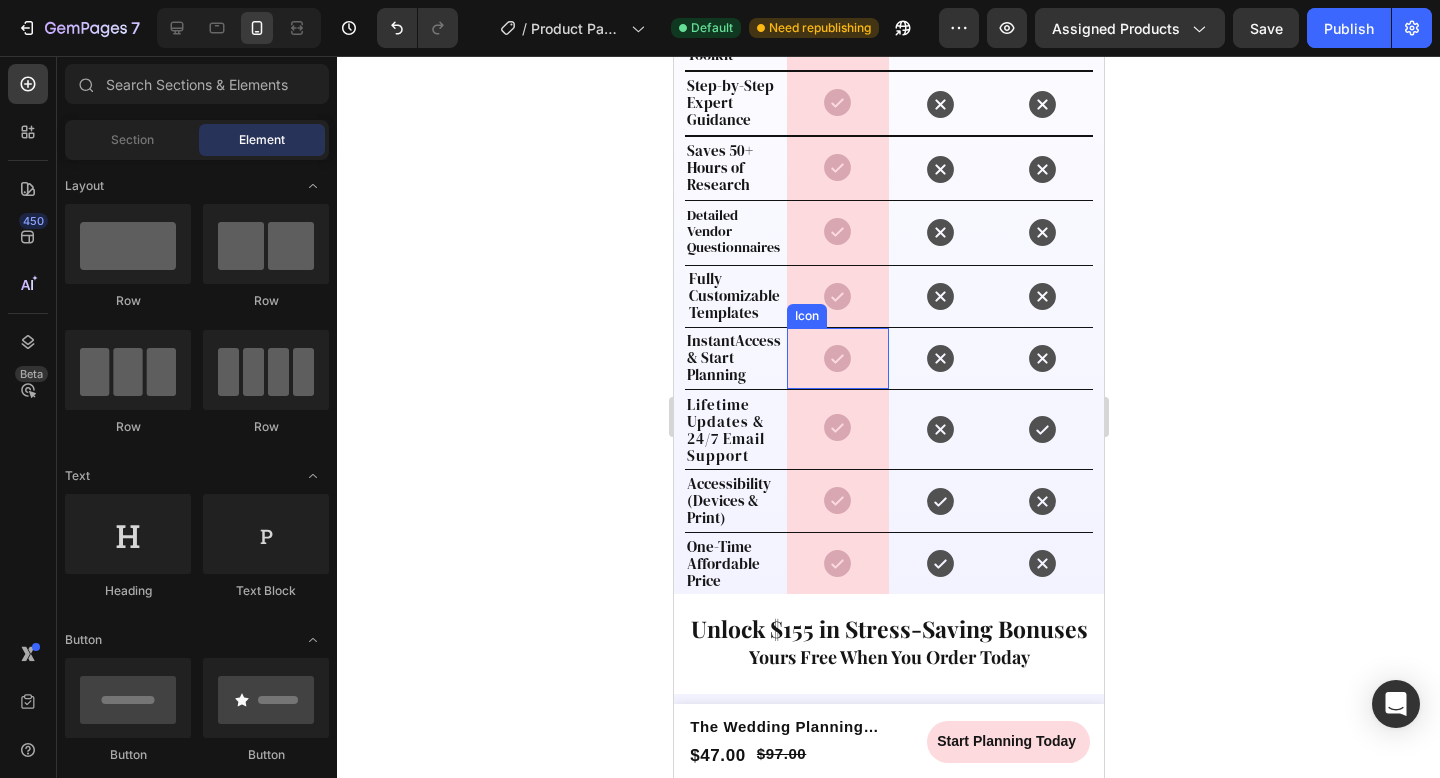 scroll, scrollTop: 2474, scrollLeft: 0, axis: vertical 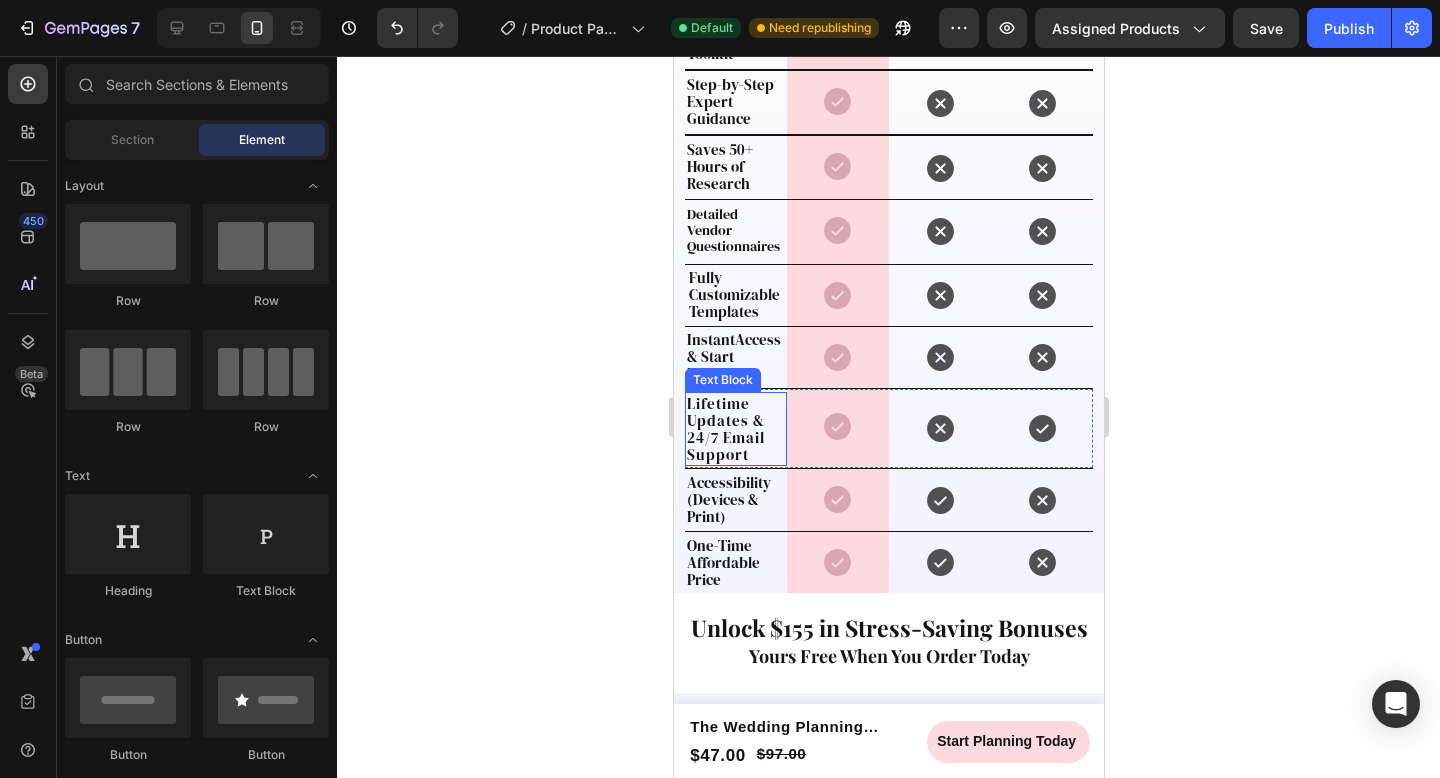 click on "Lifetime Updates & 24/7 Email Support" at bounding box center [725, 429] 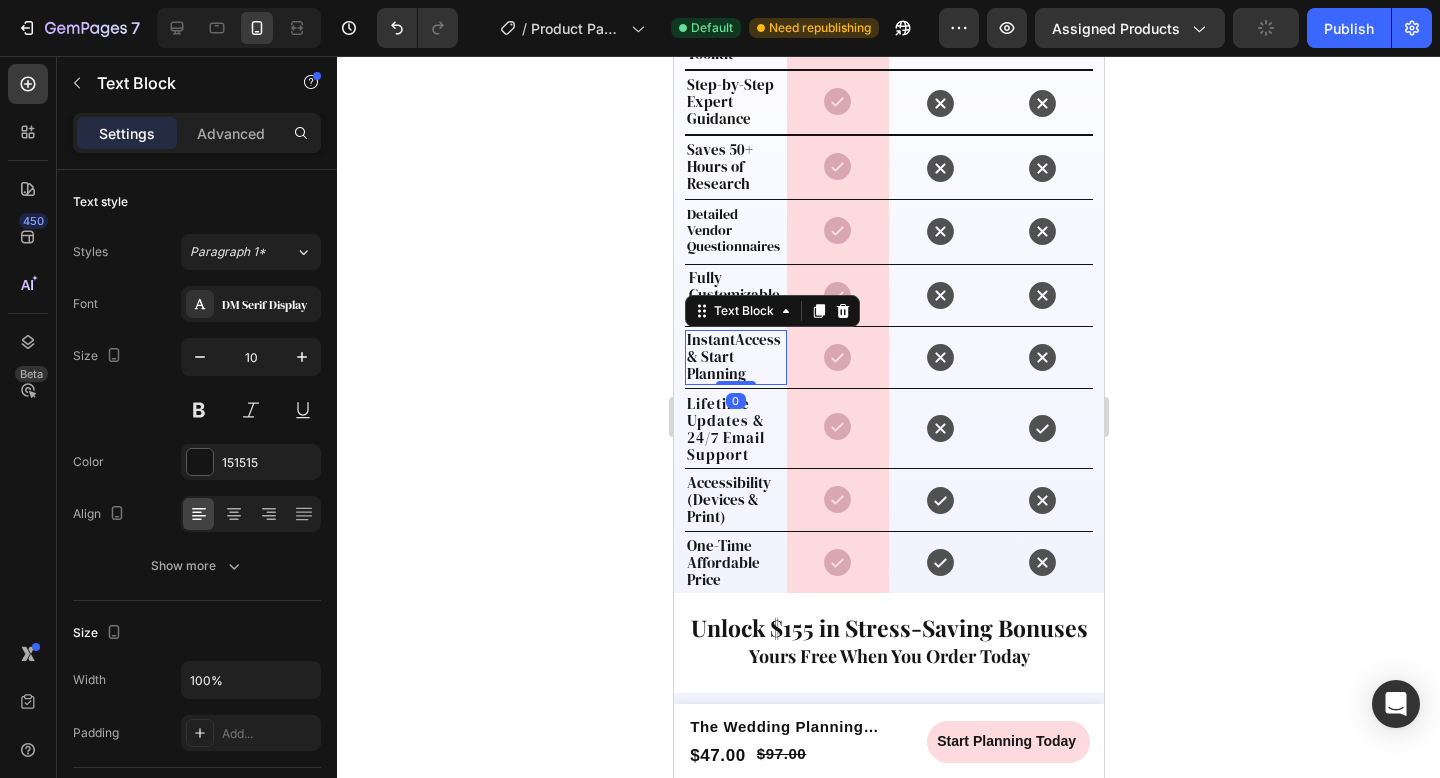 click on "InstantAccess & Start Planning" at bounding box center (733, 356) 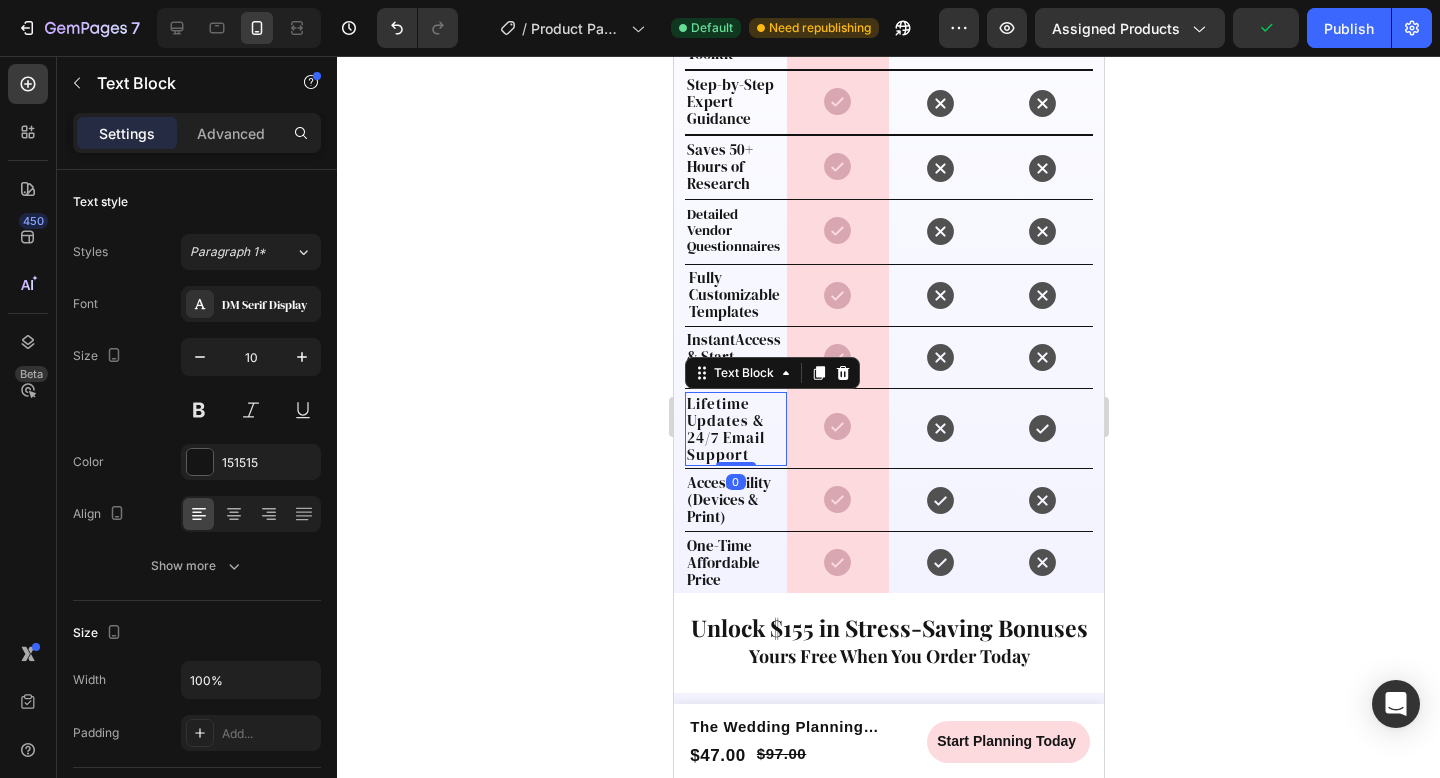 click on "Lifetime Updates & 24/7 Email Support" at bounding box center (725, 429) 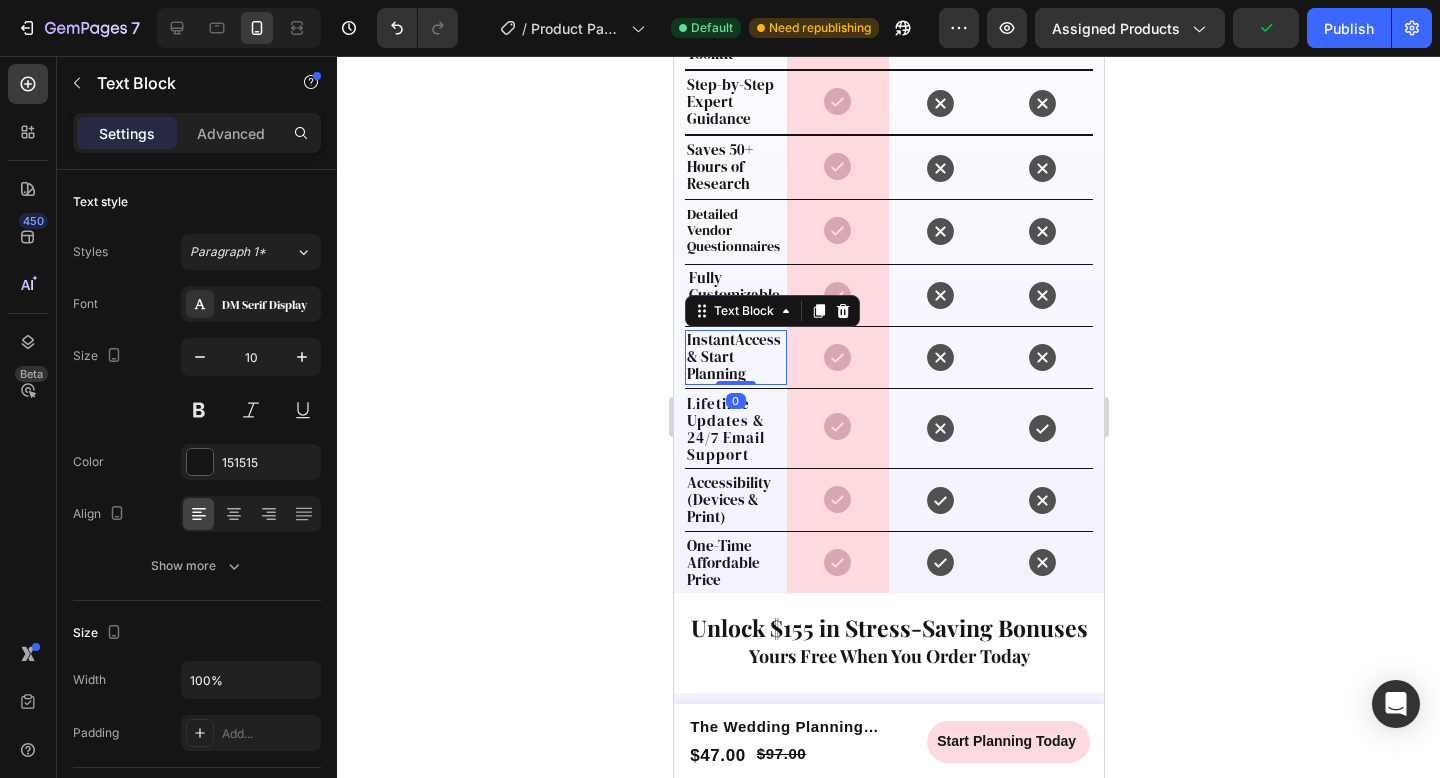 click on "InstantAccess & Start Planning" at bounding box center (733, 356) 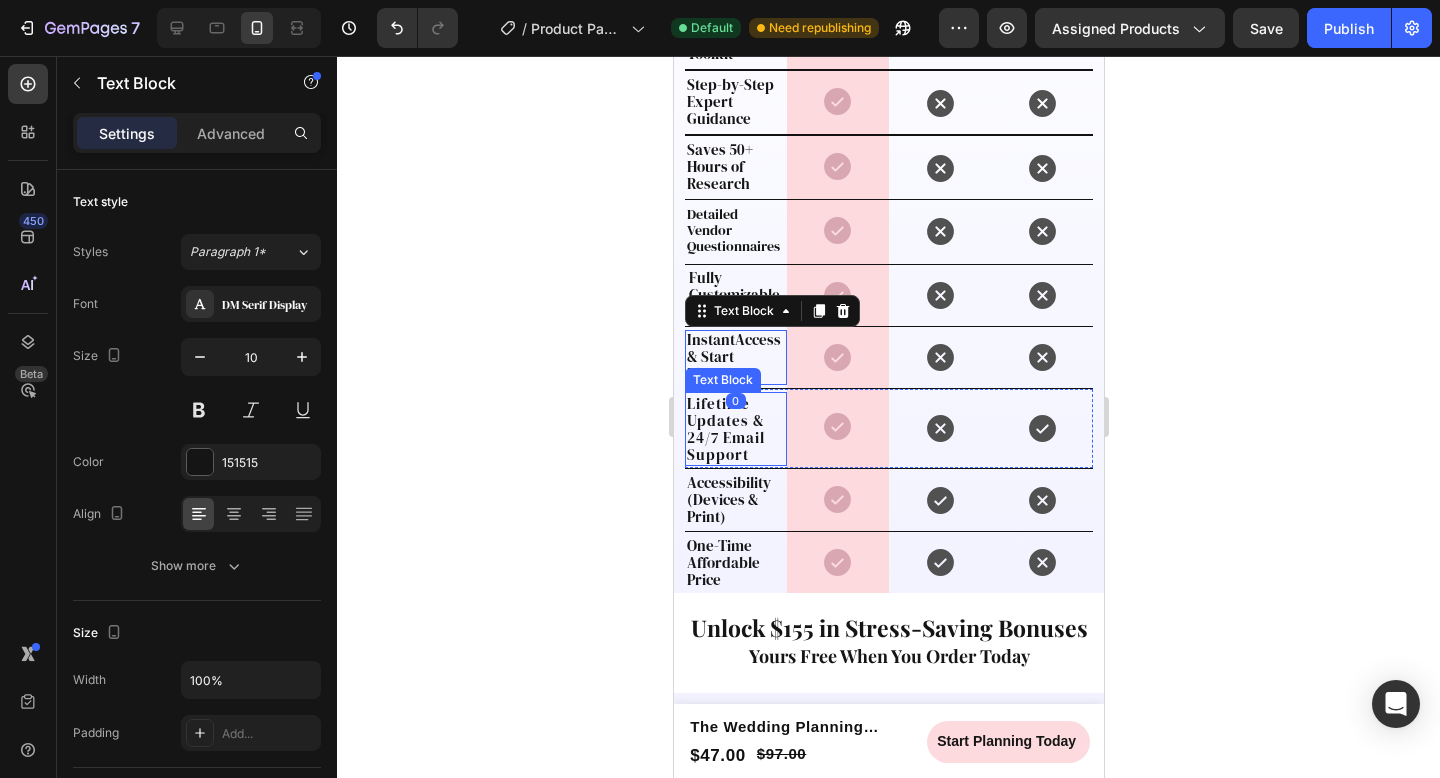 click on "Lifetime Updates & 24/7 Email Support" at bounding box center [725, 429] 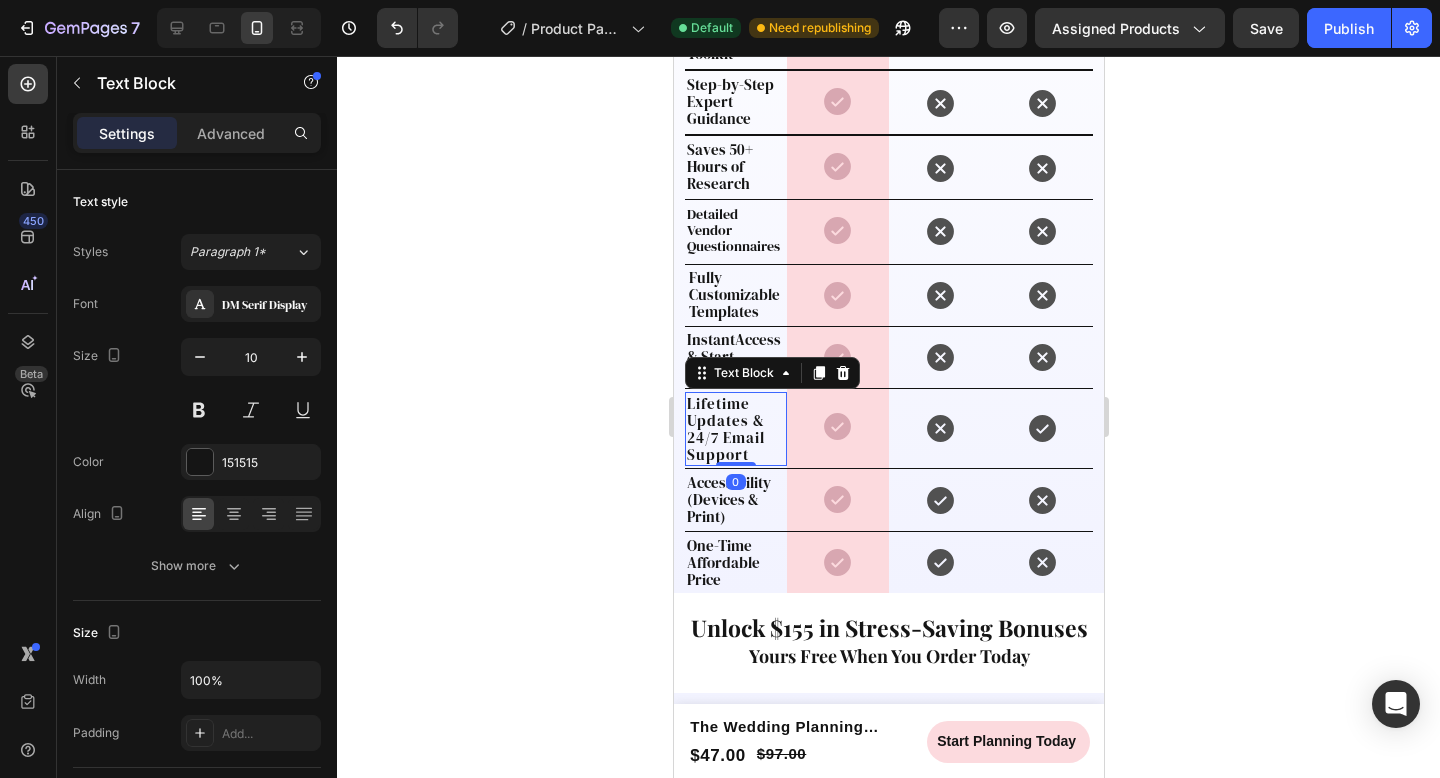 click 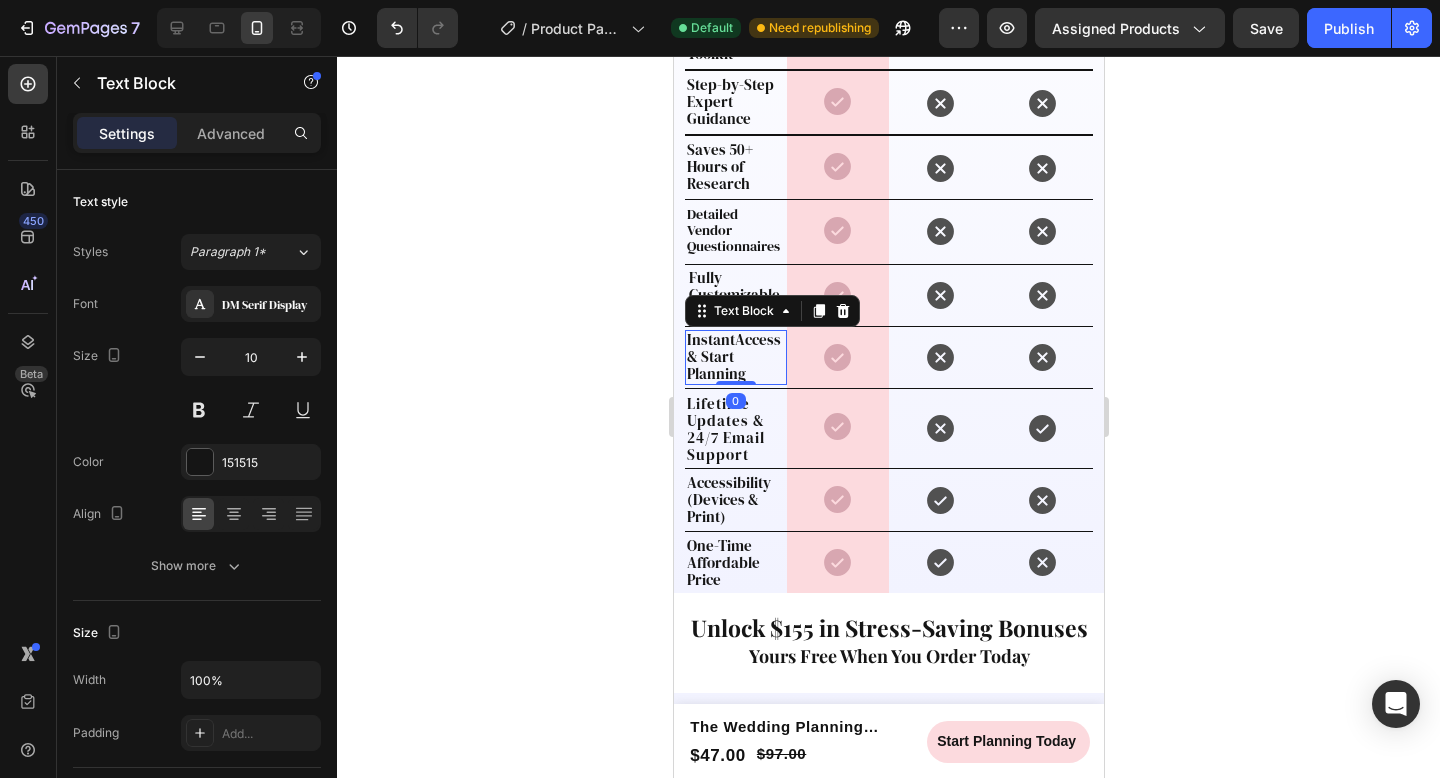 click on "InstantAccess & Start Planning" at bounding box center (733, 356) 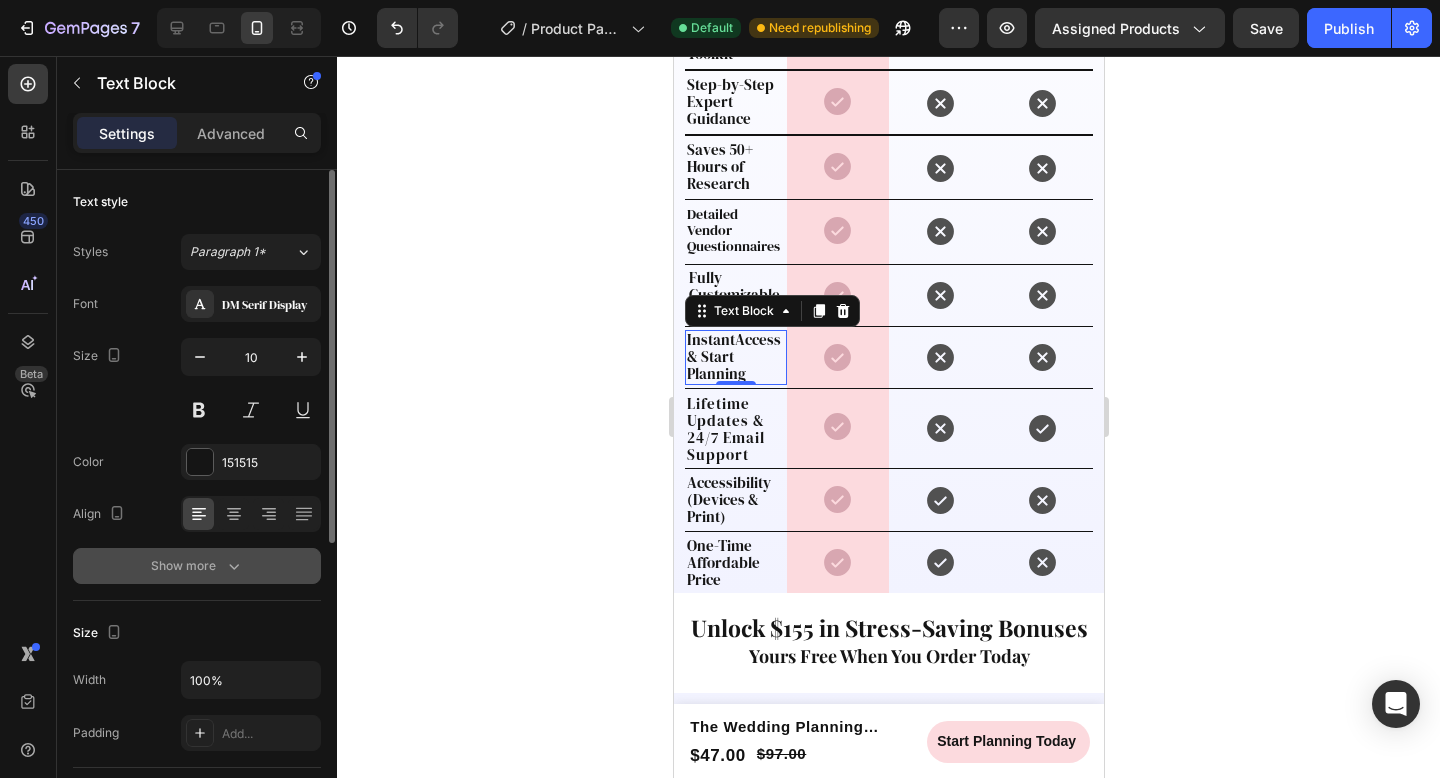 click 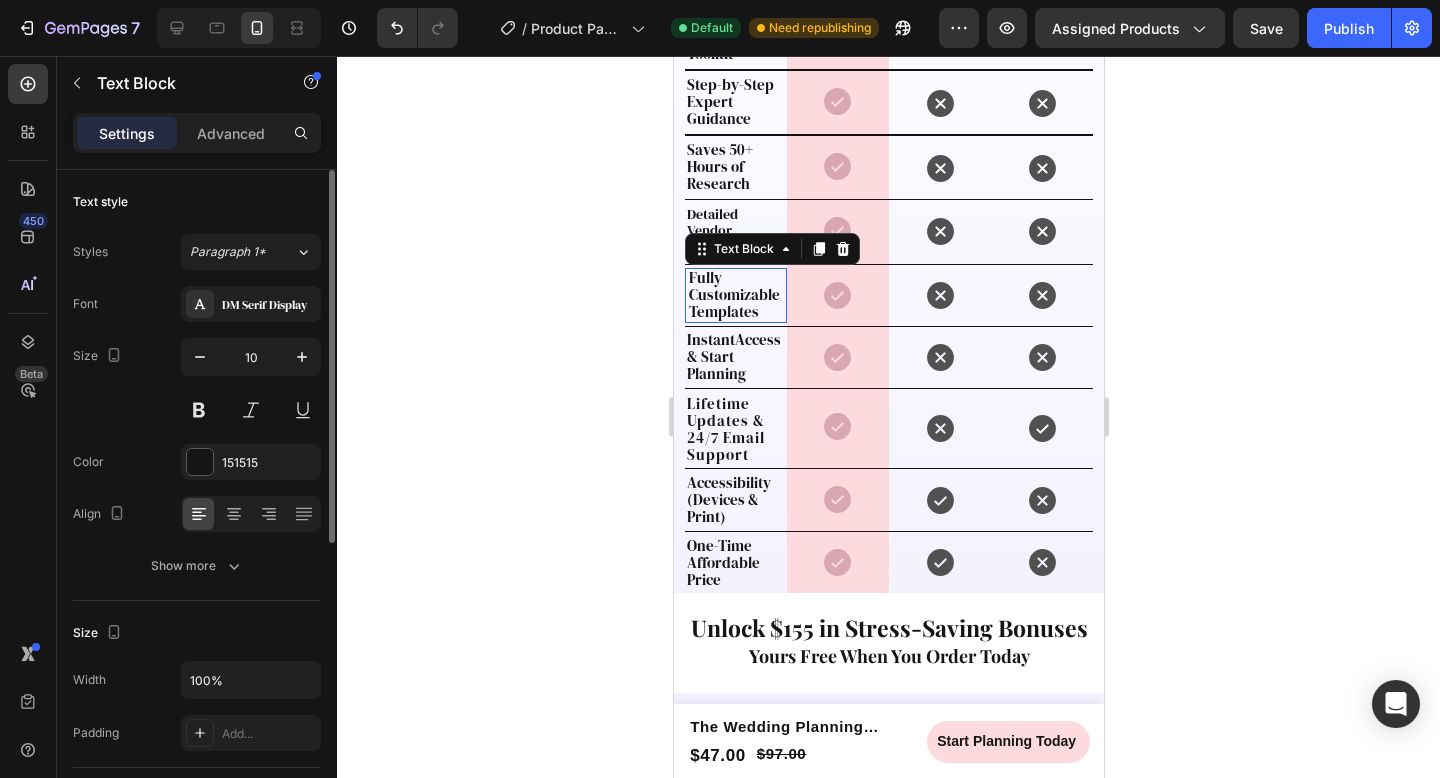click on "Fully Customizable Templates" at bounding box center [735, 295] 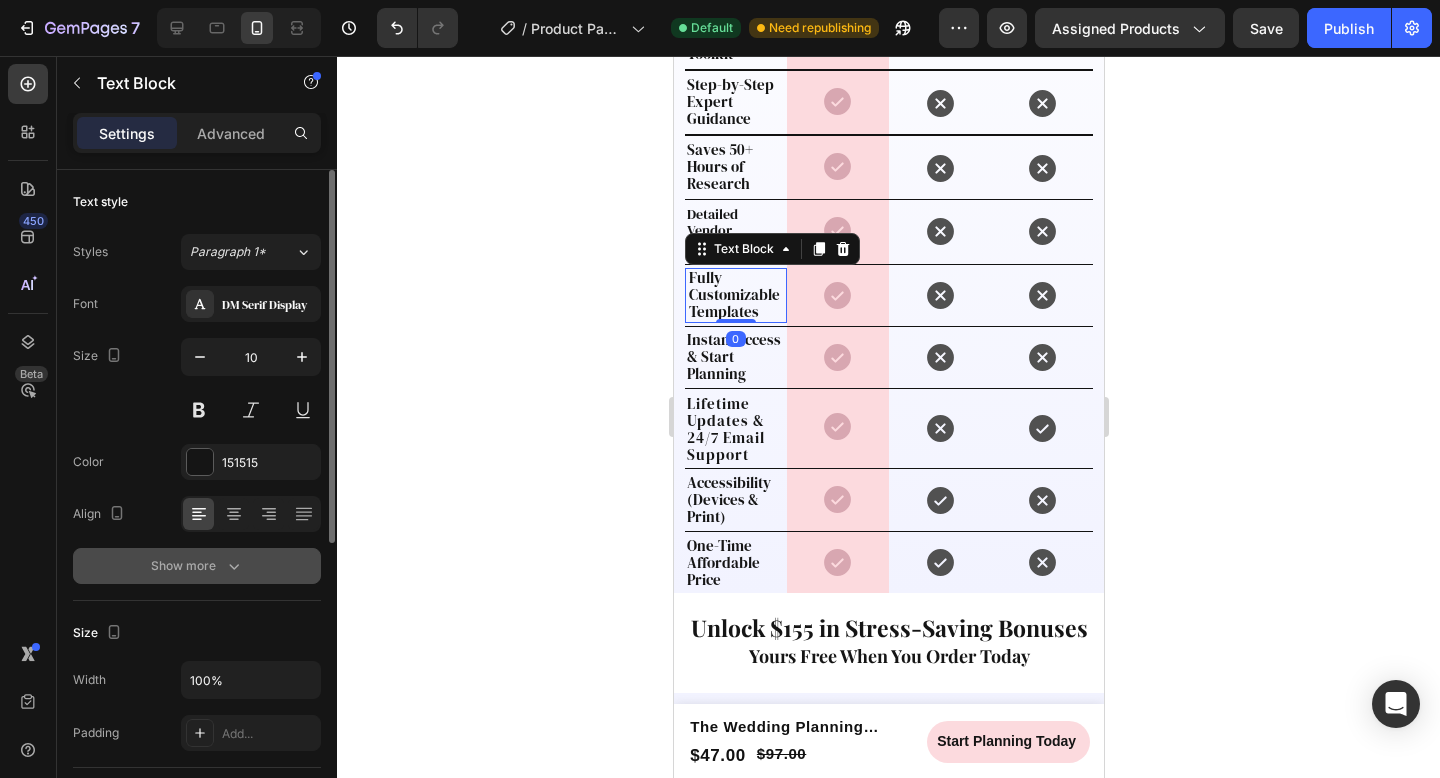 click 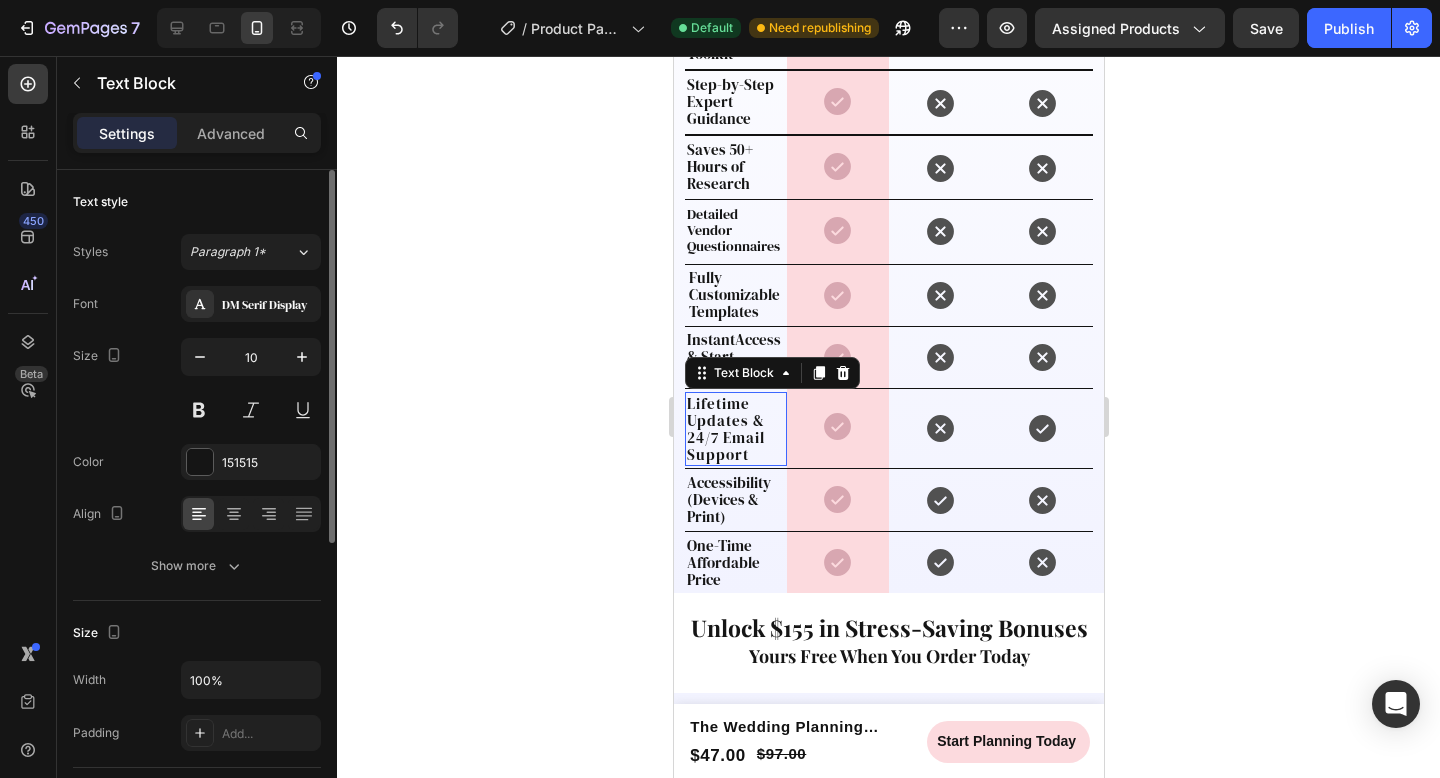 click on "Lifetime Updates & 24/7 Email Support" at bounding box center (725, 429) 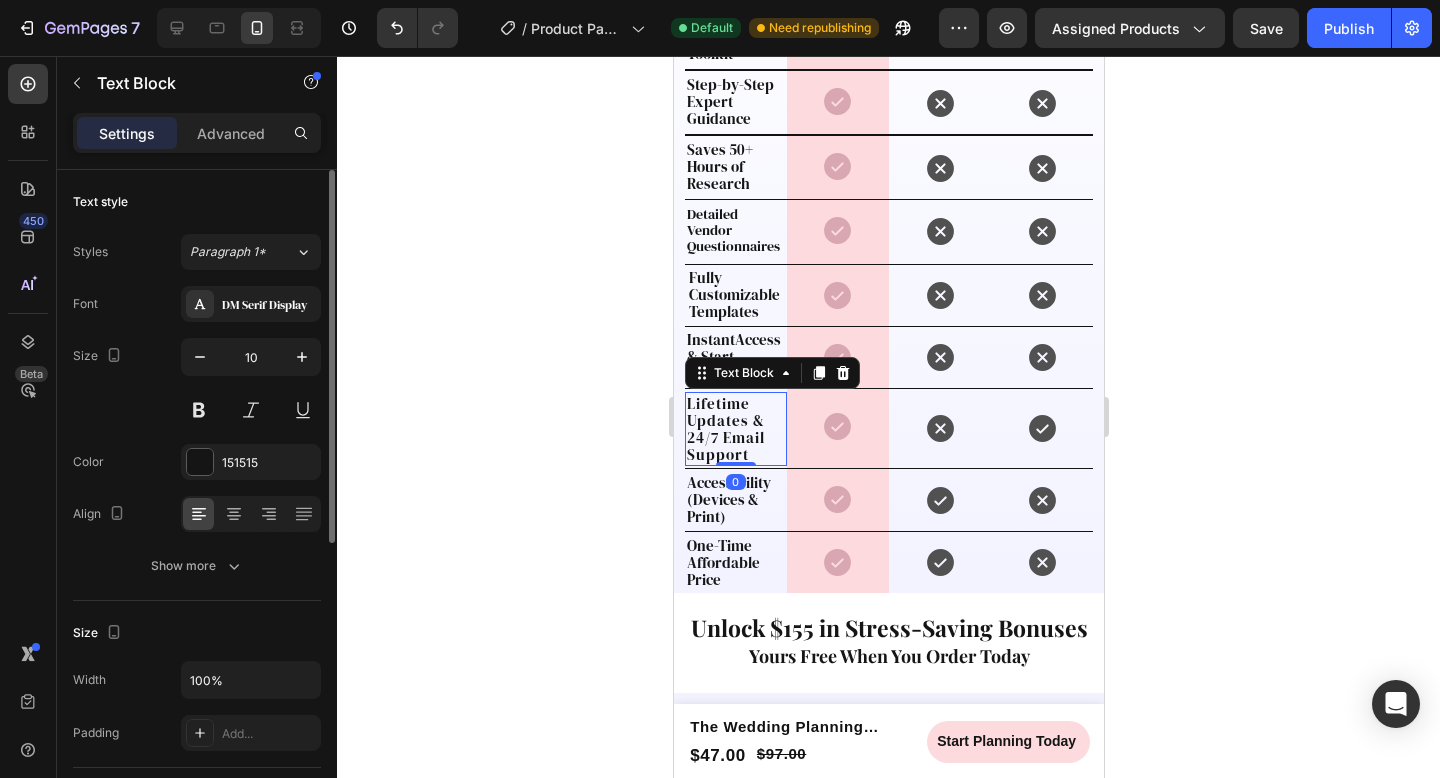 click 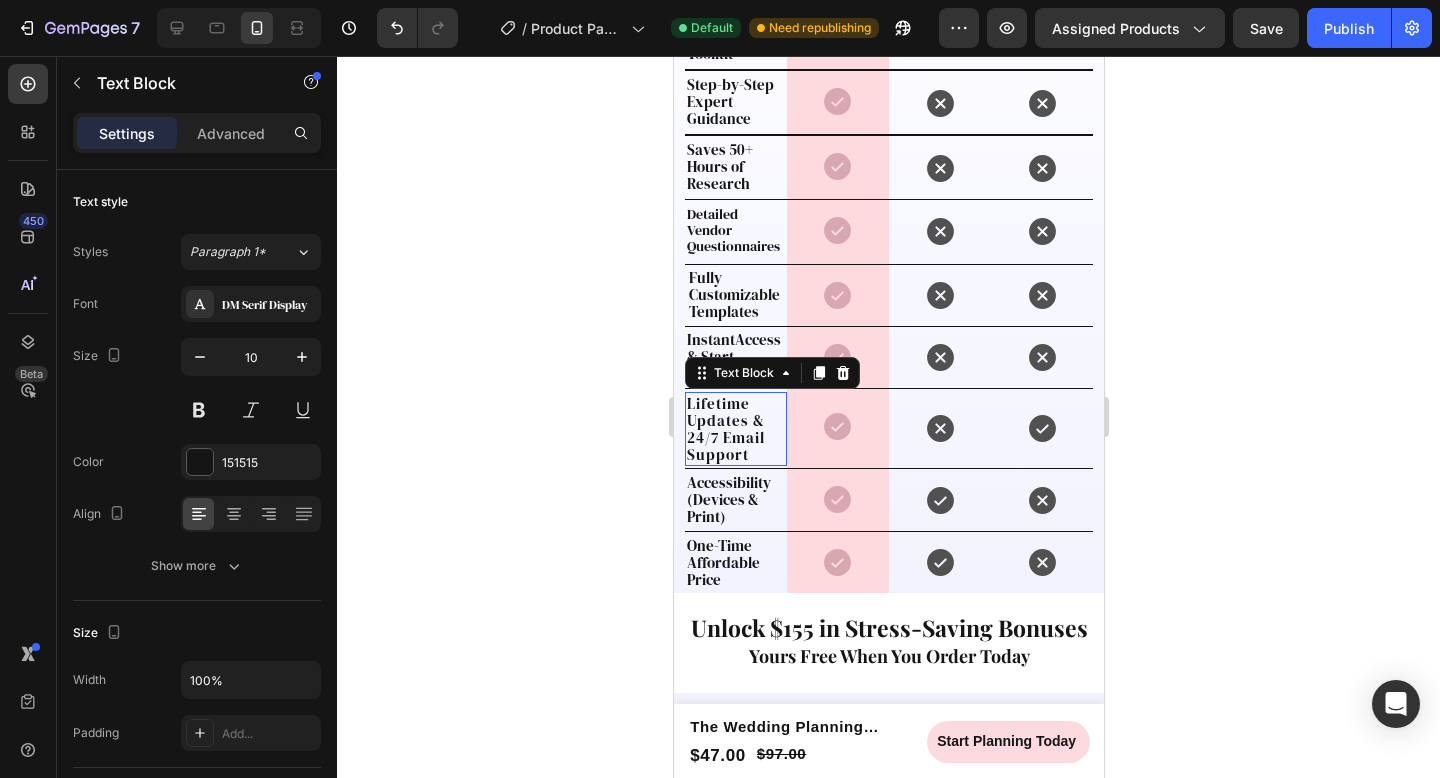 click on "Lifetime Updates & 24/7 Email Support" at bounding box center [725, 429] 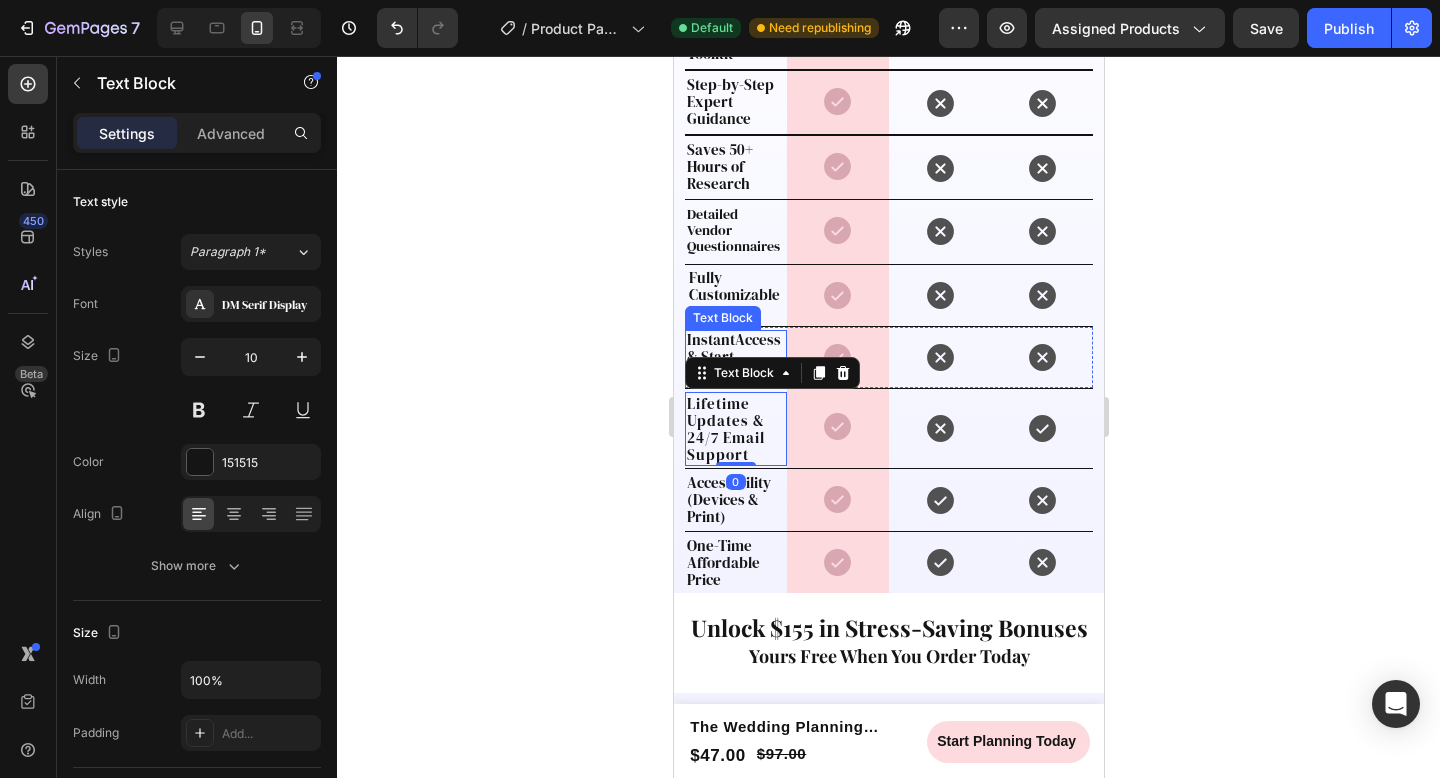 click on "InstantAccess & Start Planning" at bounding box center [733, 356] 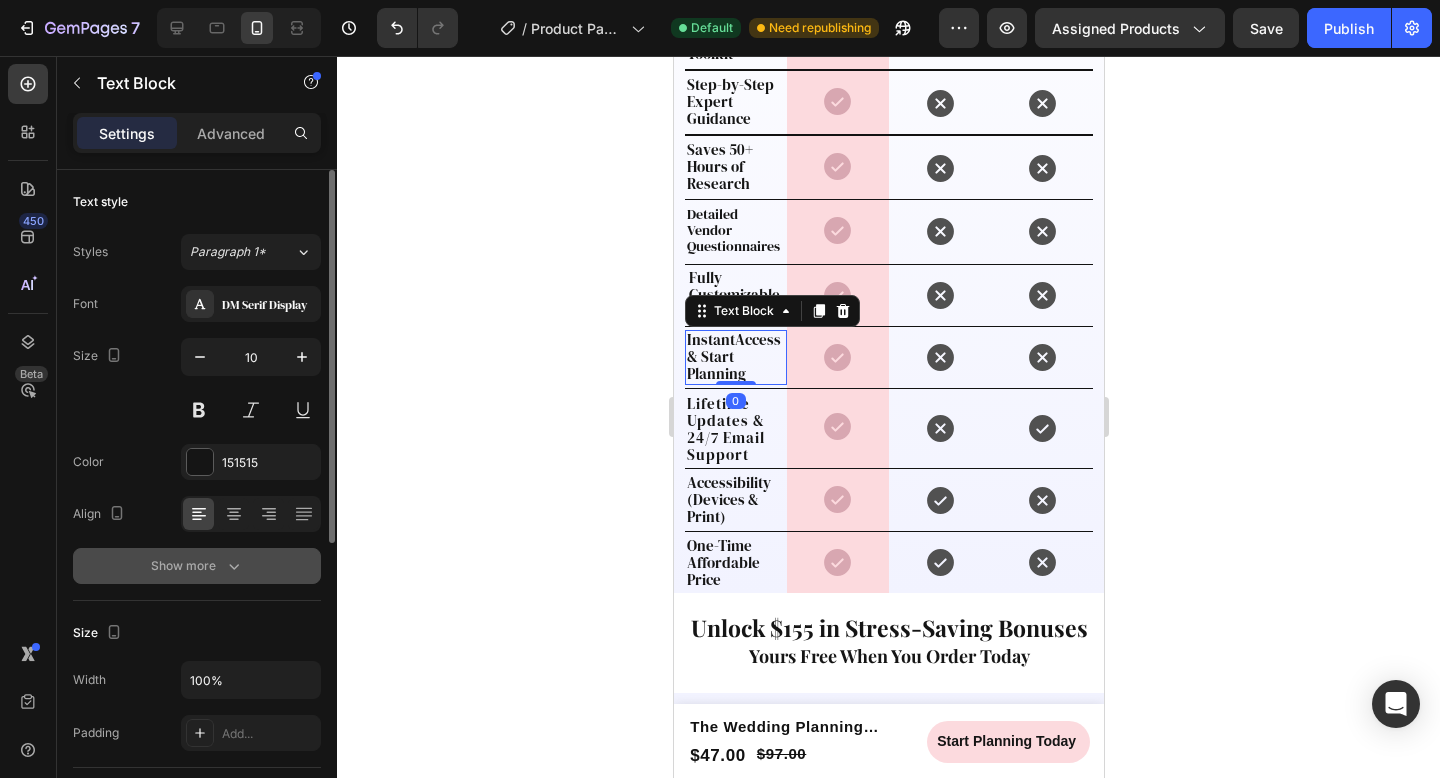 click on "Show more" at bounding box center [197, 566] 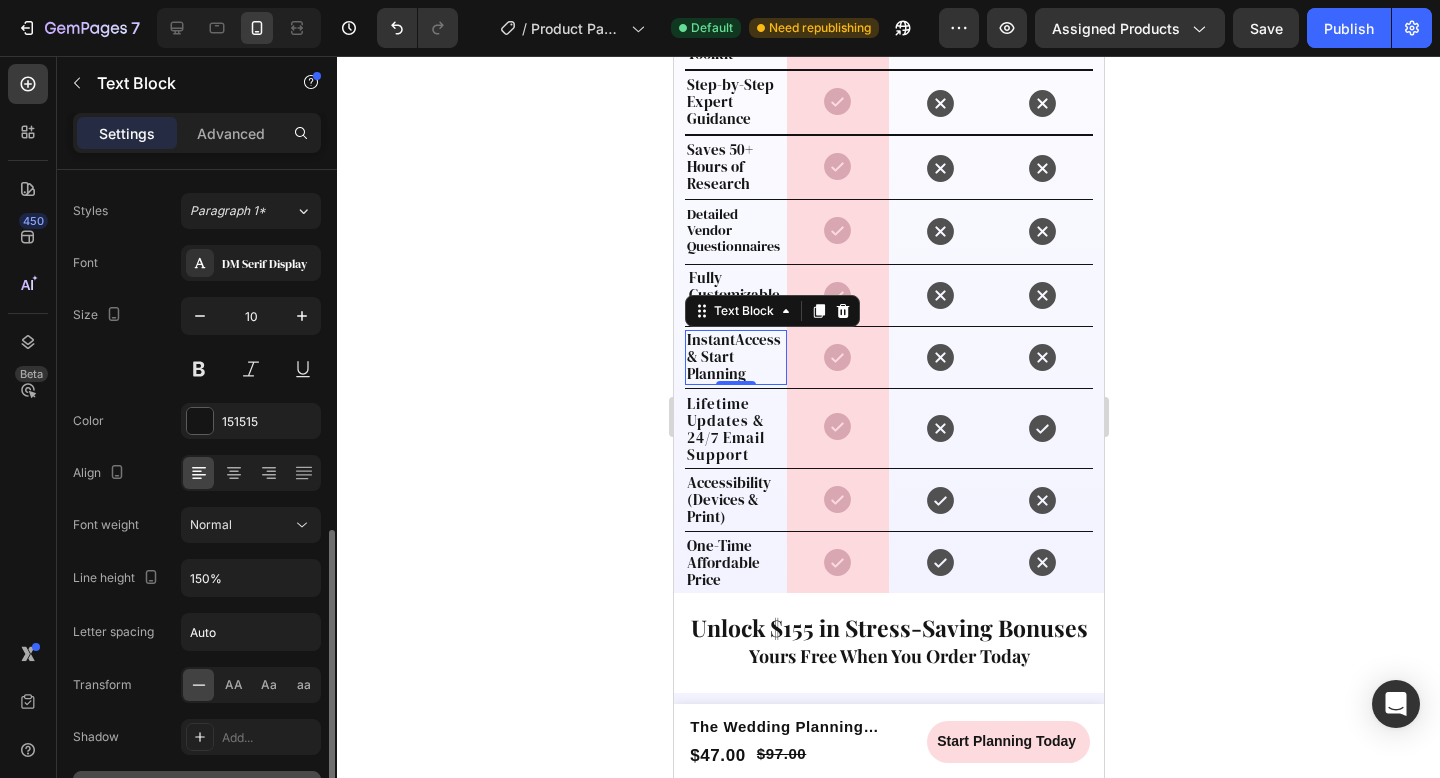 scroll, scrollTop: 0, scrollLeft: 0, axis: both 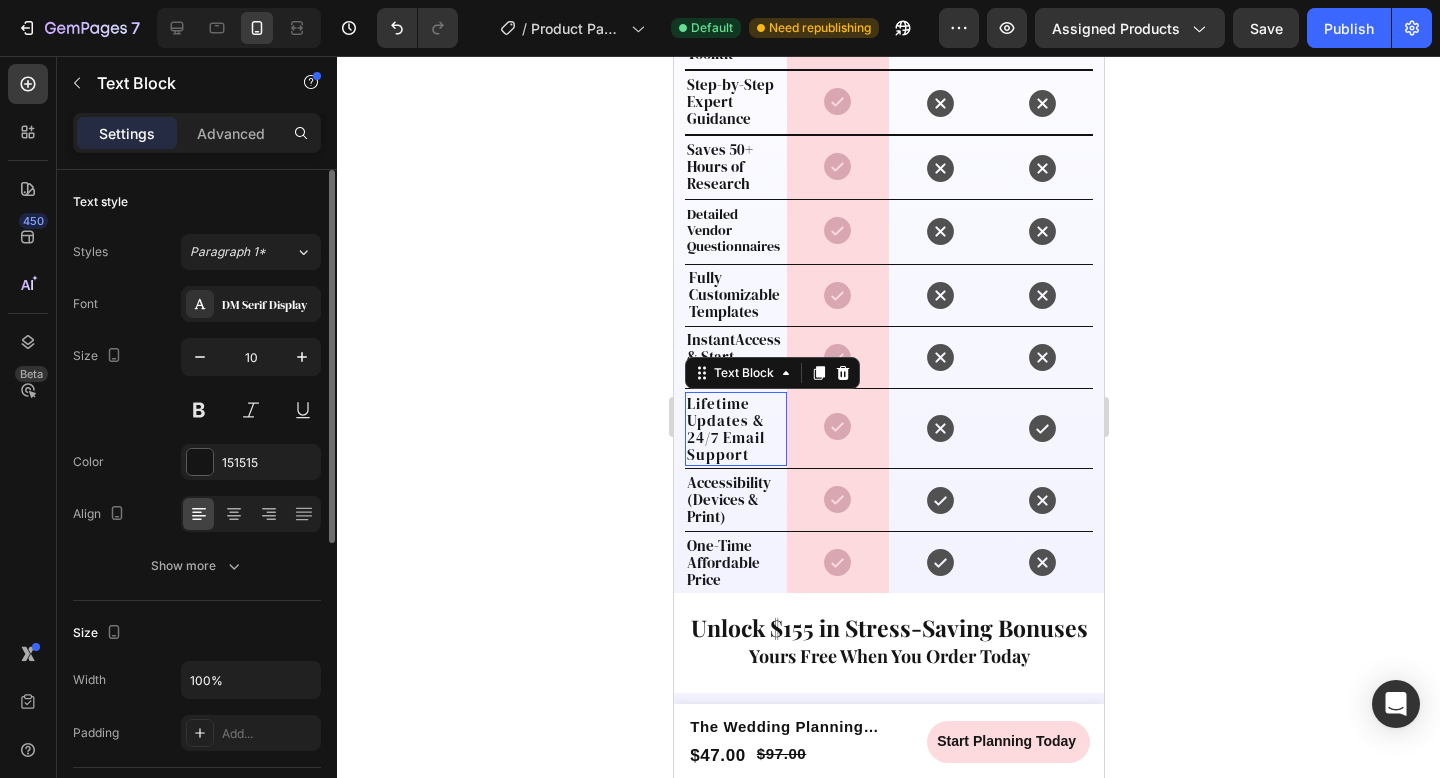 click on "Lifetime Updates & 24/7 Email Support" at bounding box center (725, 429) 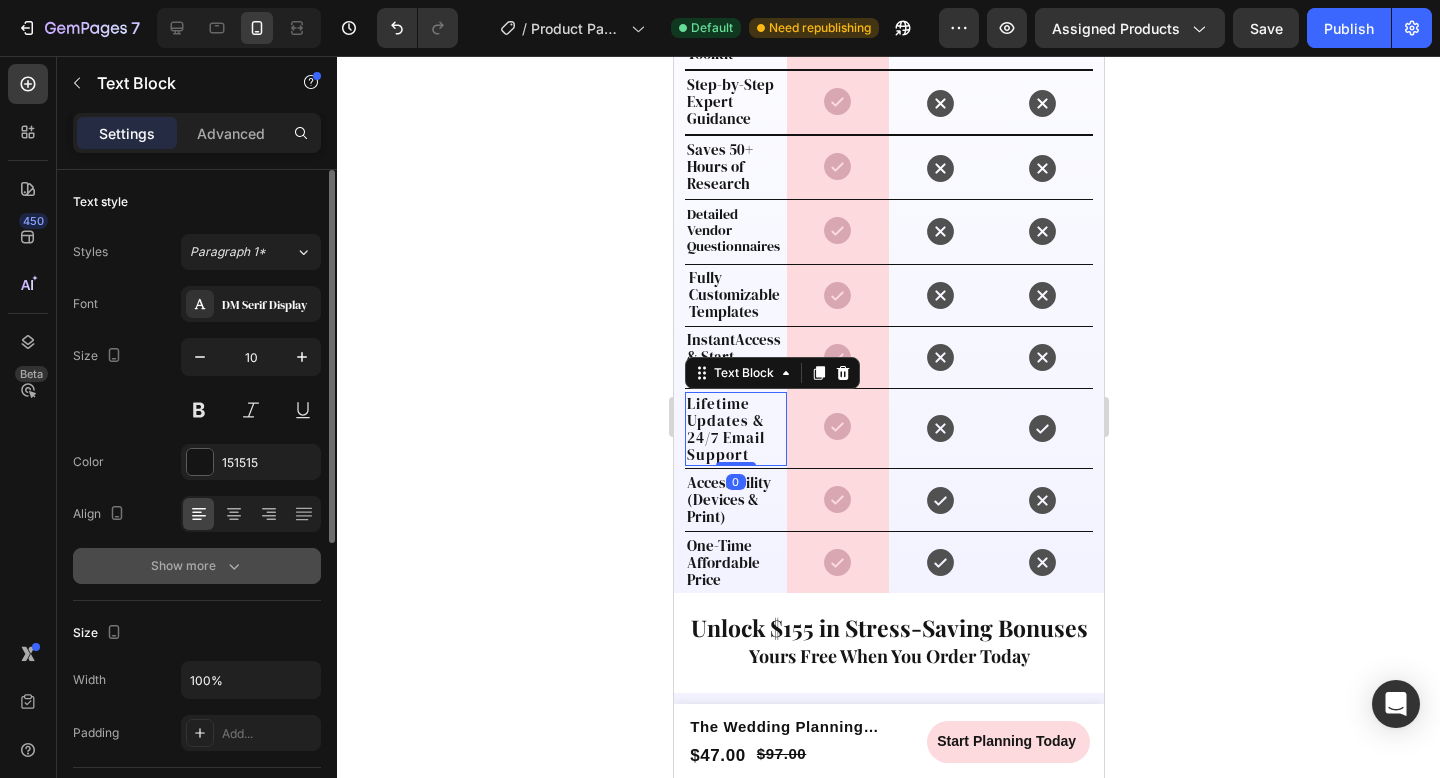 click on "Show more" at bounding box center (197, 566) 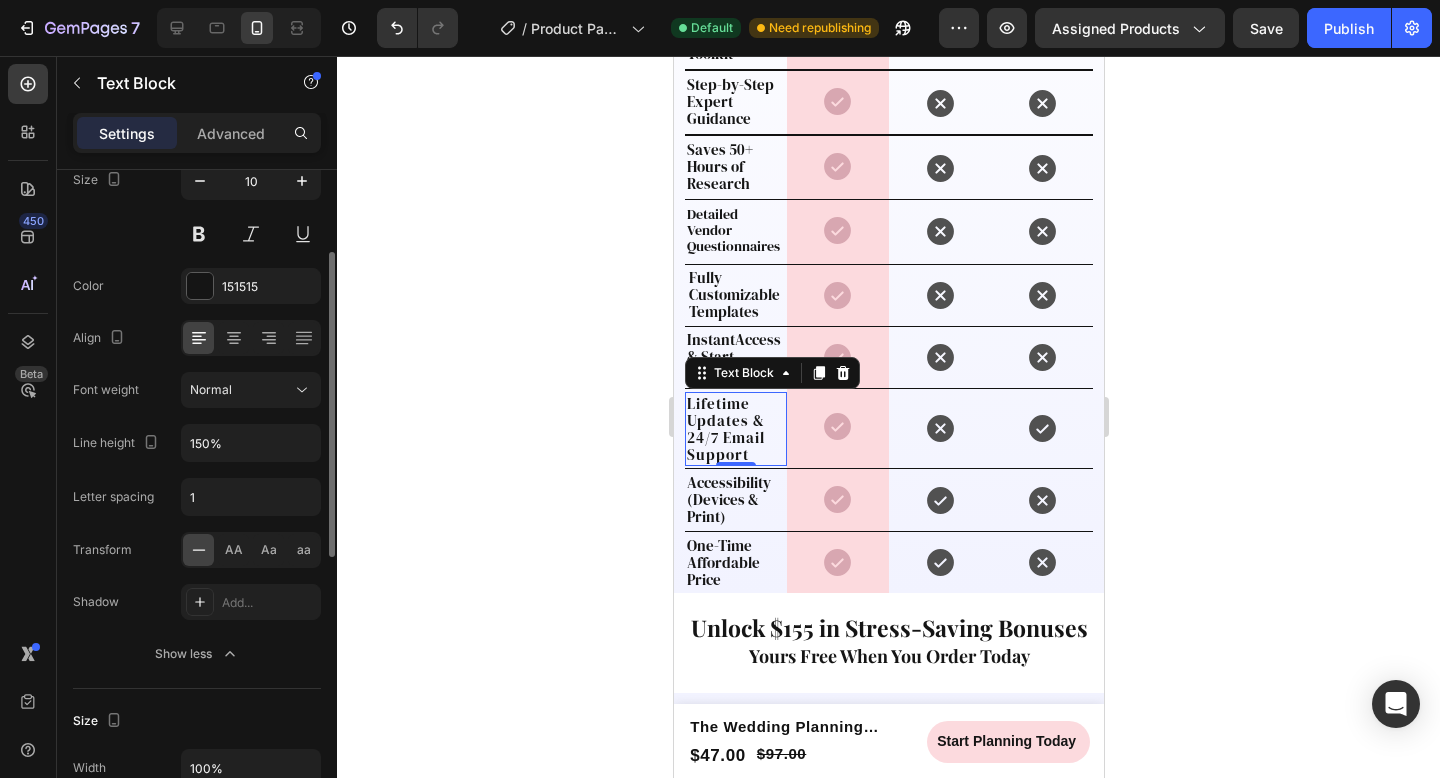 scroll, scrollTop: 177, scrollLeft: 0, axis: vertical 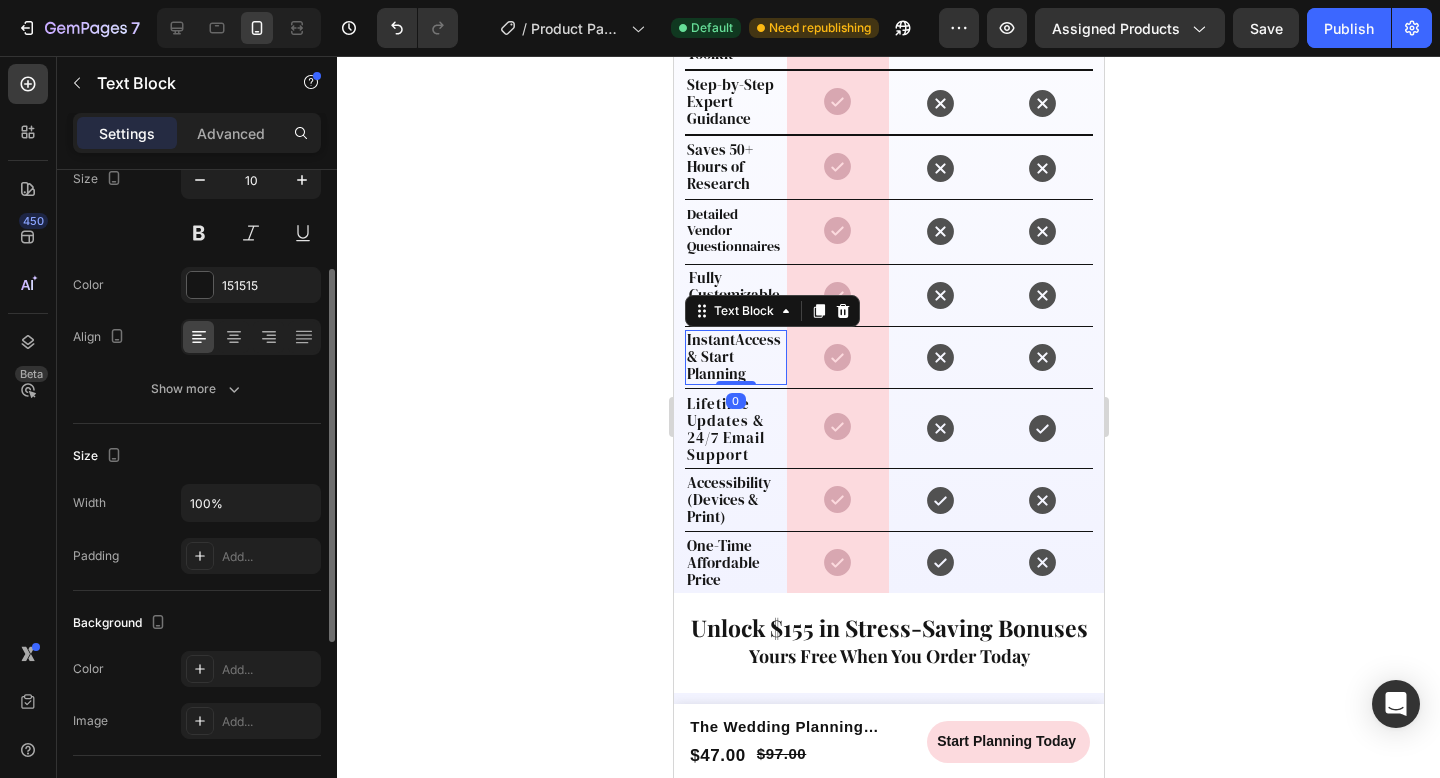 click on "InstantAccess & Start Planning" at bounding box center (733, 356) 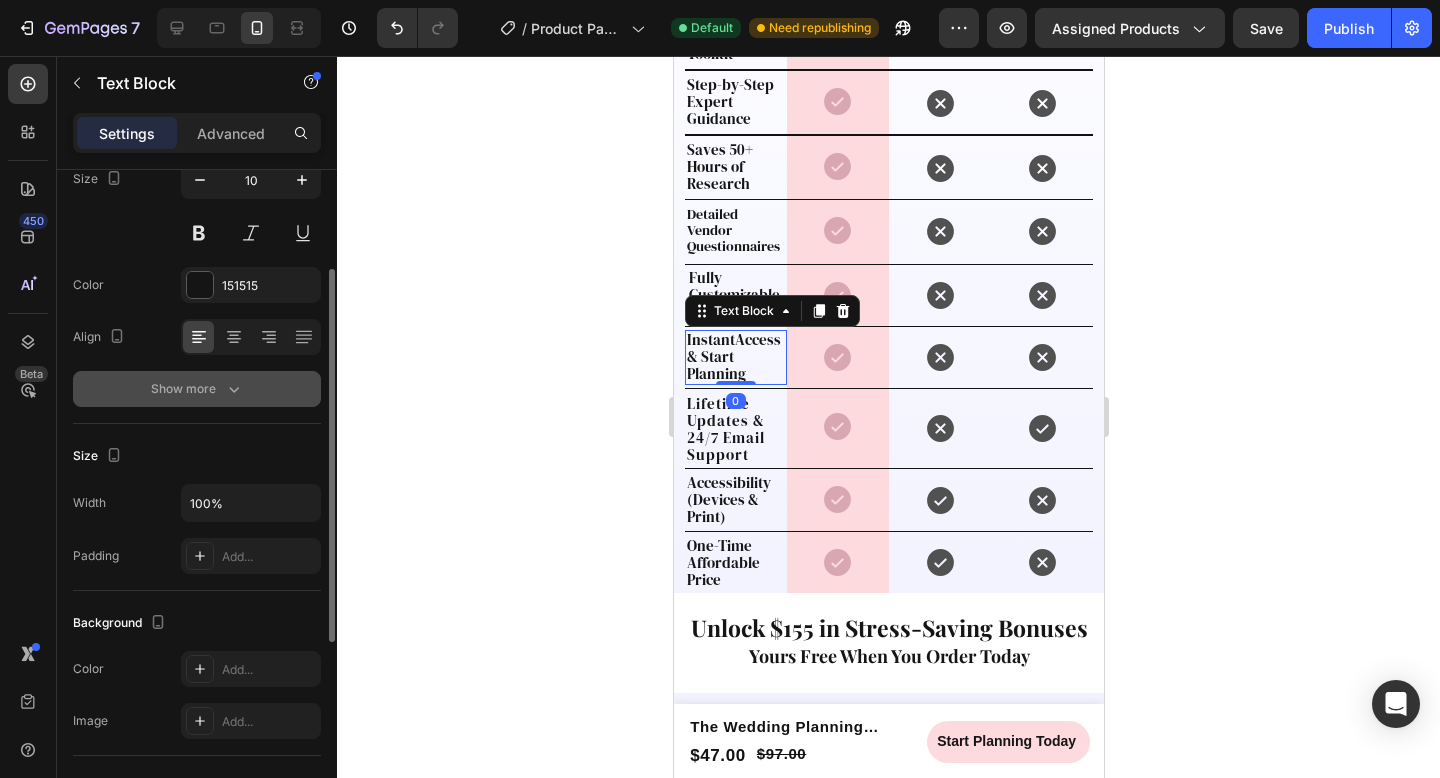 click 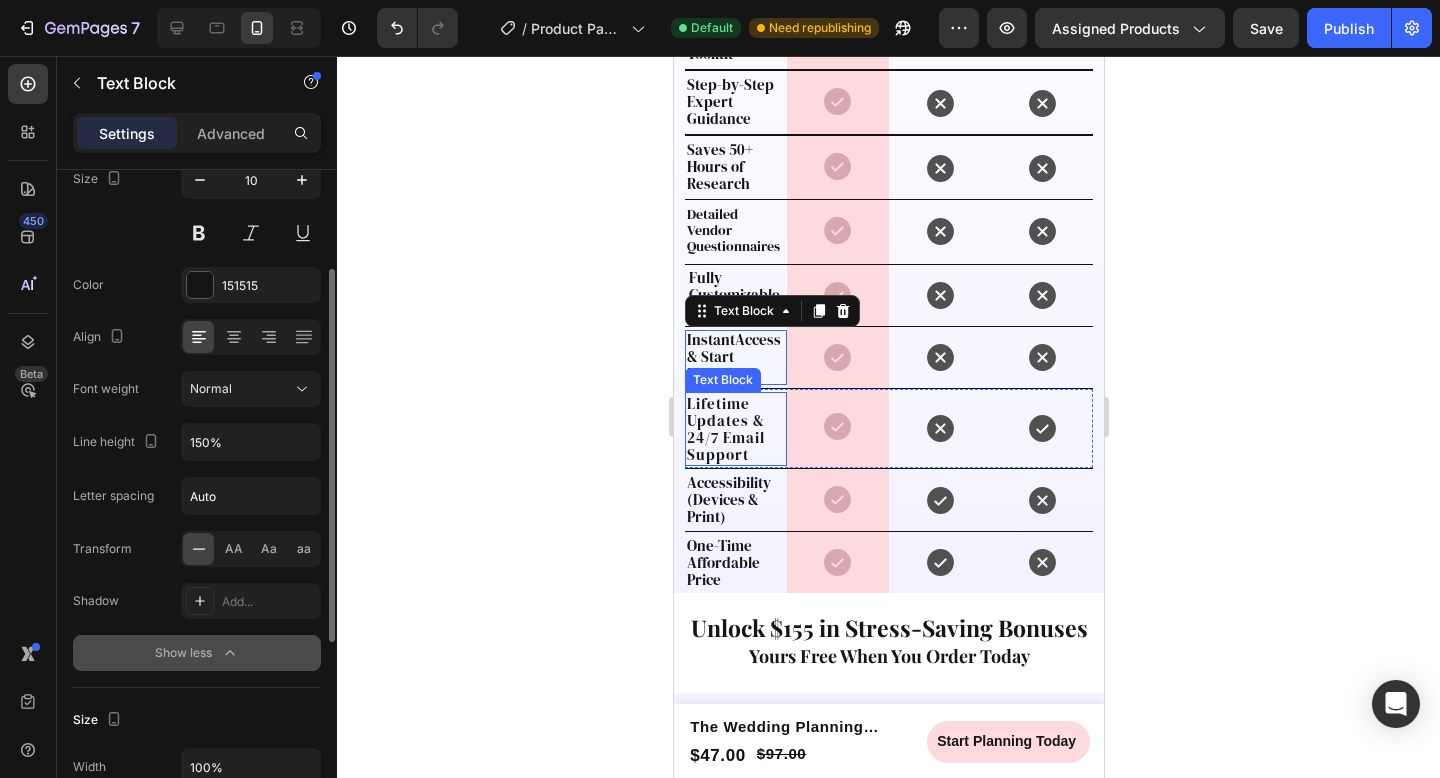 click on "Lifetime Updates & 24/7 Email Support" at bounding box center (725, 429) 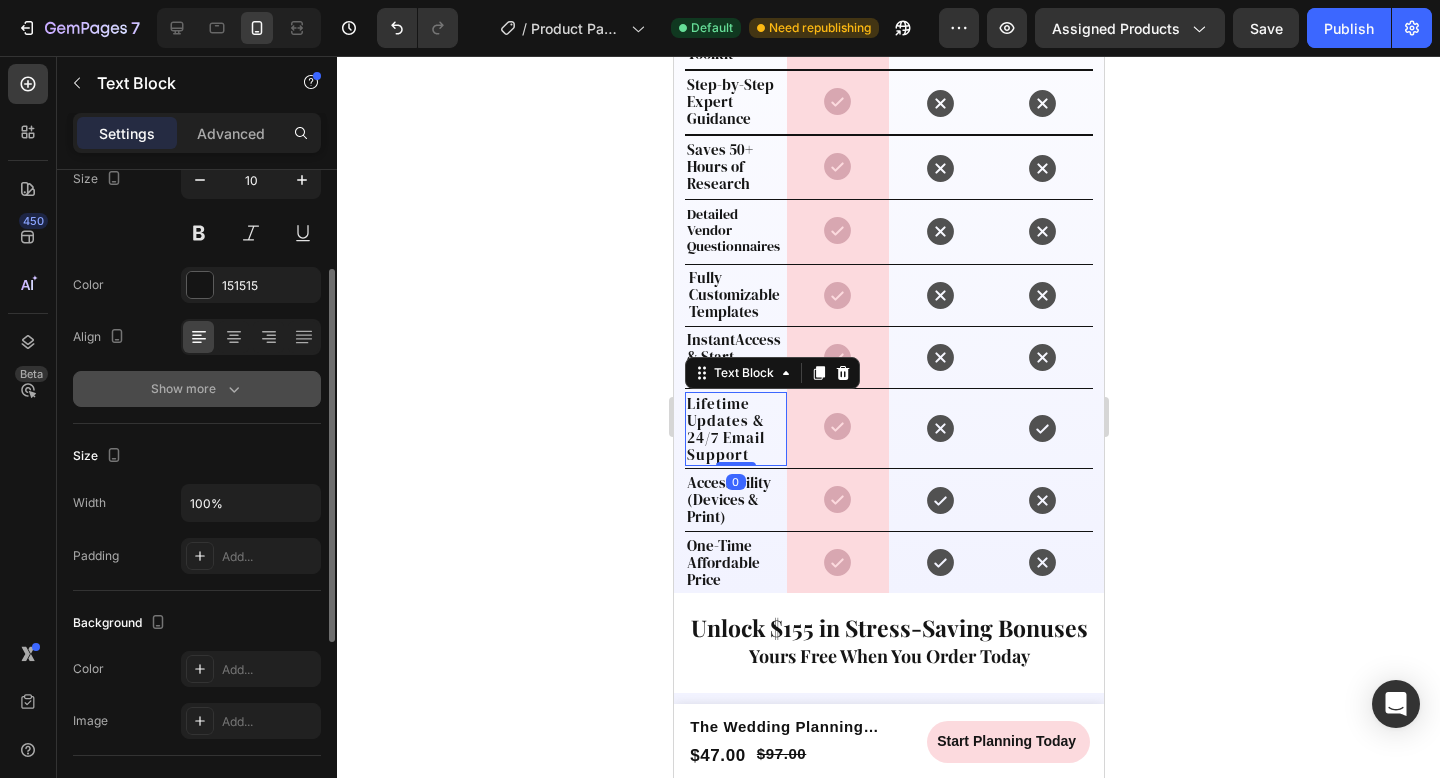 click on "Show more" at bounding box center (197, 389) 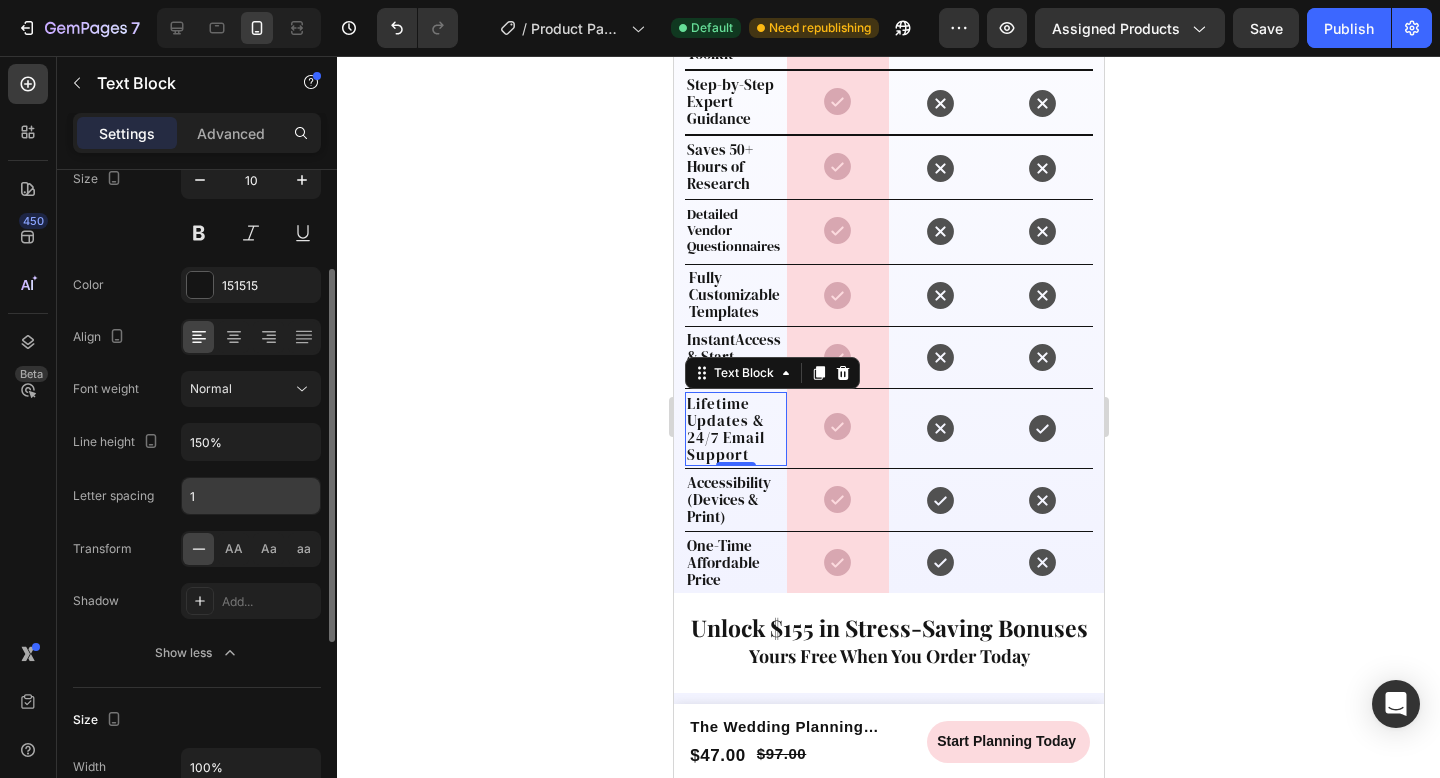 click on "1" at bounding box center [251, 496] 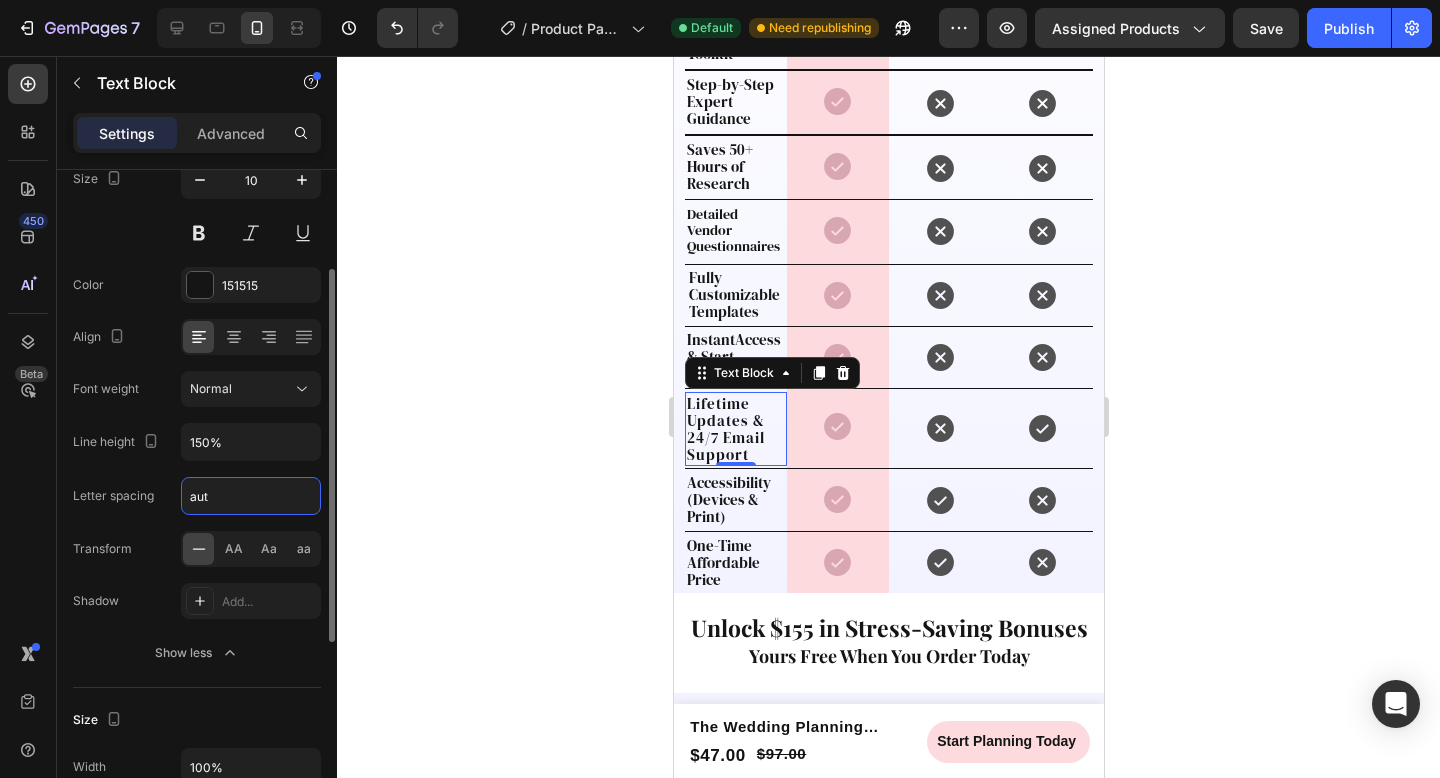 type on "auto" 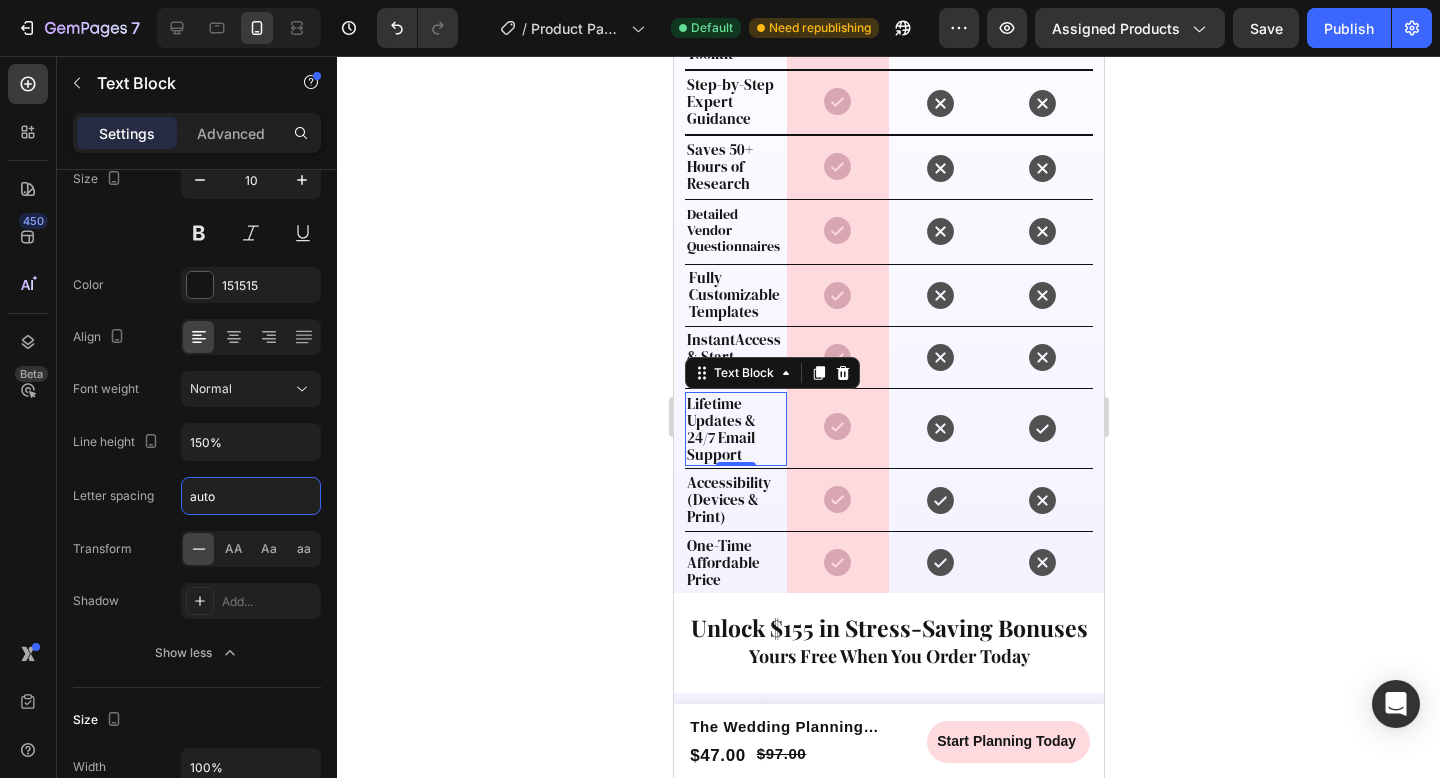 click 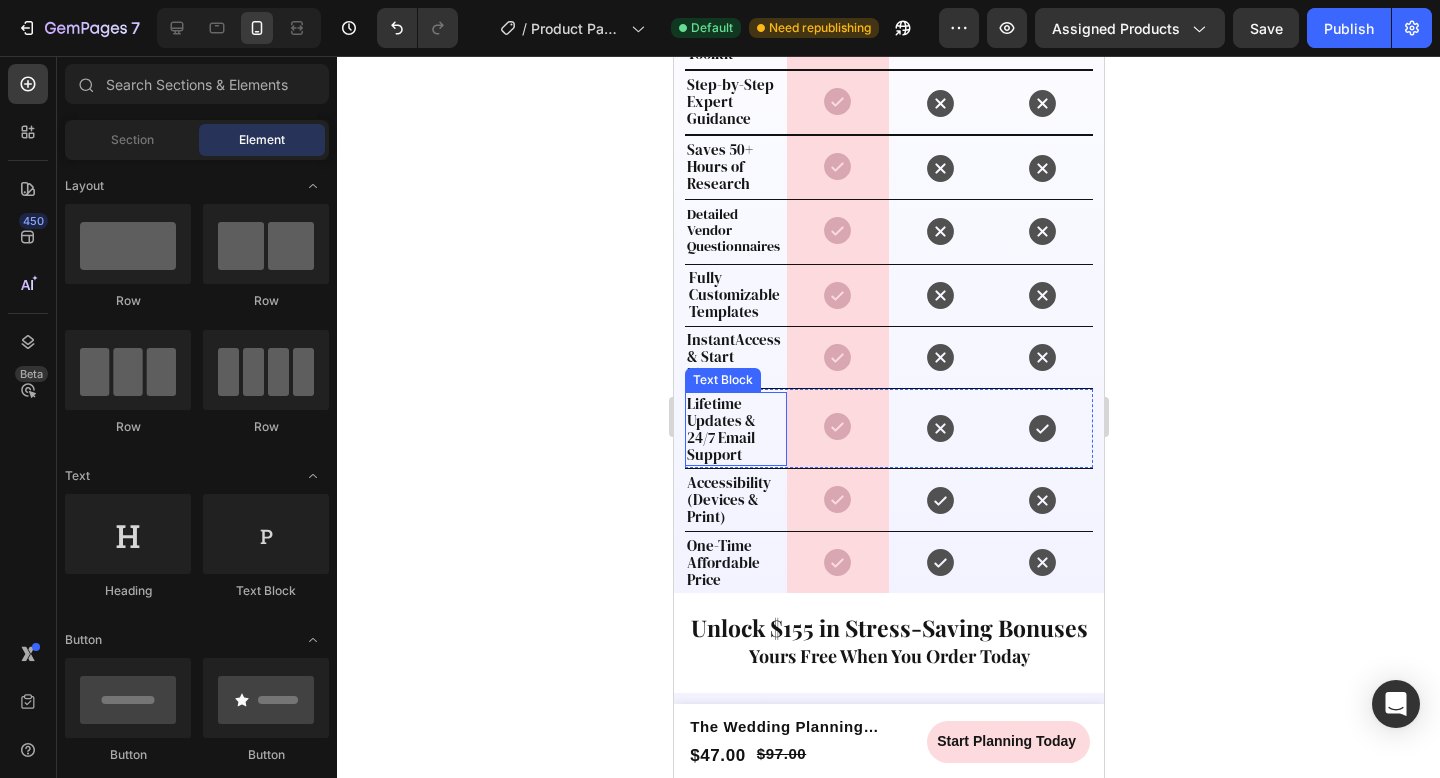 click on "Lifetime Updates & 24/7 Email Support" at bounding box center (720, 429) 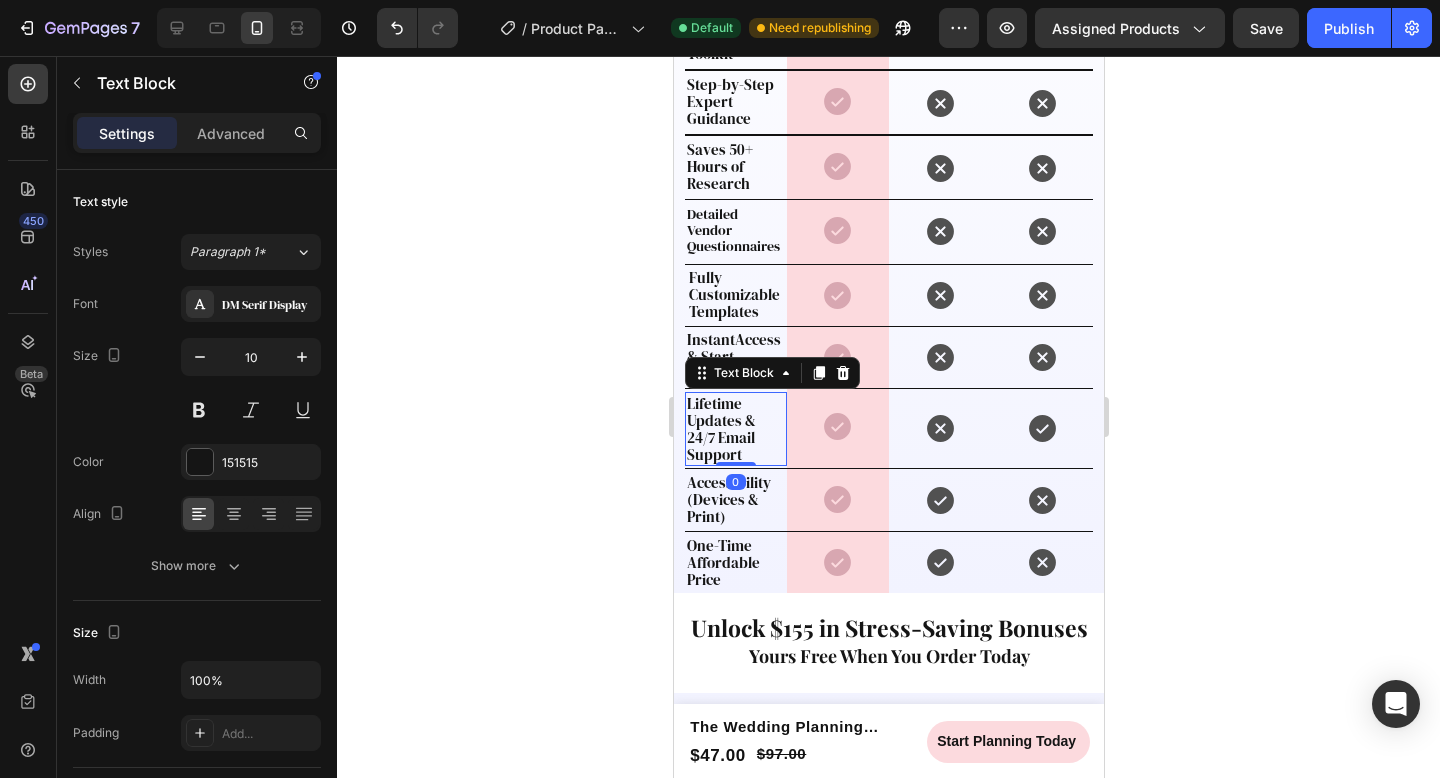 click on "Lifetime Updates & 24/7 Email Support" at bounding box center (720, 429) 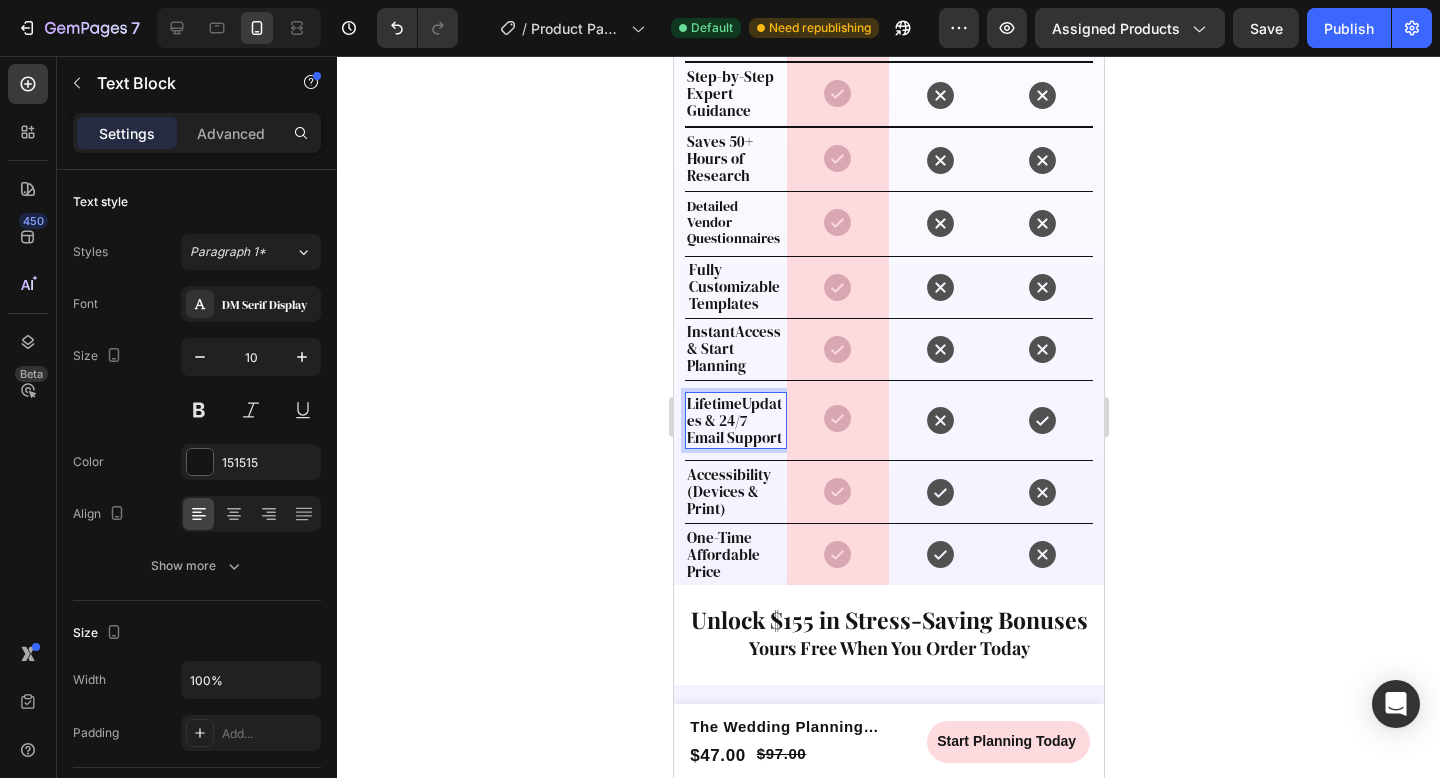 scroll, scrollTop: 2474, scrollLeft: 0, axis: vertical 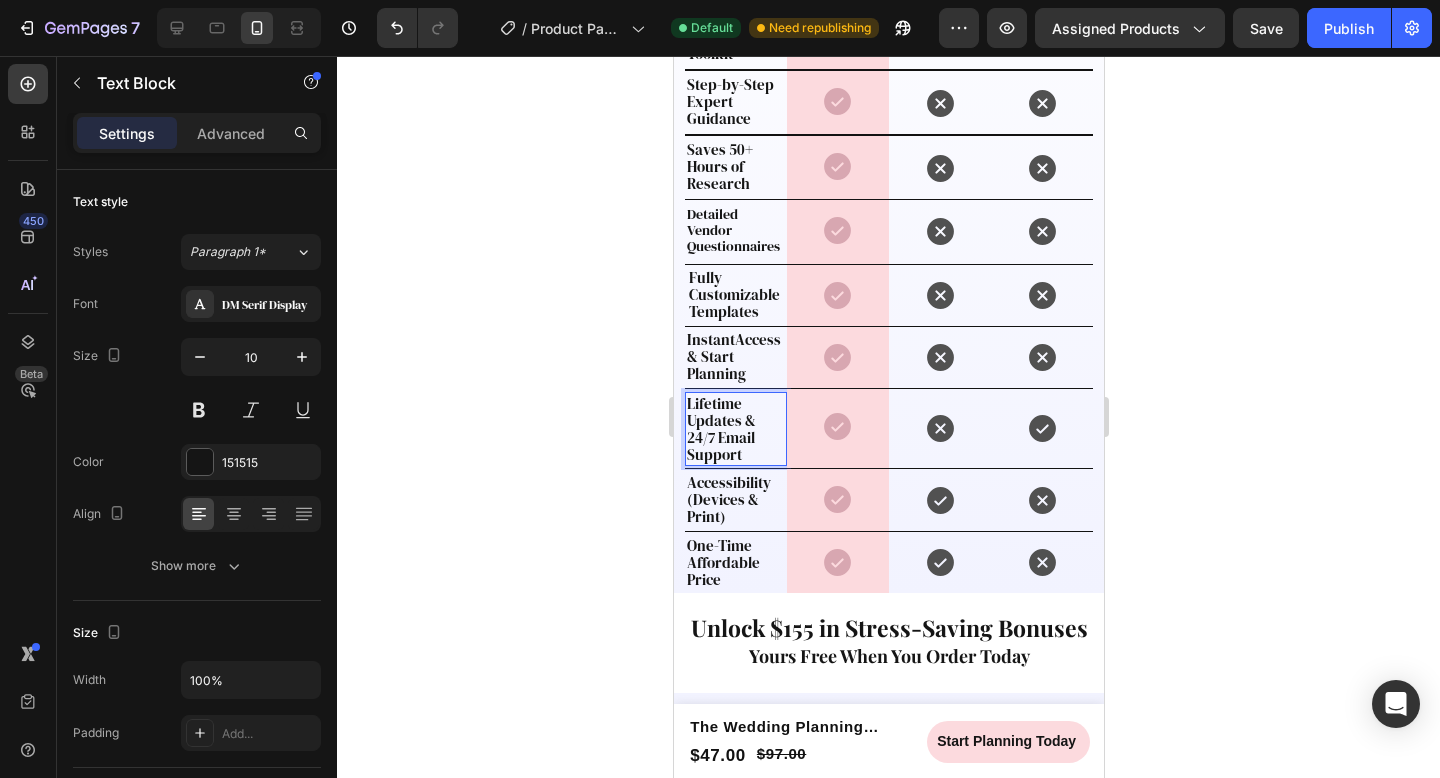 click 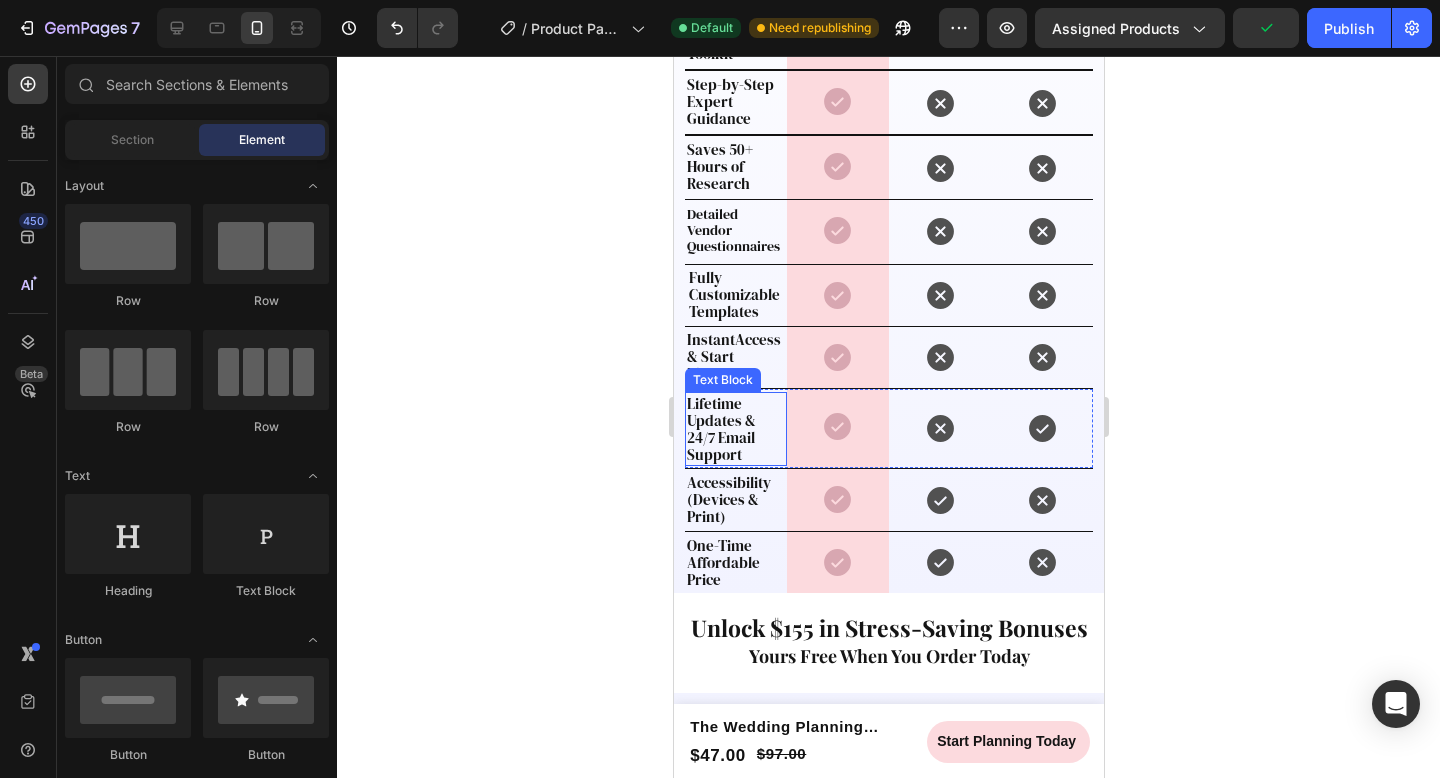 scroll, scrollTop: 2512, scrollLeft: 0, axis: vertical 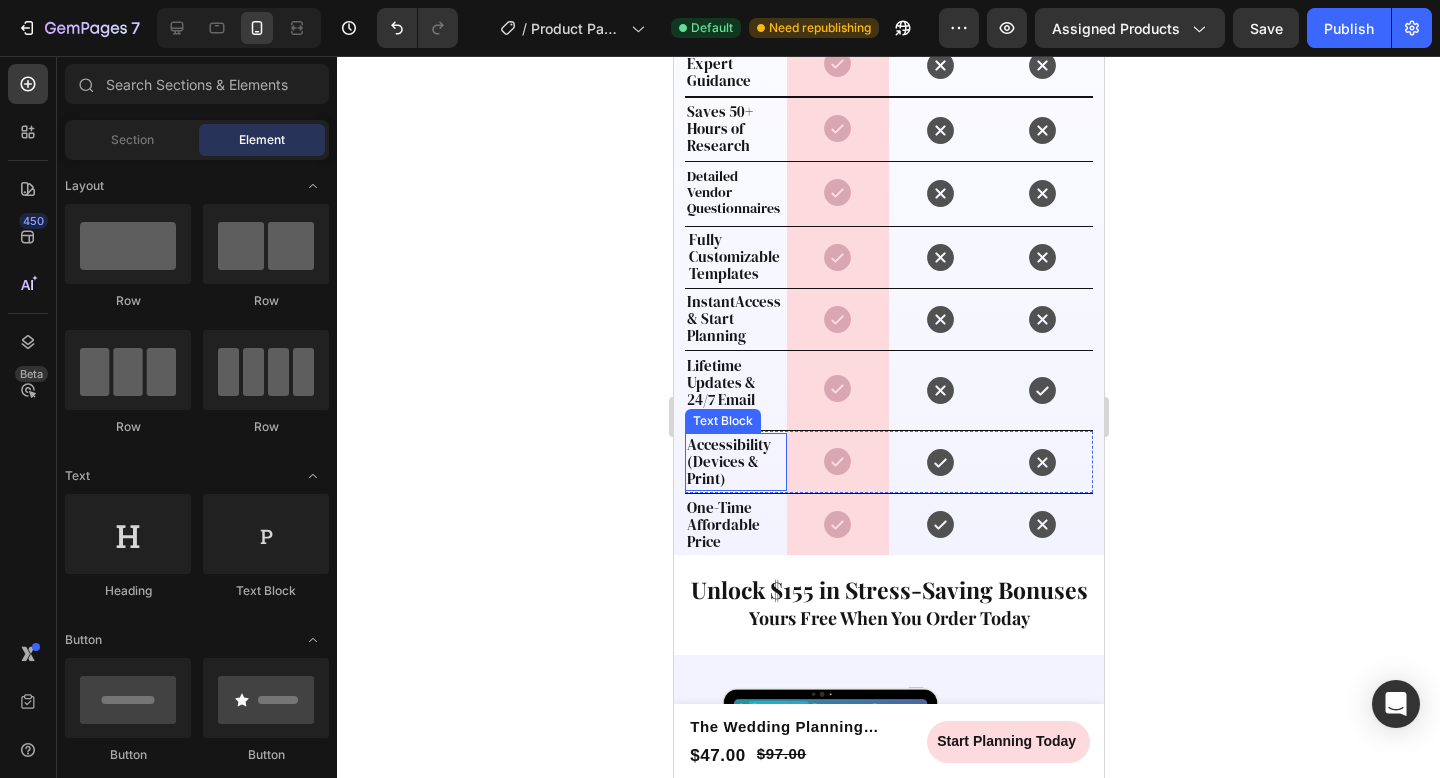 click on "Accessibility (Devices & Print)" at bounding box center [728, 461] 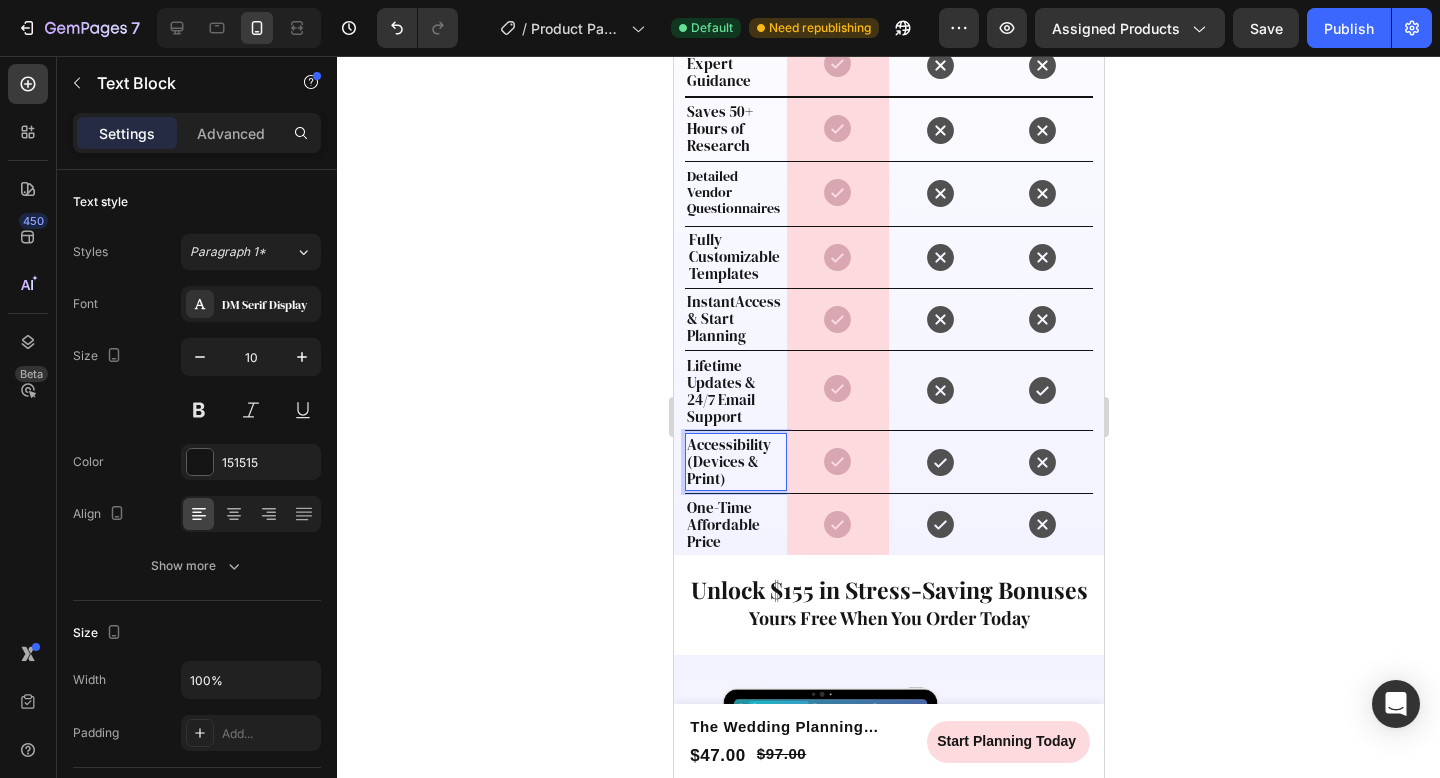 click on "Accessibility (Devices & Print)" at bounding box center (728, 461) 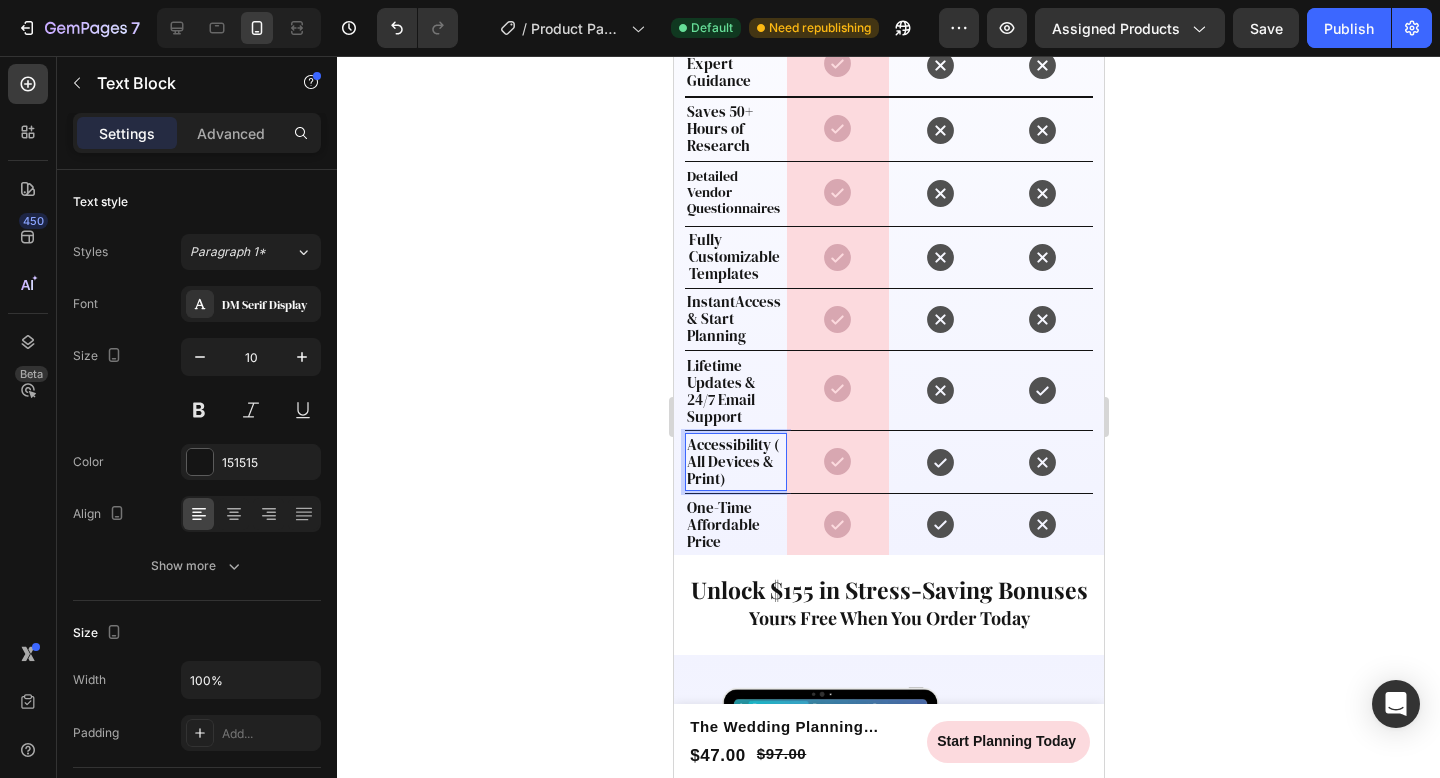 click on "Accessibility ( All Devices & Print)" at bounding box center (732, 461) 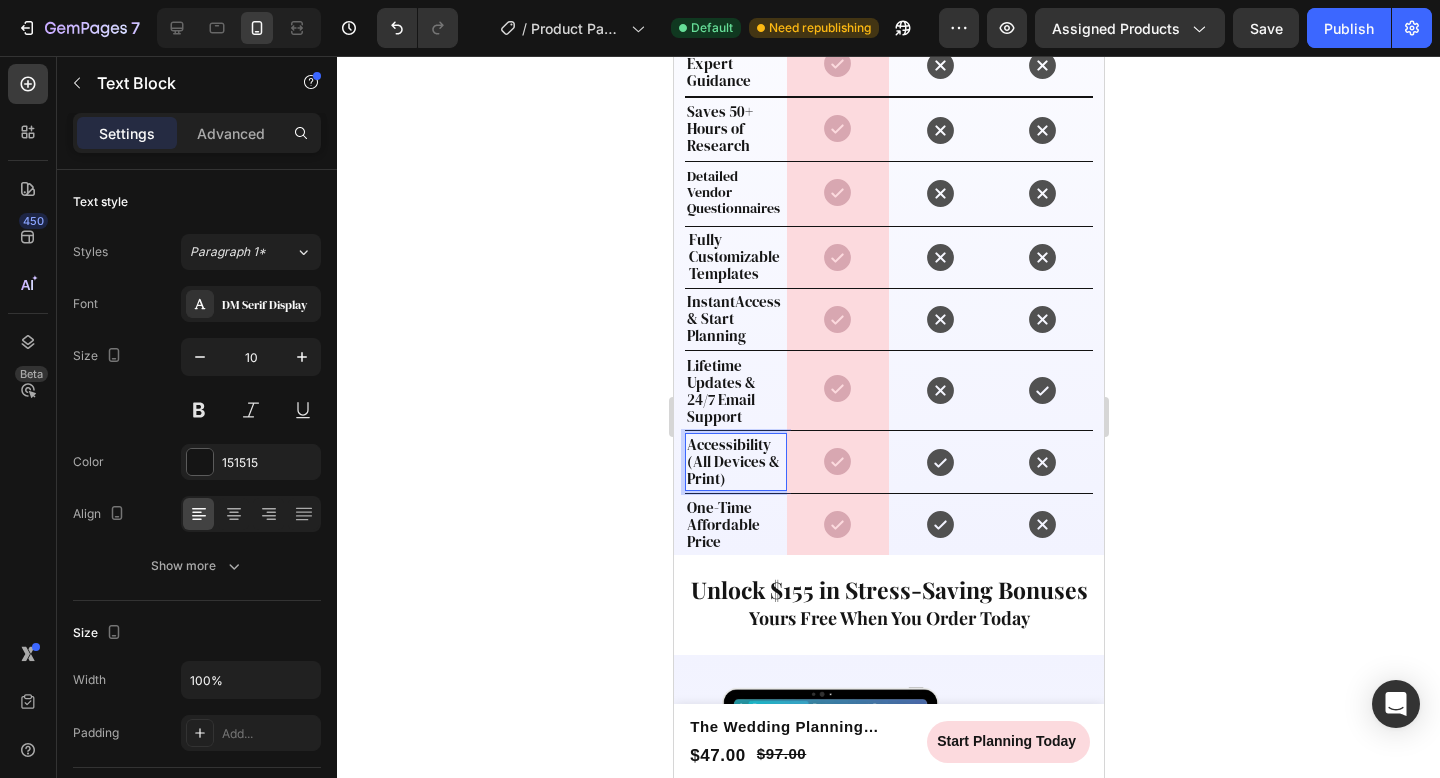 click 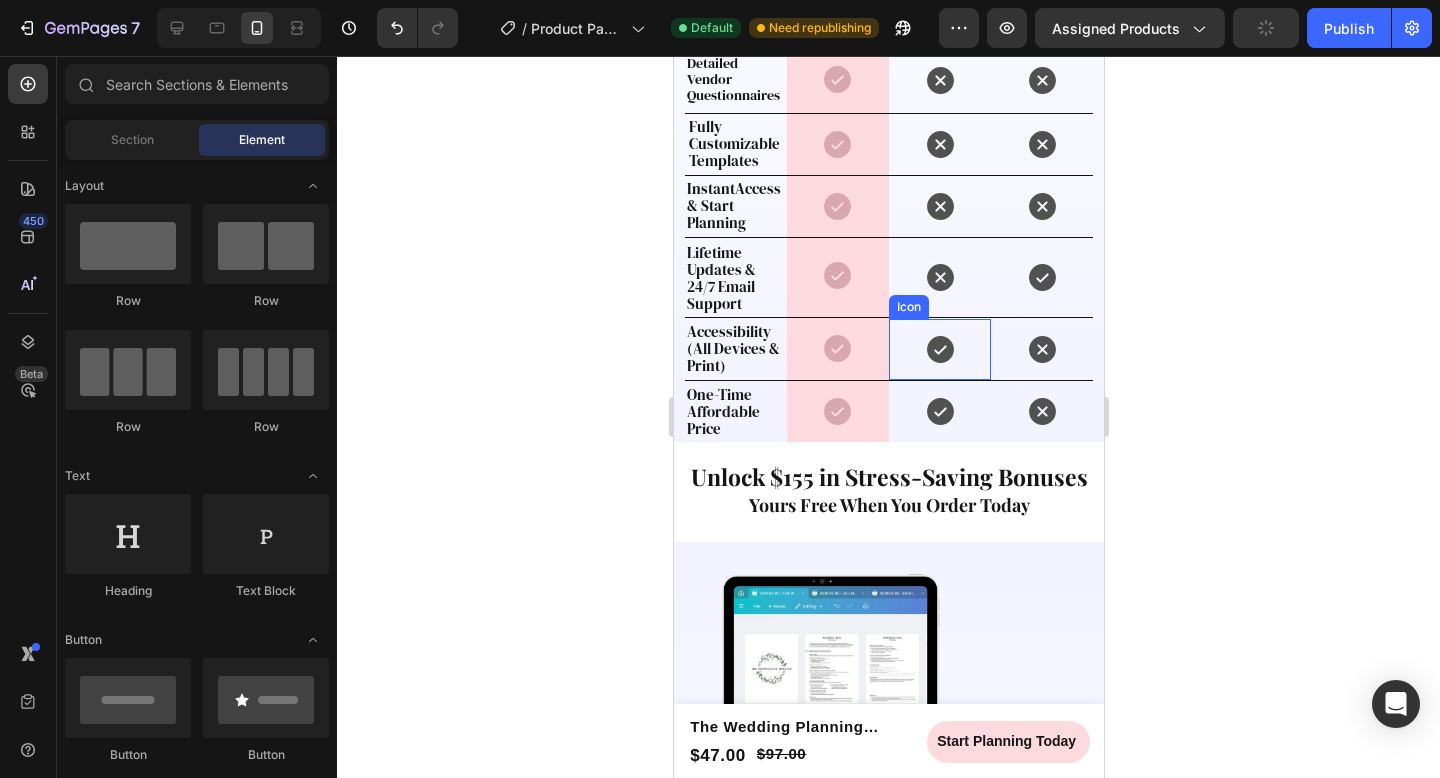 scroll, scrollTop: 2654, scrollLeft: 0, axis: vertical 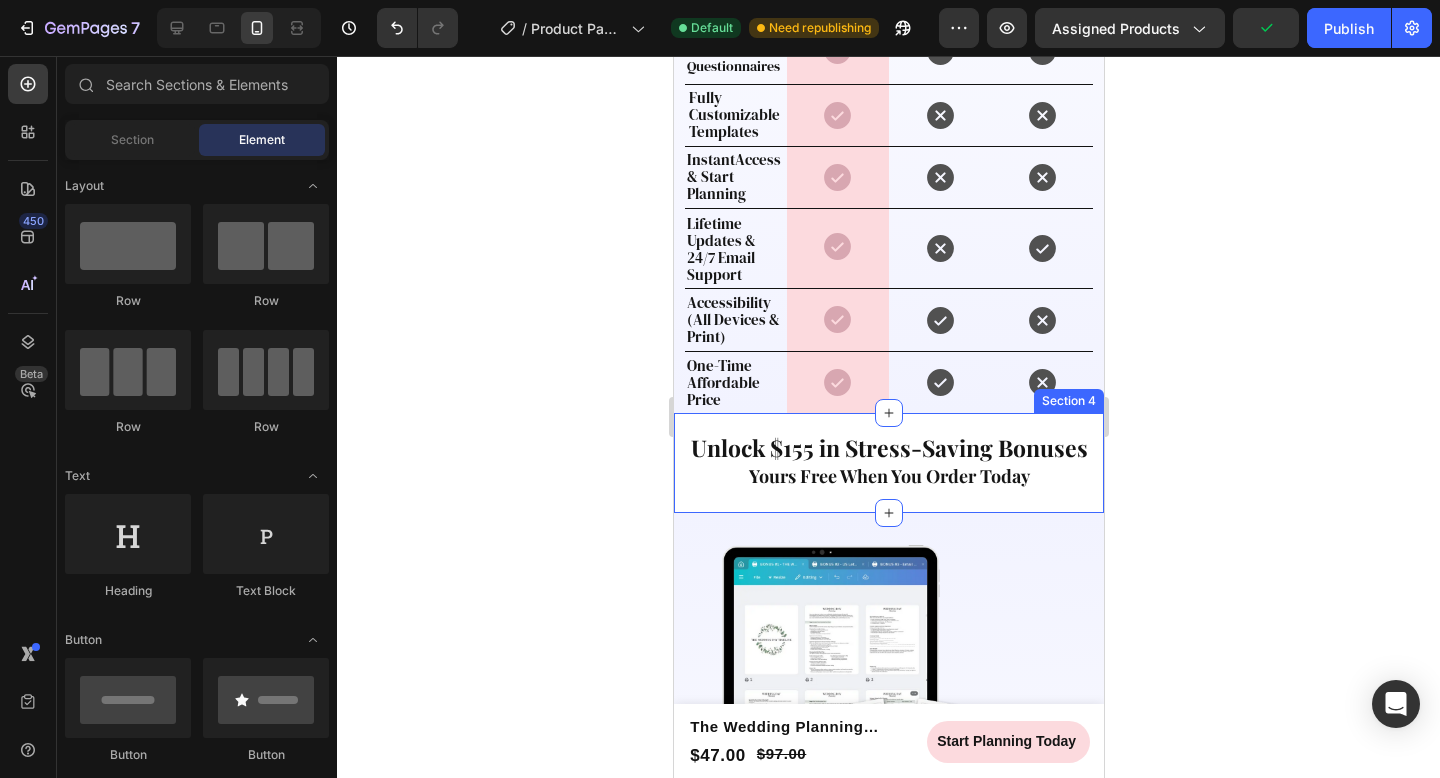 click on "Unlock $[PRICE] in Stress-Saving Bonuses Yours Free When You Order Today Text Block Row Section 4" at bounding box center (888, 462) 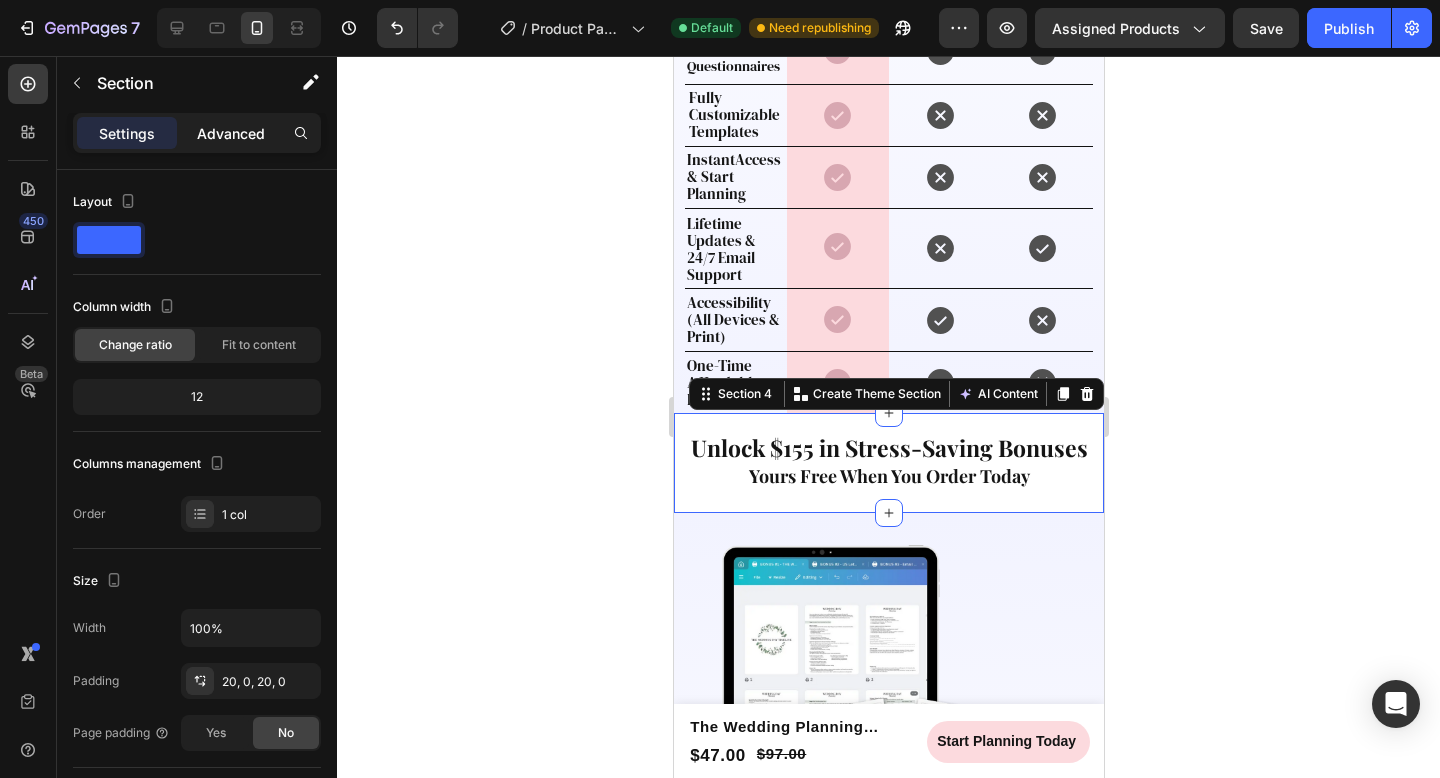 click on "Advanced" 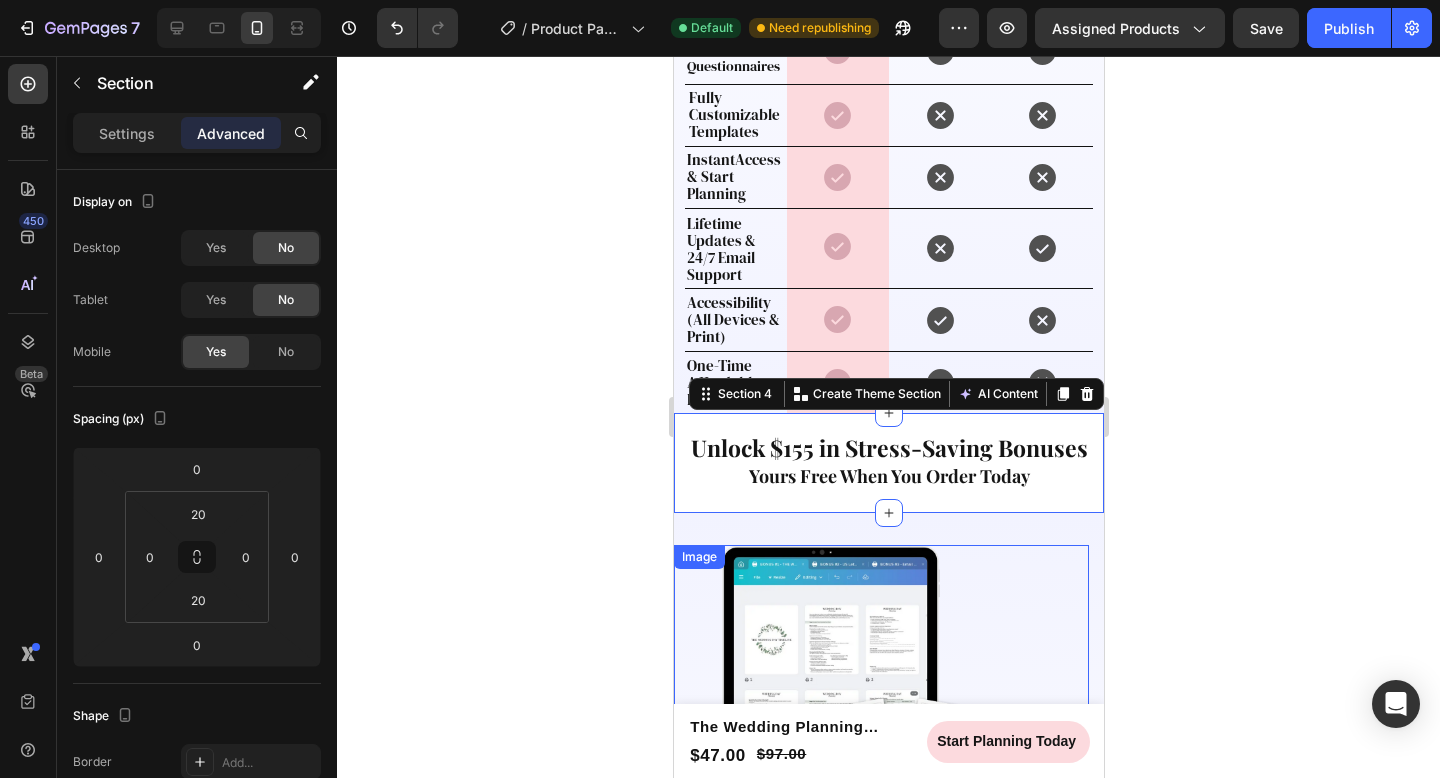 click 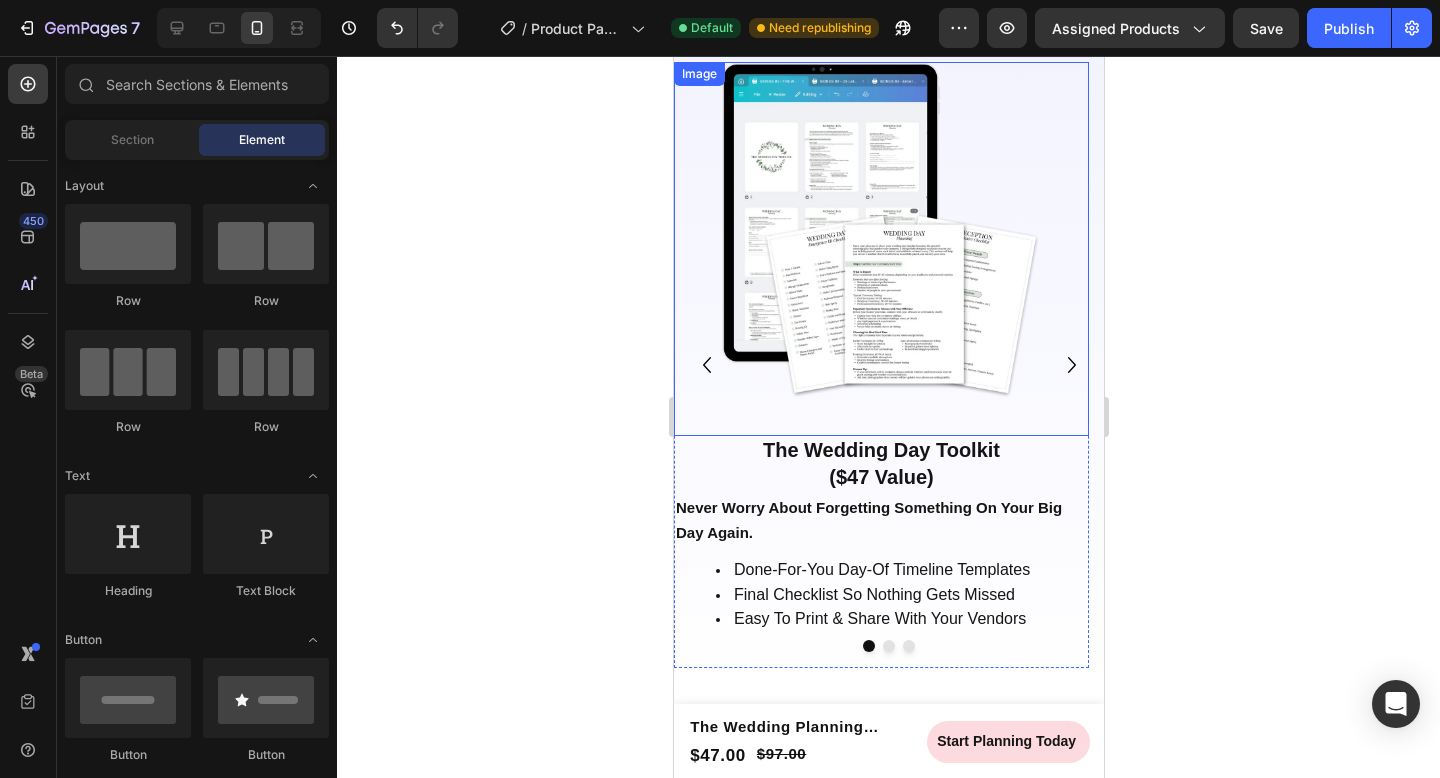 scroll, scrollTop: 3206, scrollLeft: 0, axis: vertical 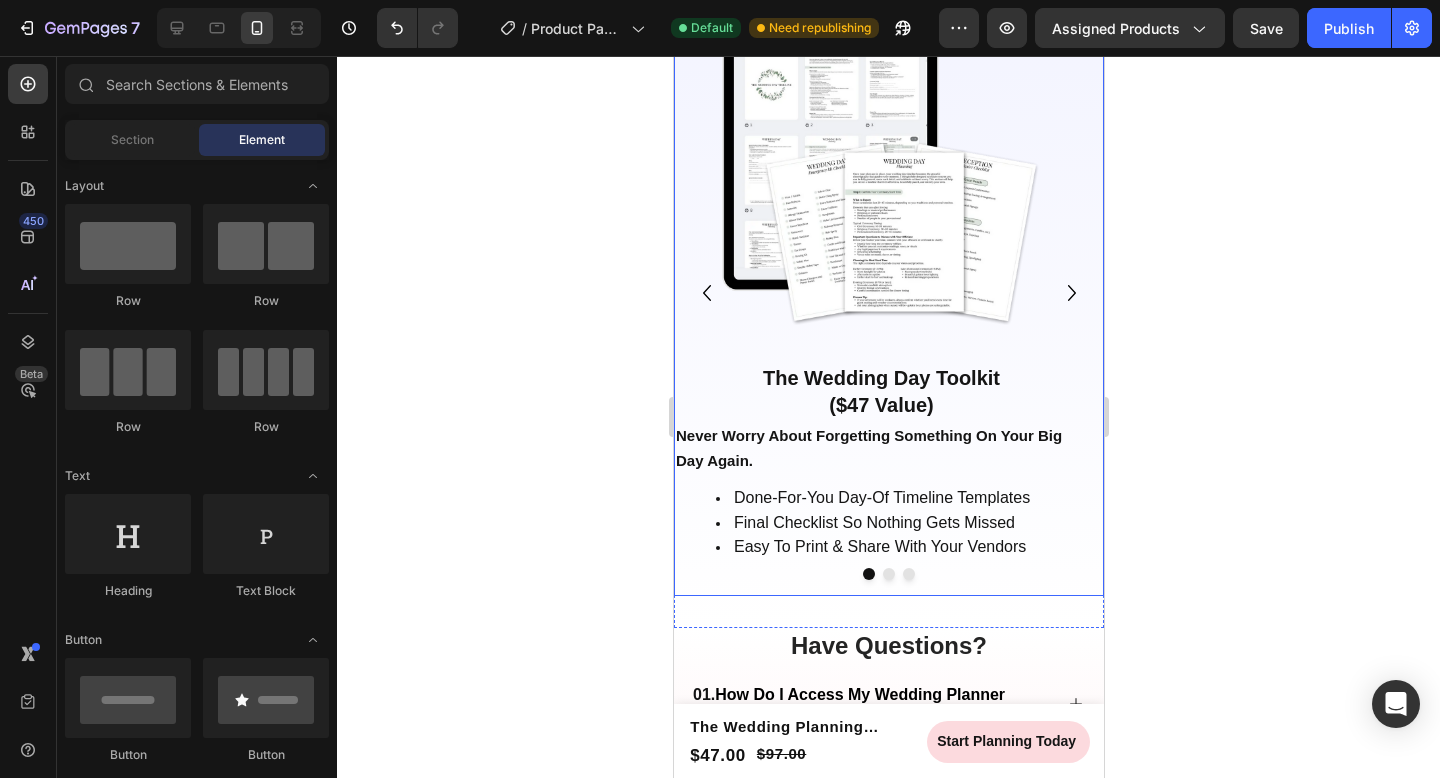 click 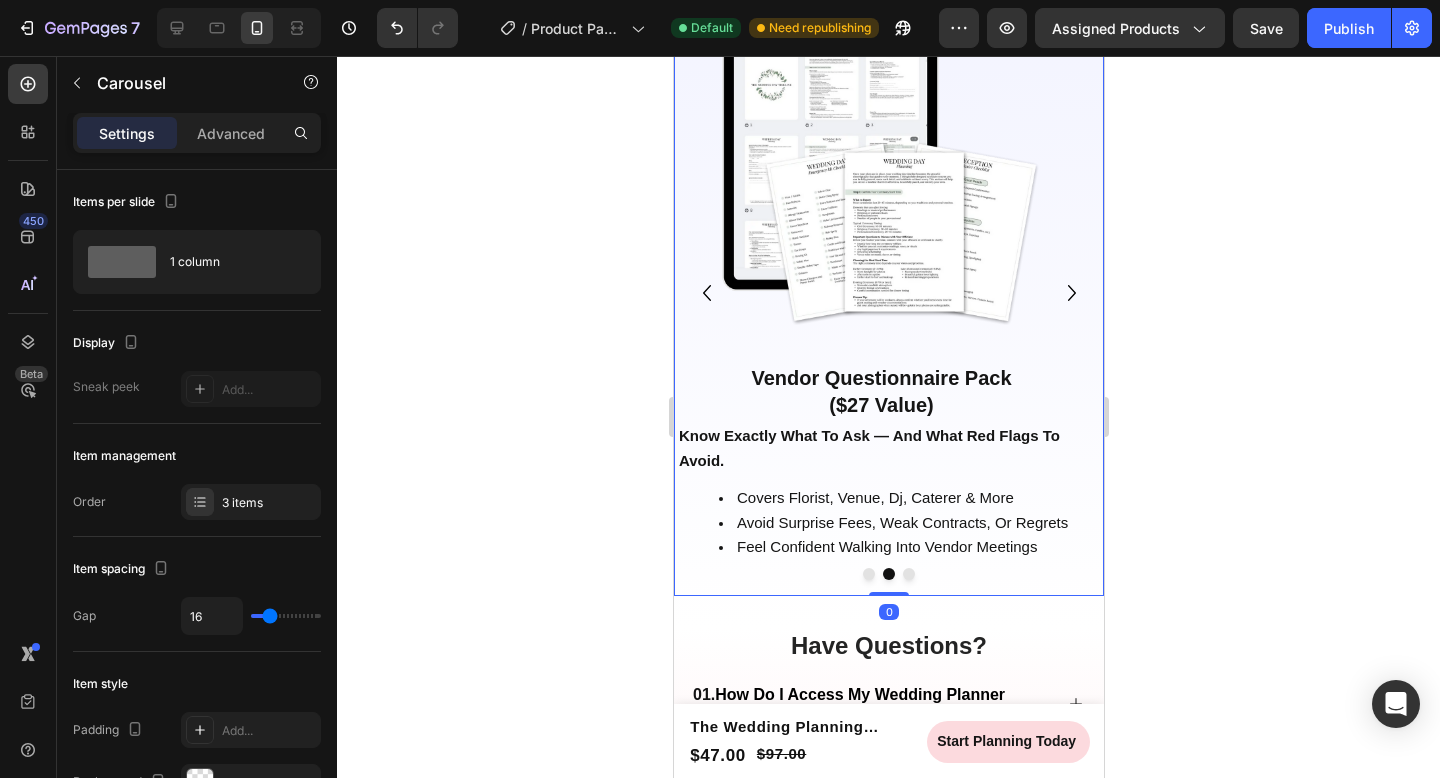 click 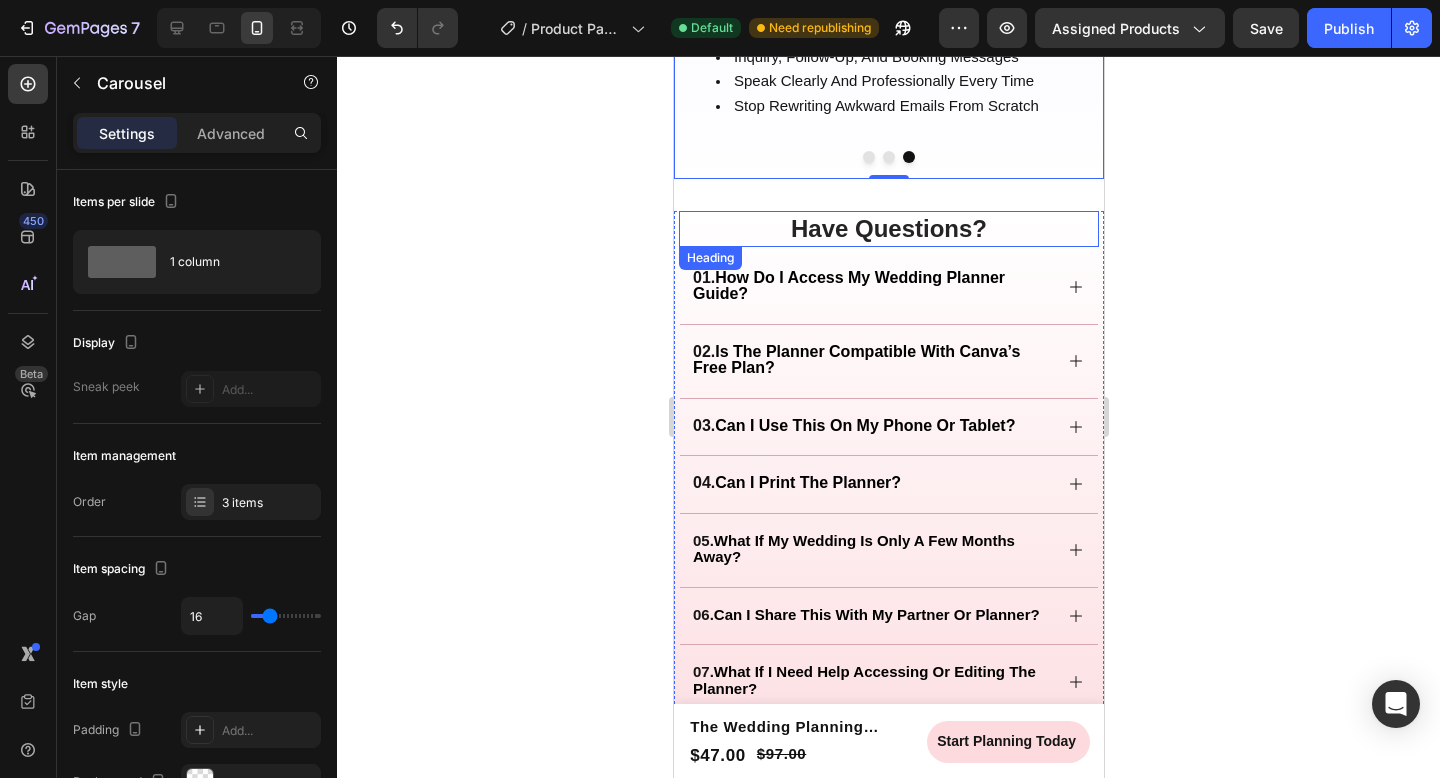 scroll, scrollTop: 4242, scrollLeft: 0, axis: vertical 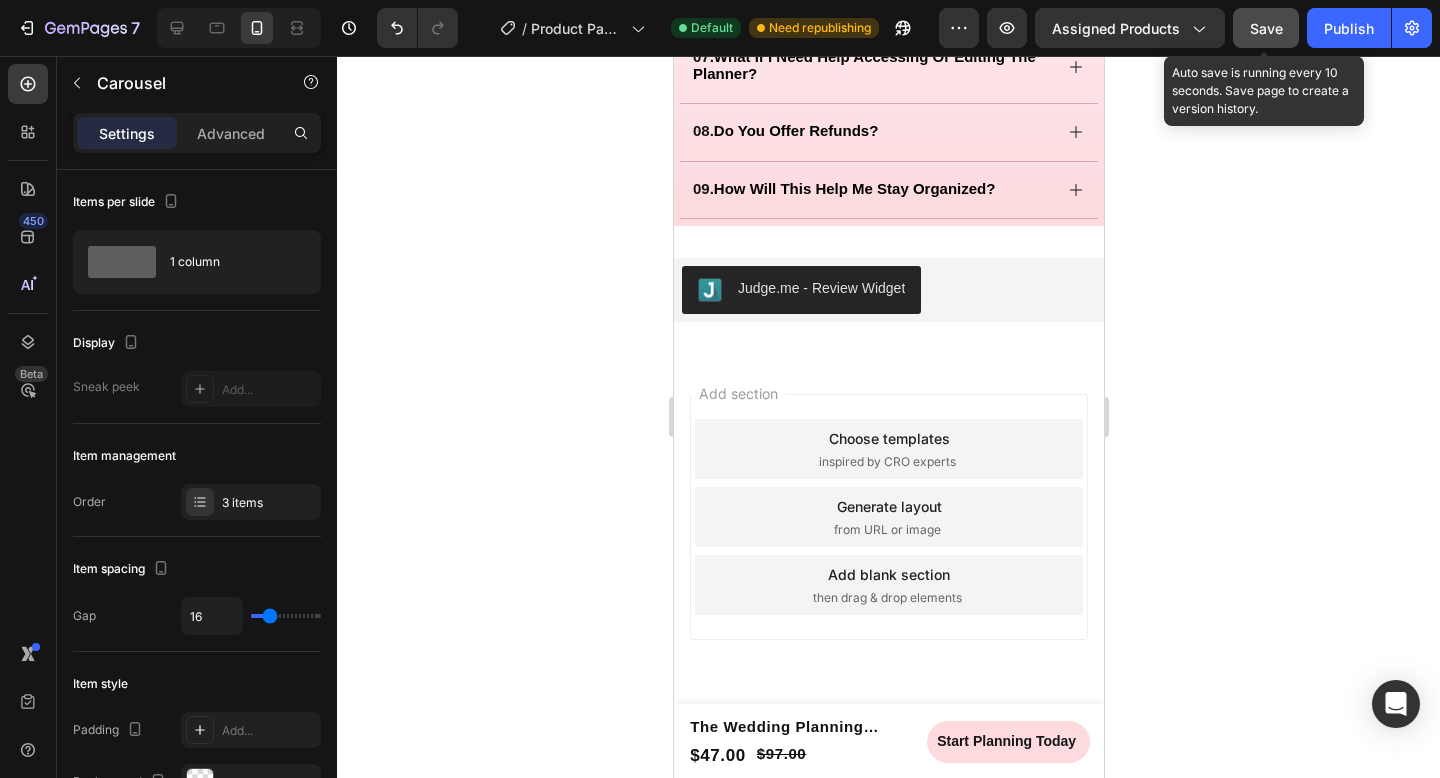 click on "Save" at bounding box center (1266, 28) 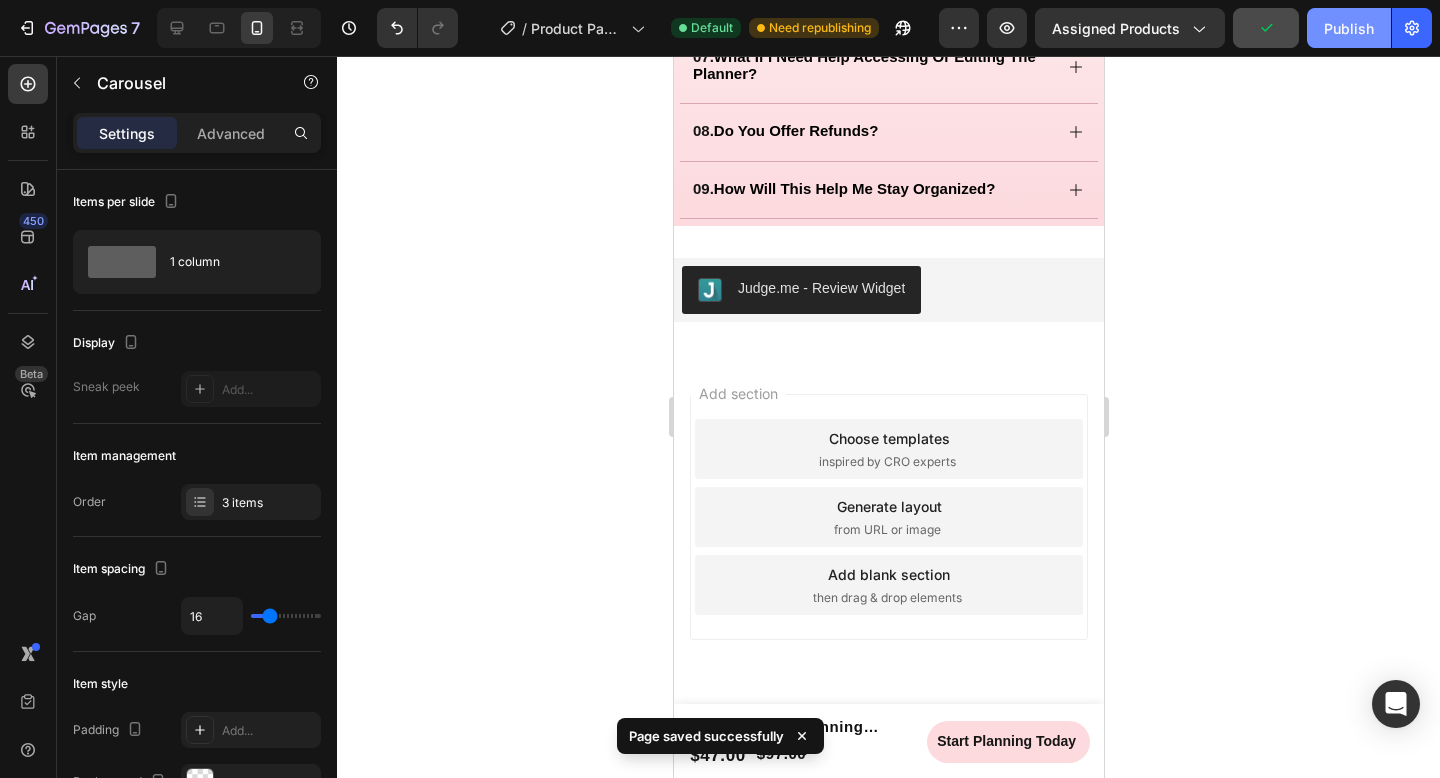 click on "Publish" at bounding box center (1349, 28) 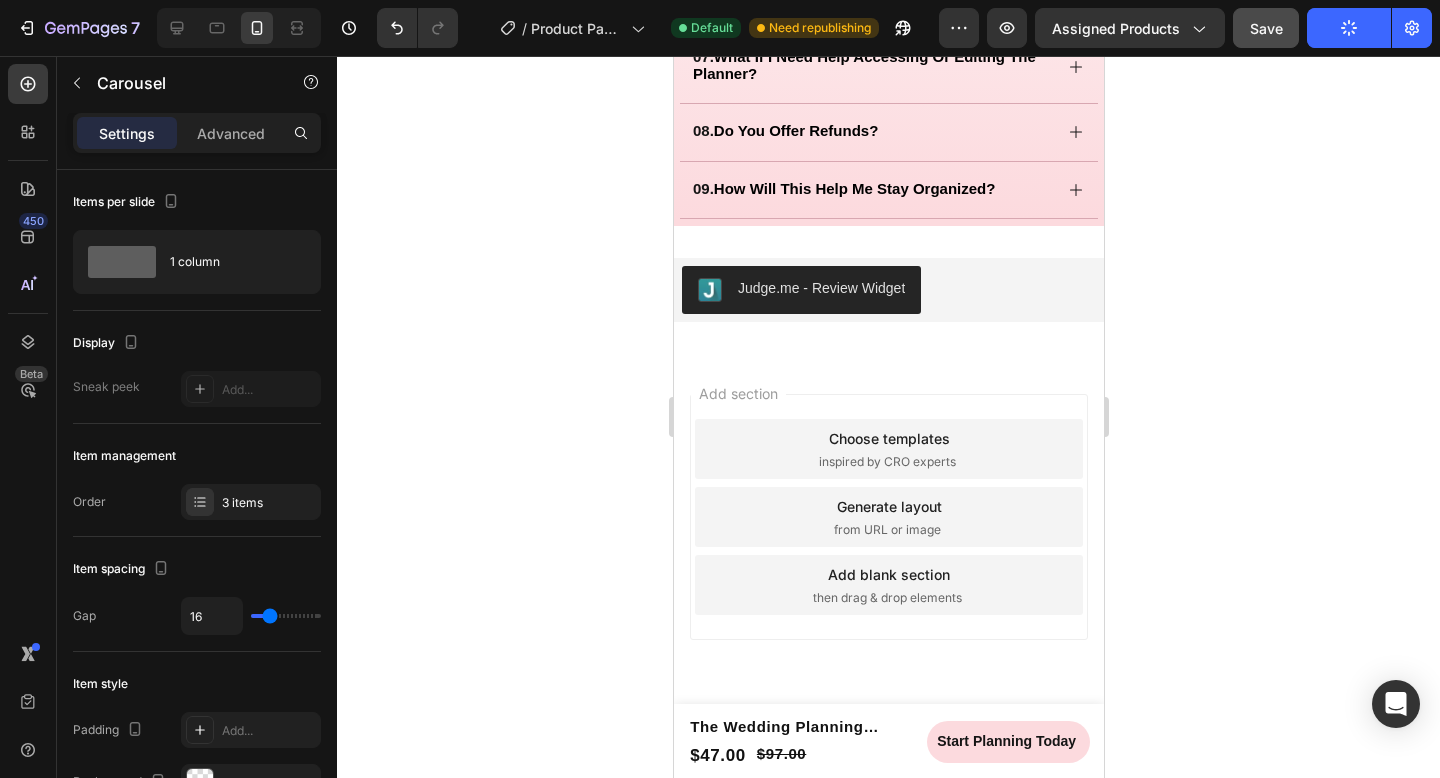 scroll, scrollTop: 4227, scrollLeft: 0, axis: vertical 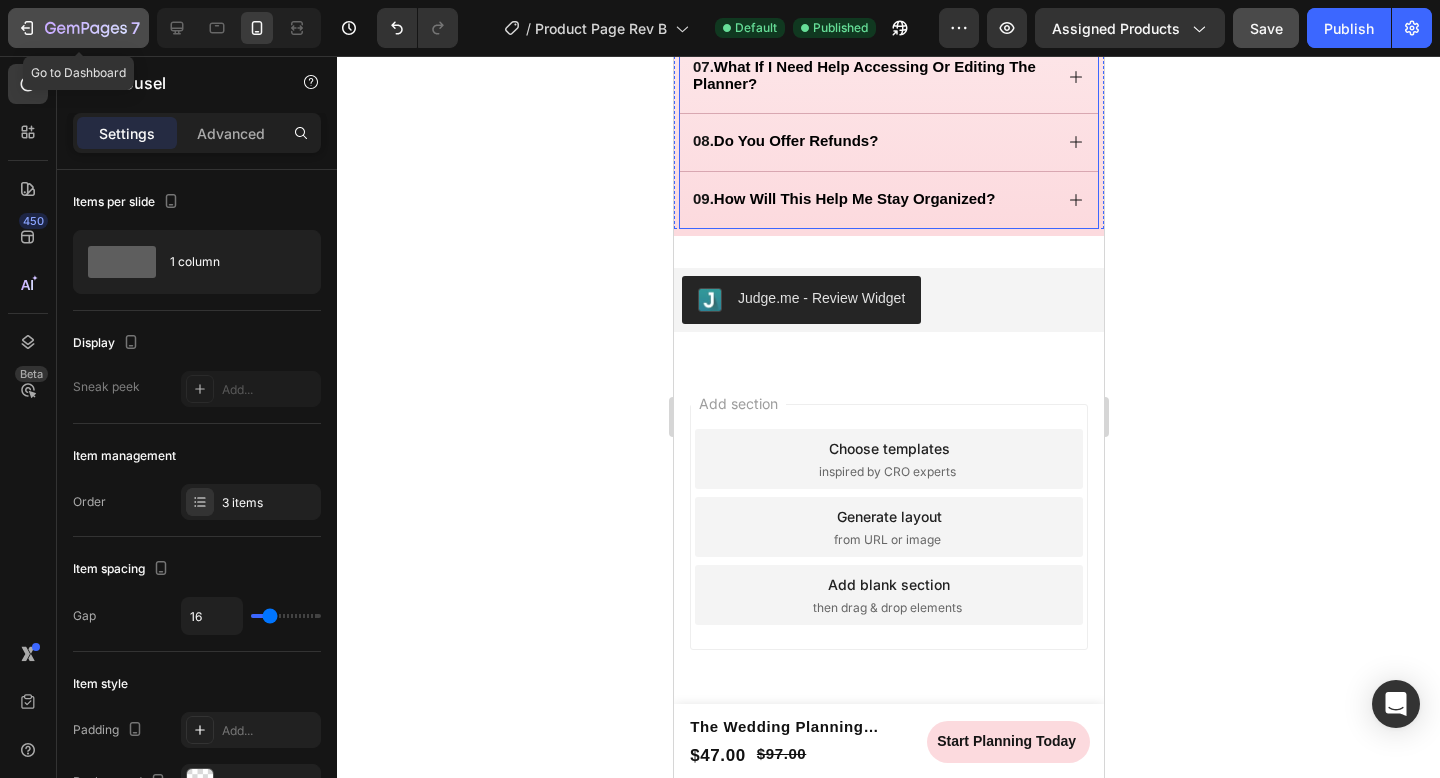 click 